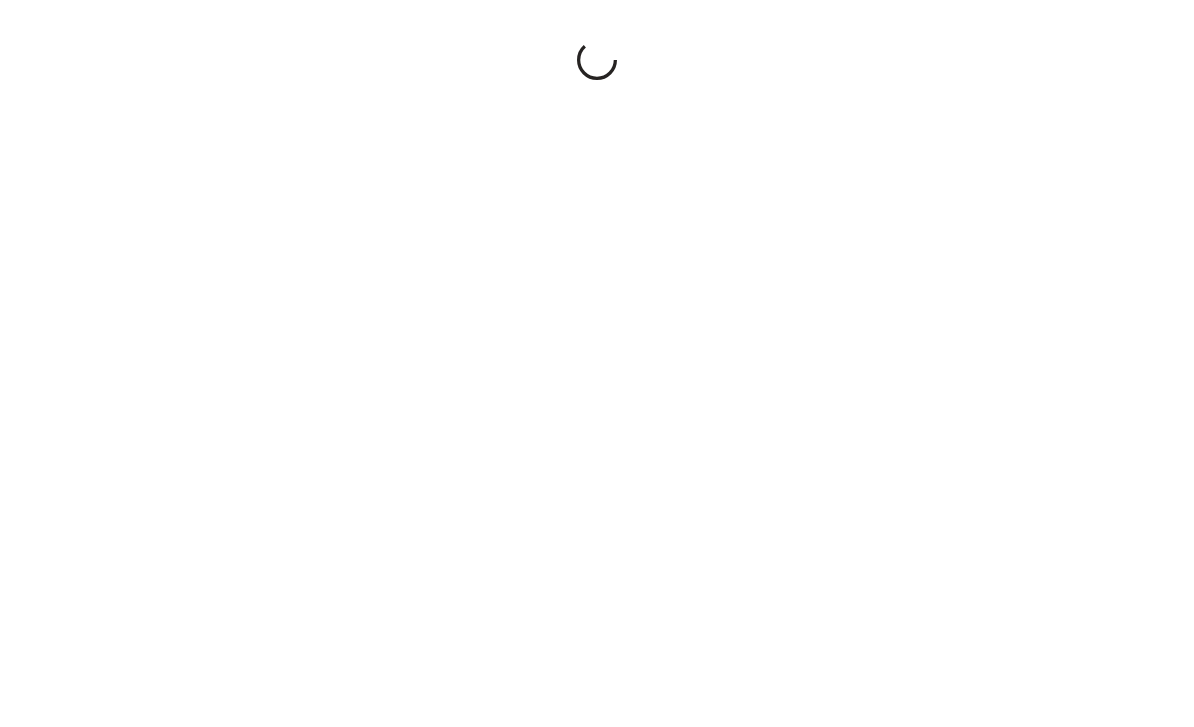 scroll, scrollTop: 0, scrollLeft: 0, axis: both 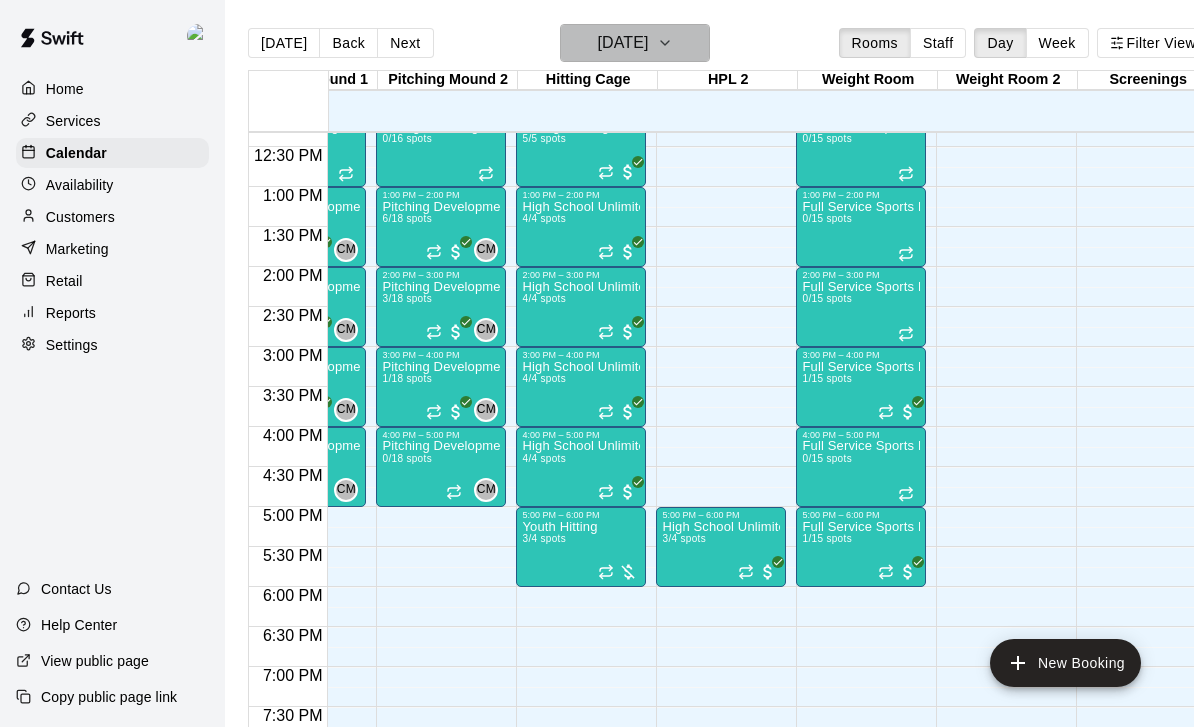 click 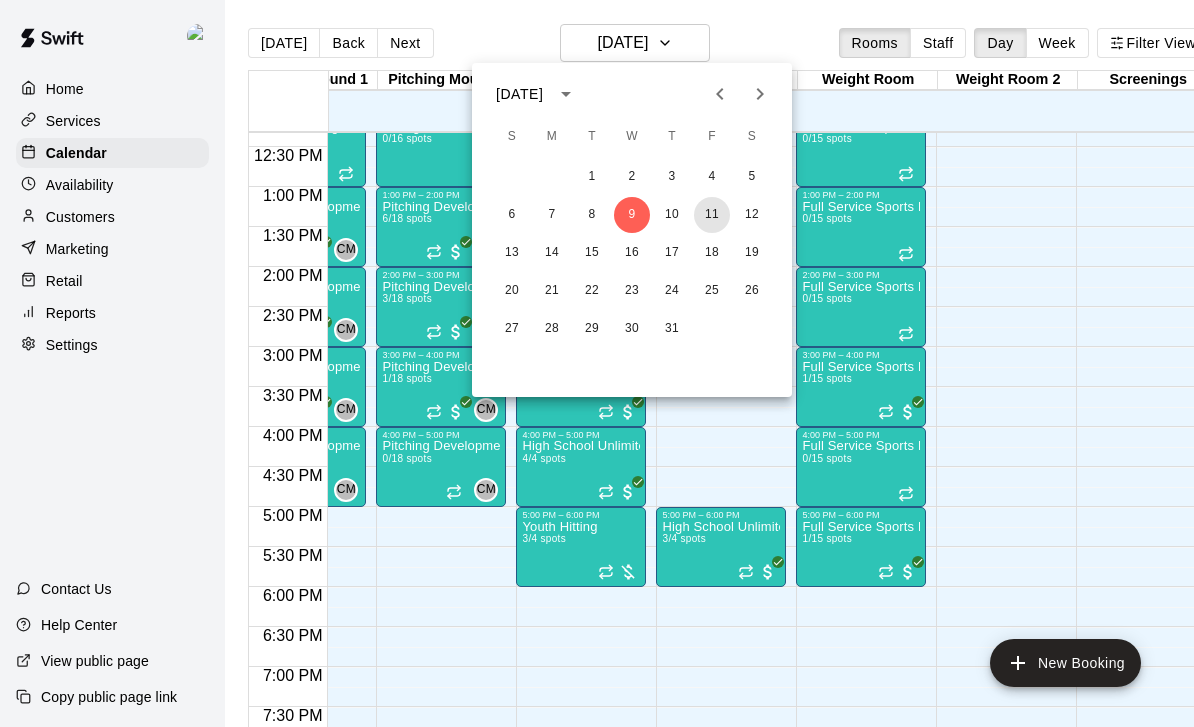 click on "11" at bounding box center [712, 215] 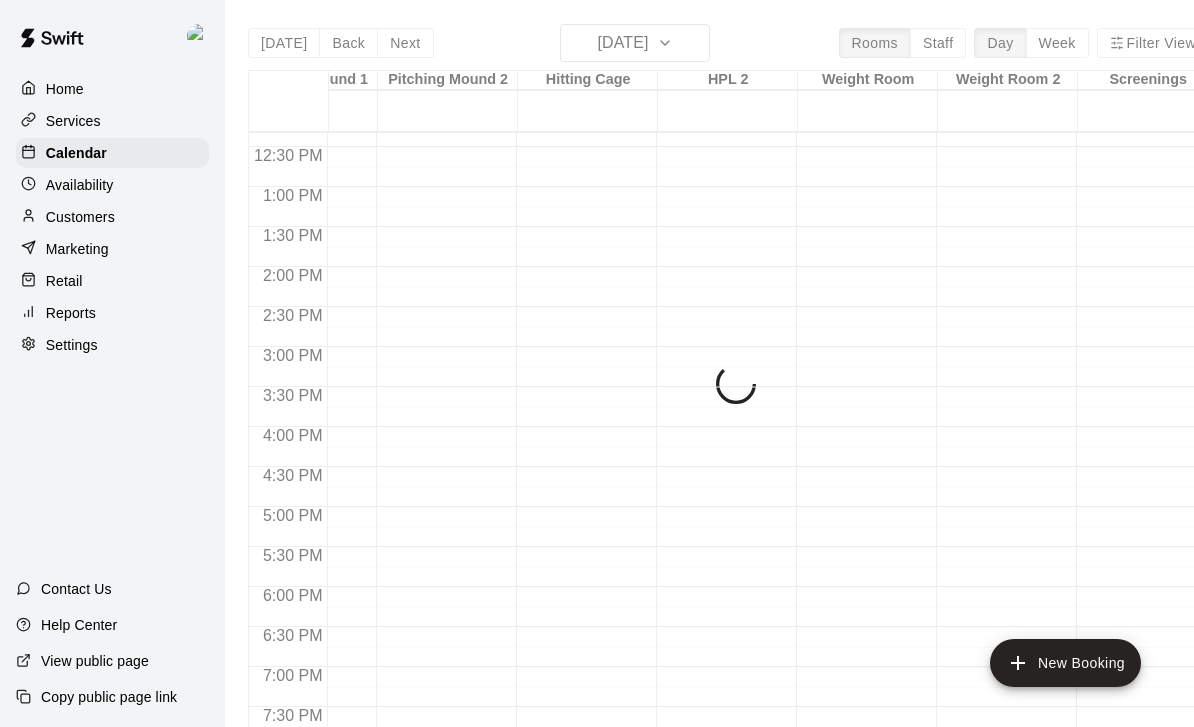 click on "11" at bounding box center (692, 148) 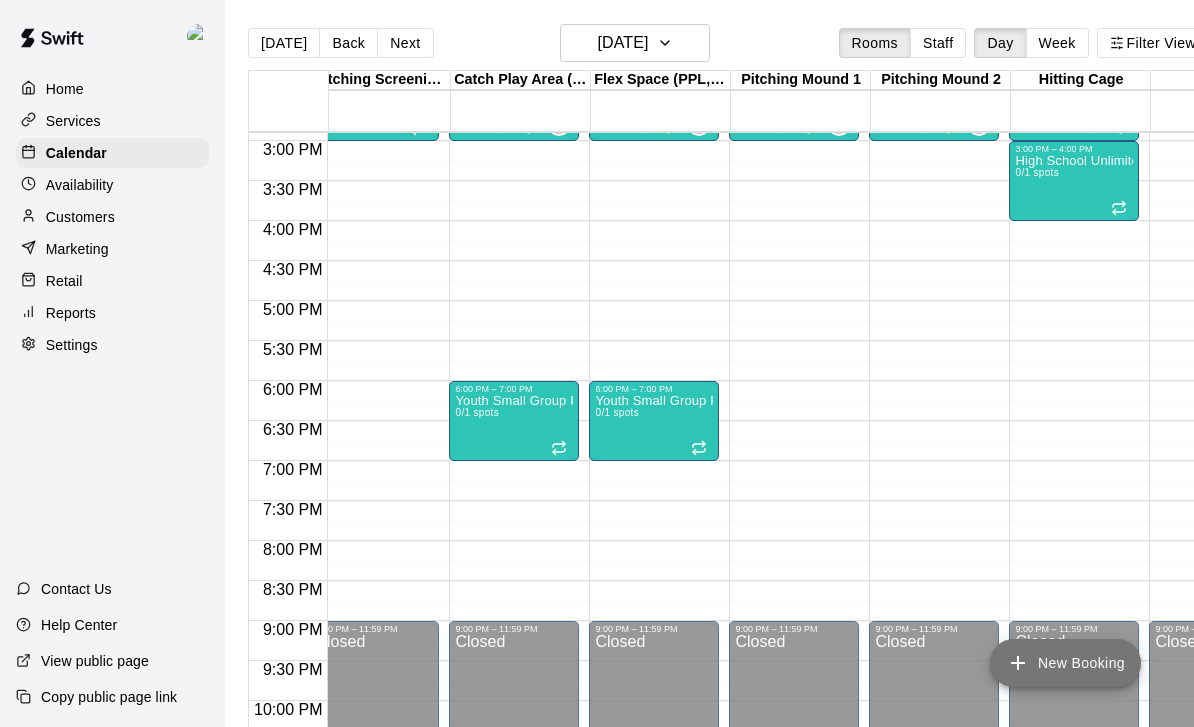 click on "New Booking" at bounding box center (1065, 663) 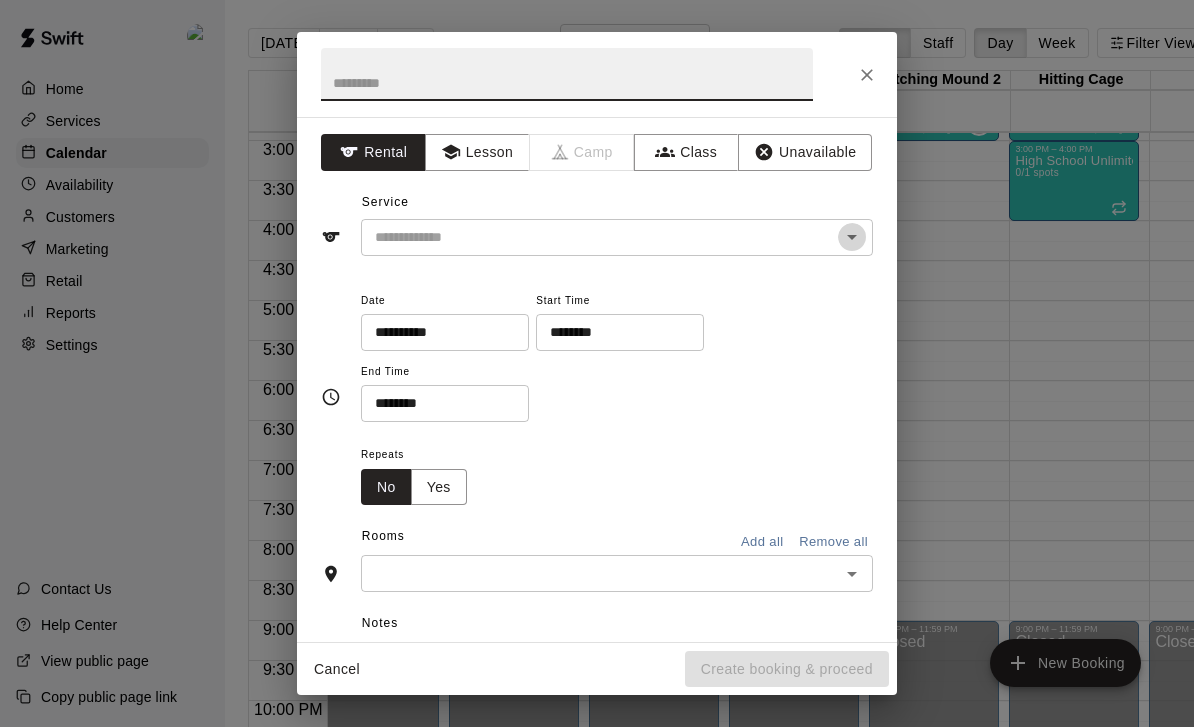 click 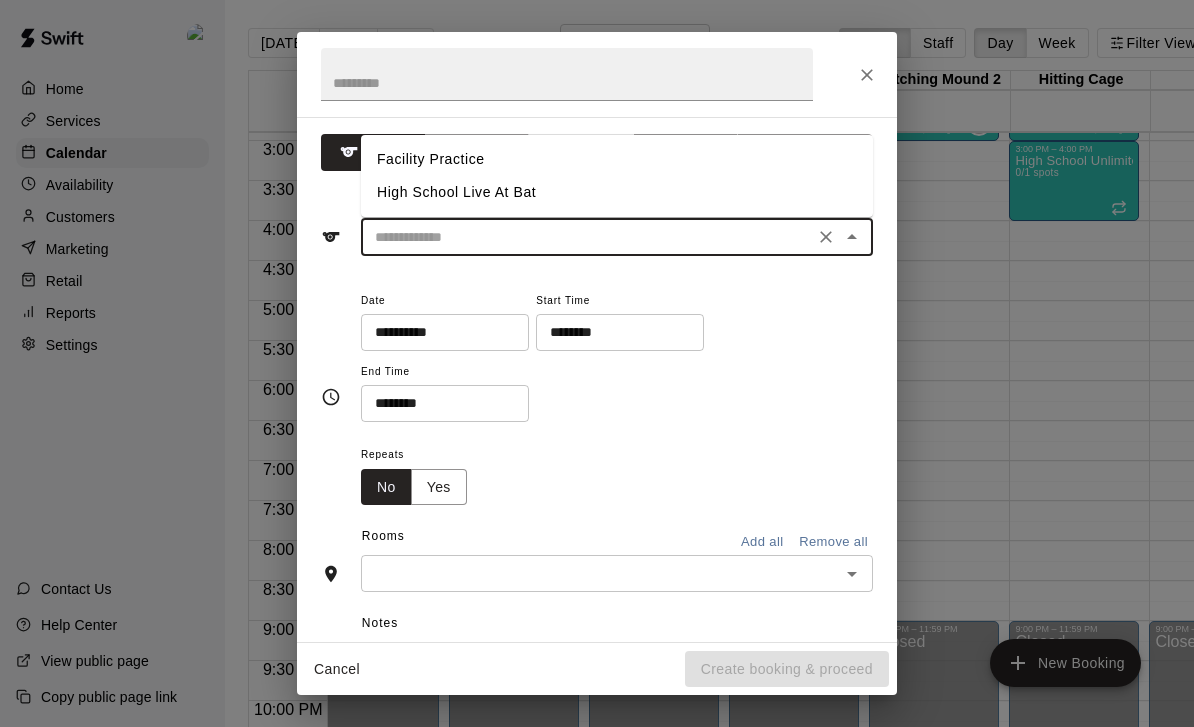 click on "Repeats No Yes" at bounding box center (617, 473) 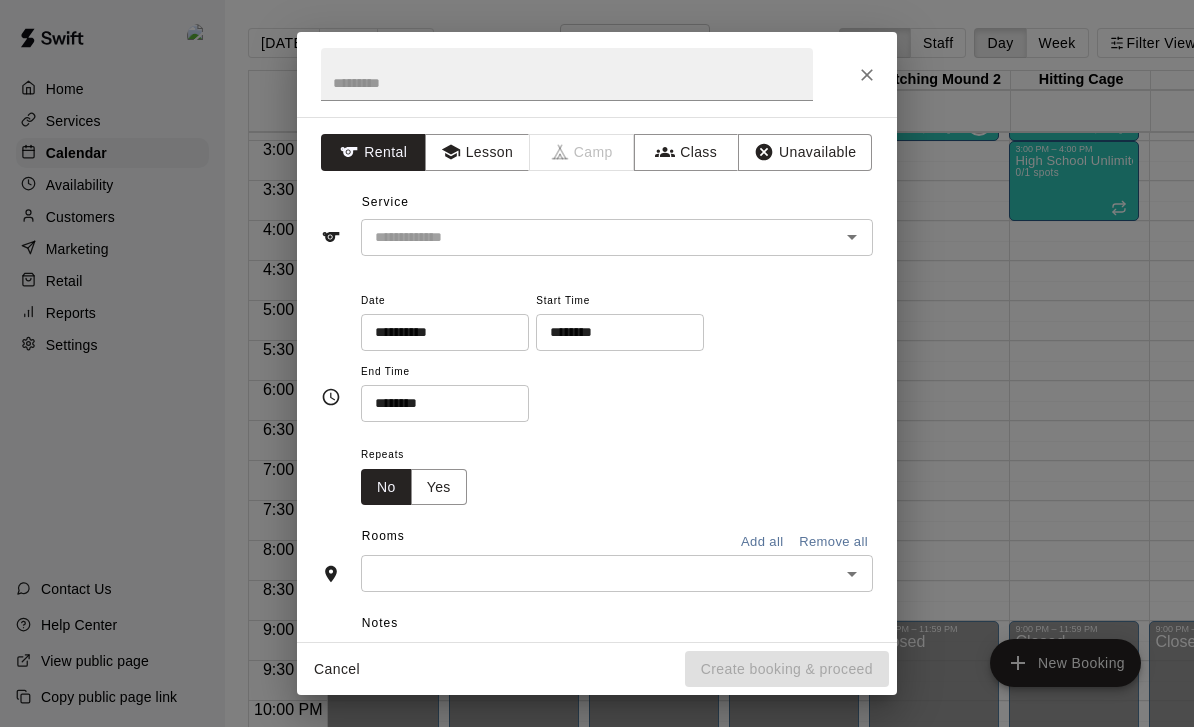 click 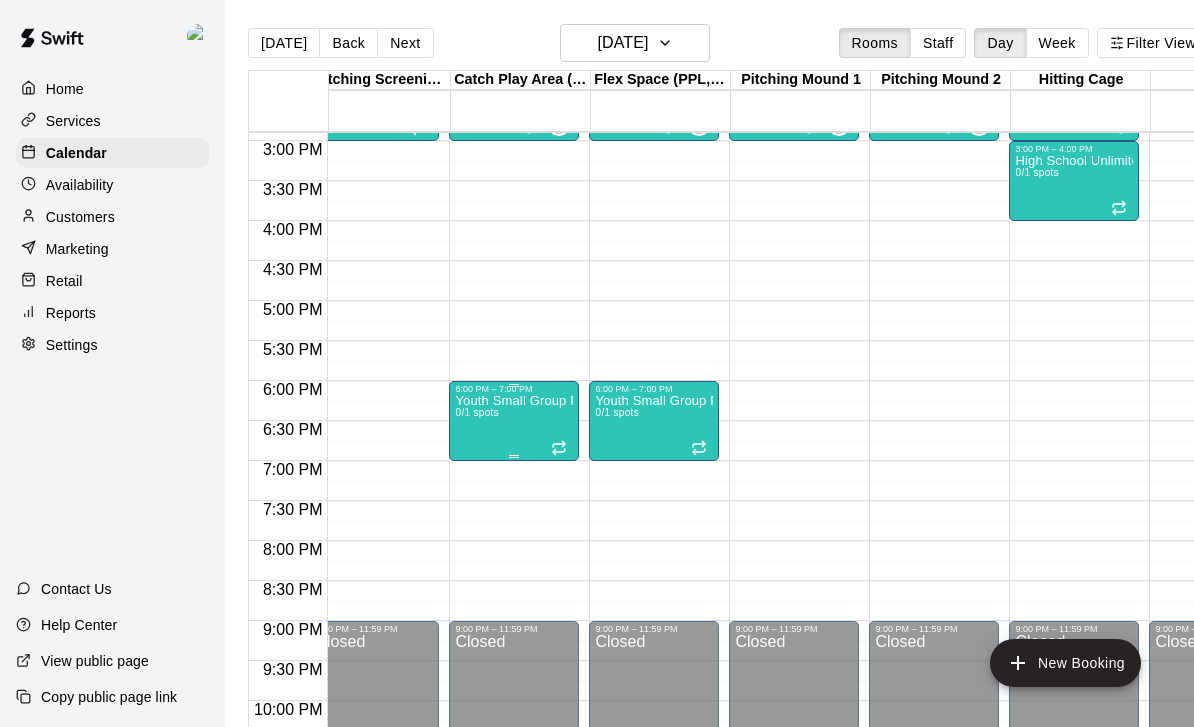 click on "Youth Small Group Pitching Lesson 0/1 spots" at bounding box center [514, 757] 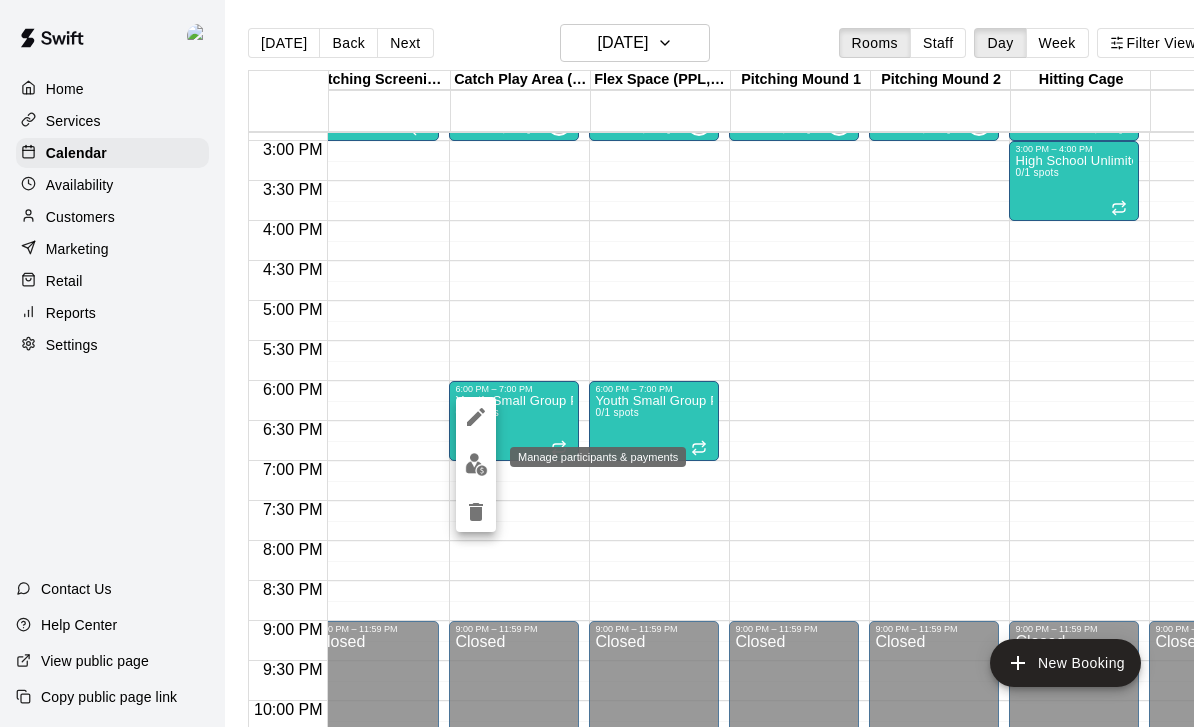 click at bounding box center (476, 464) 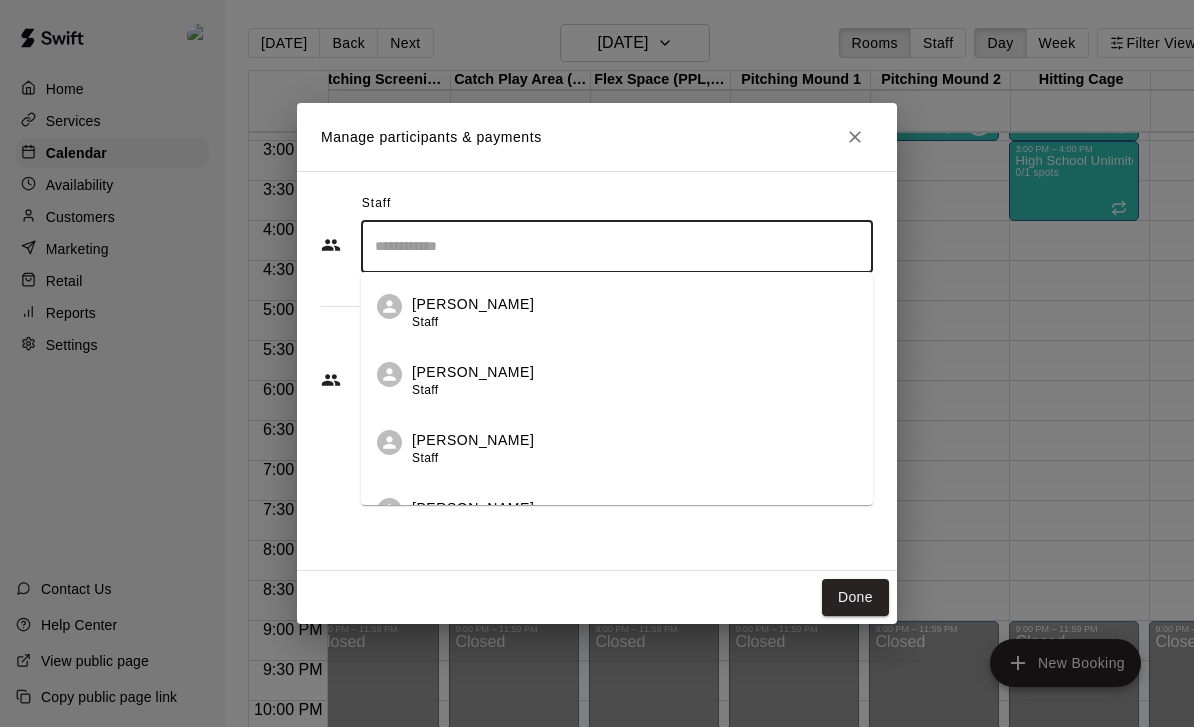 drag, startPoint x: 779, startPoint y: 256, endPoint x: 799, endPoint y: 352, distance: 98.0612 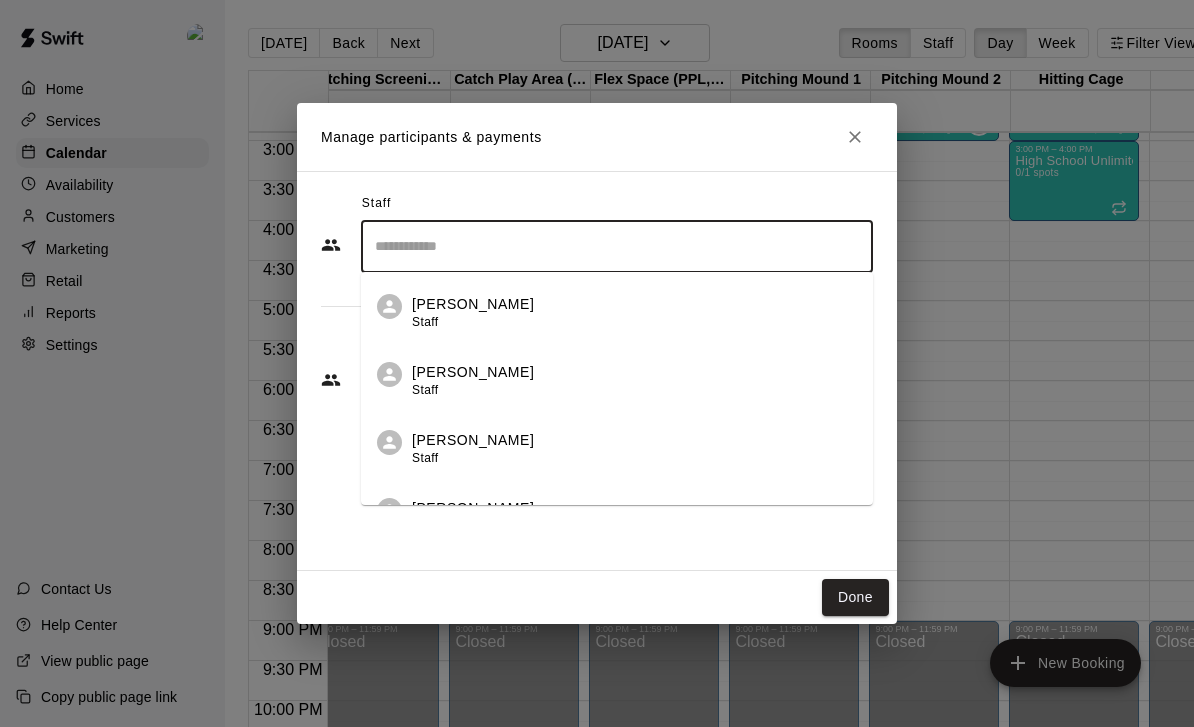 click on "​ [PERSON_NAME] Staff [PERSON_NAME] Staff [PERSON_NAME] Staff [PERSON_NAME] Staff [PERSON_NAME] Staff [PERSON_NAME] Staff [PERSON_NAME] Owner" at bounding box center [597, 245] 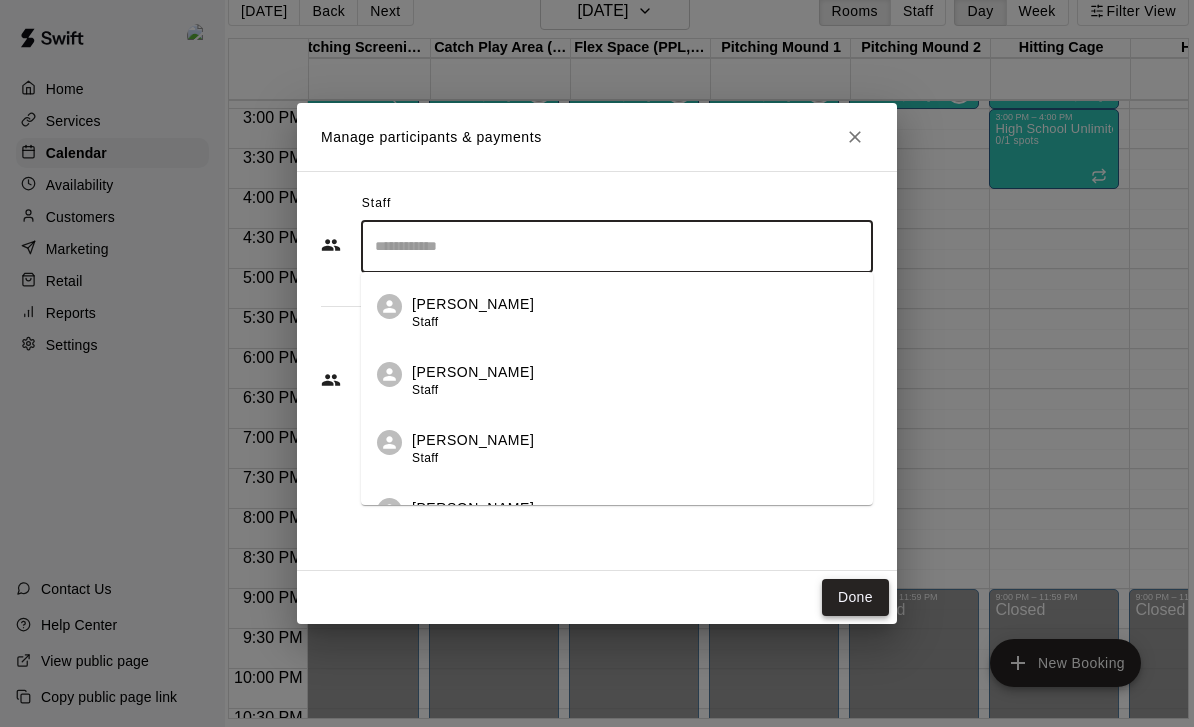 click on "Done" at bounding box center [855, 597] 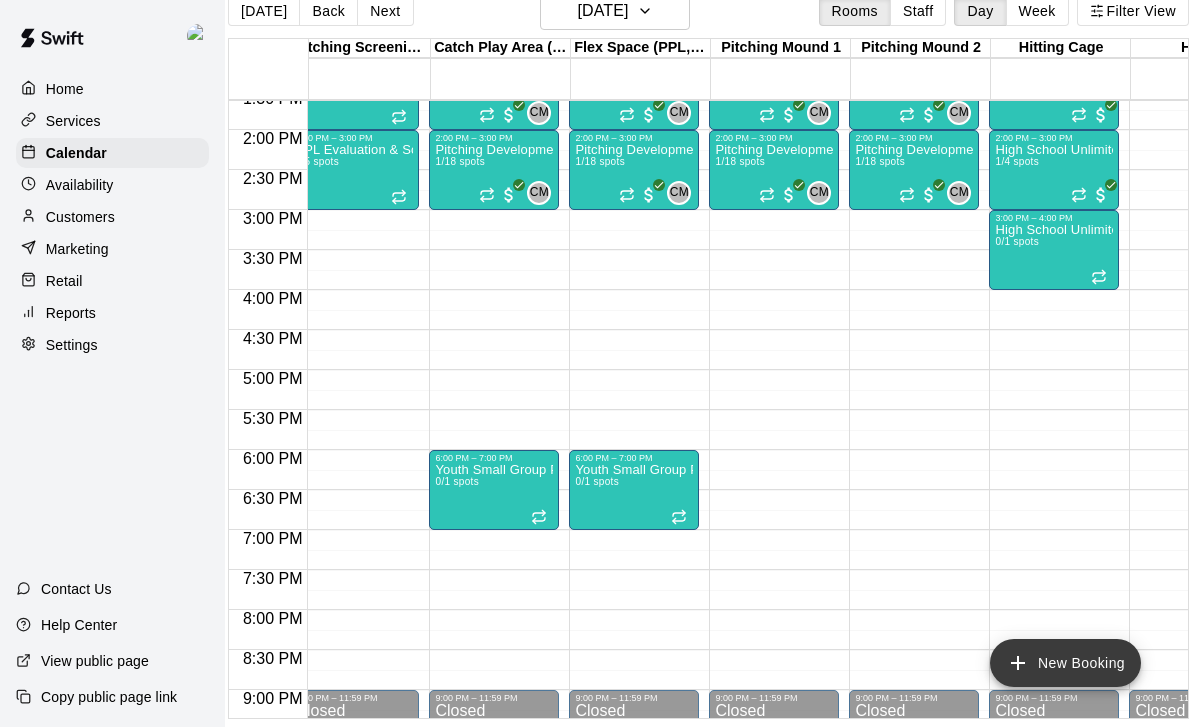 click on "New Booking" at bounding box center (1065, 663) 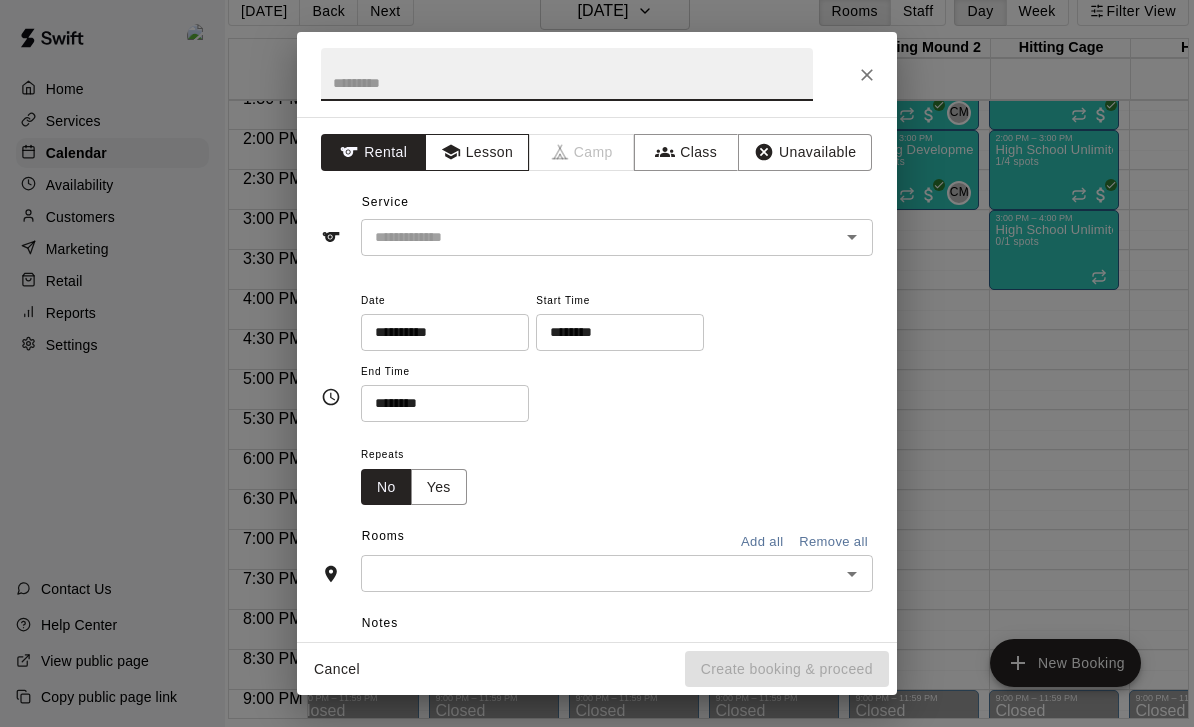 click on "Lesson" at bounding box center (477, 152) 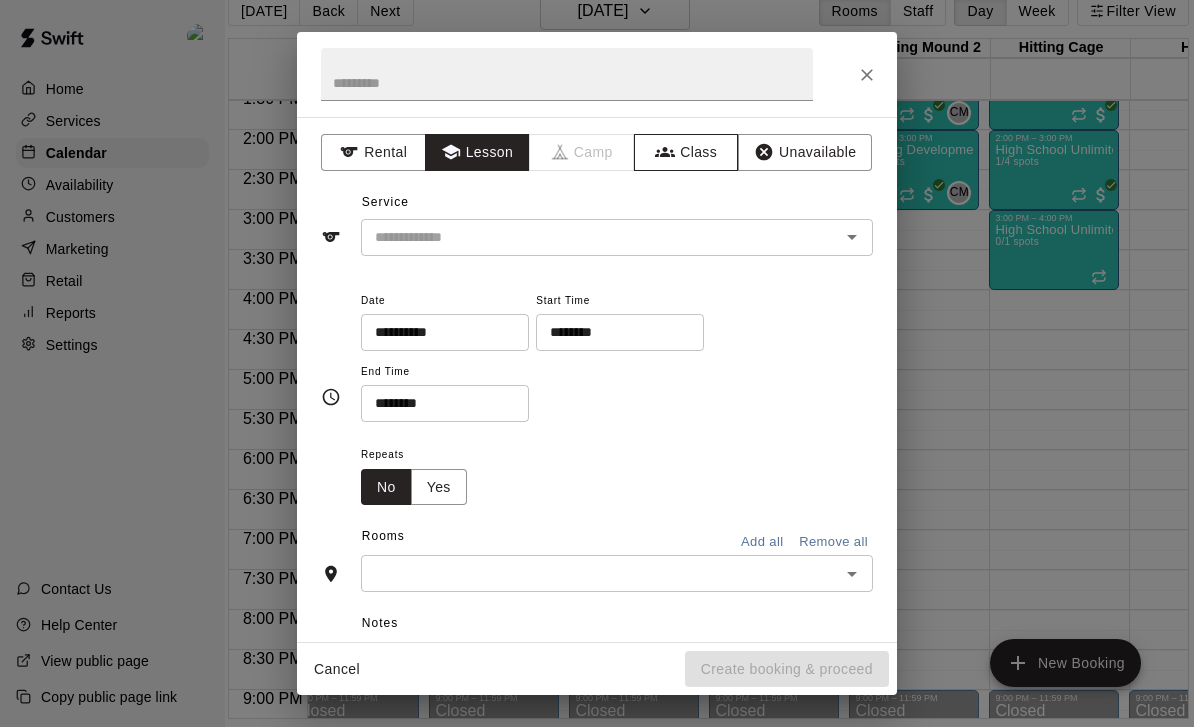 click on "Class" at bounding box center [686, 152] 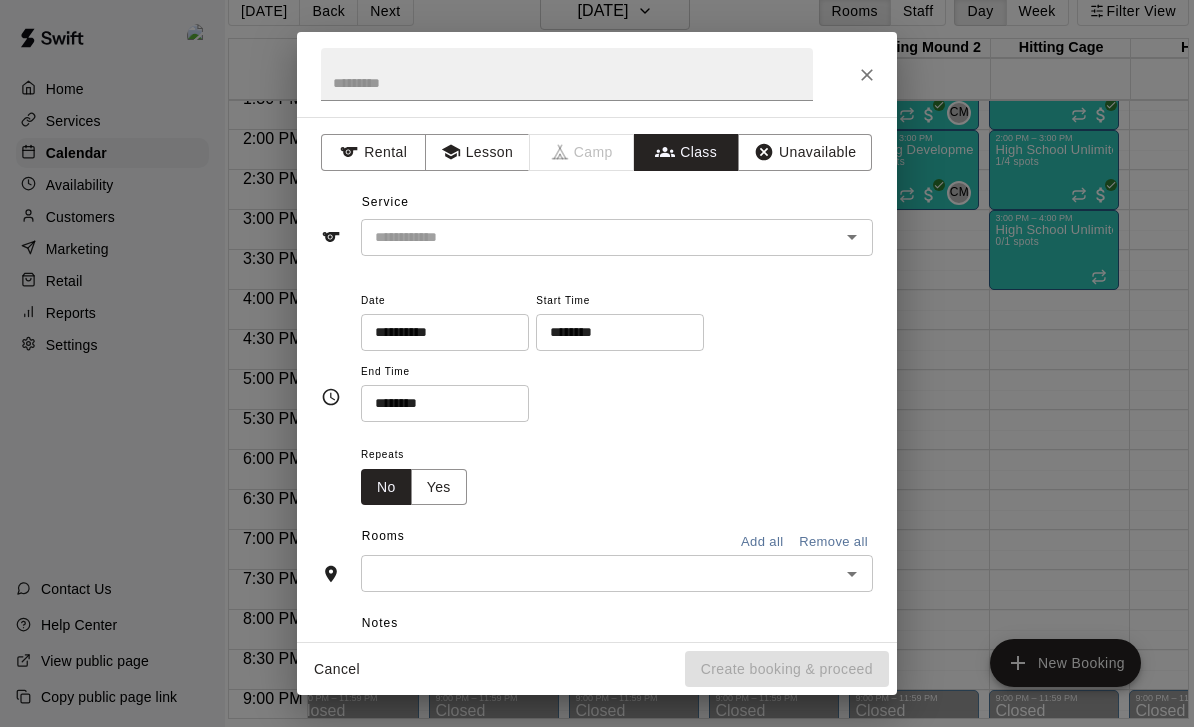 click at bounding box center [851, 237] 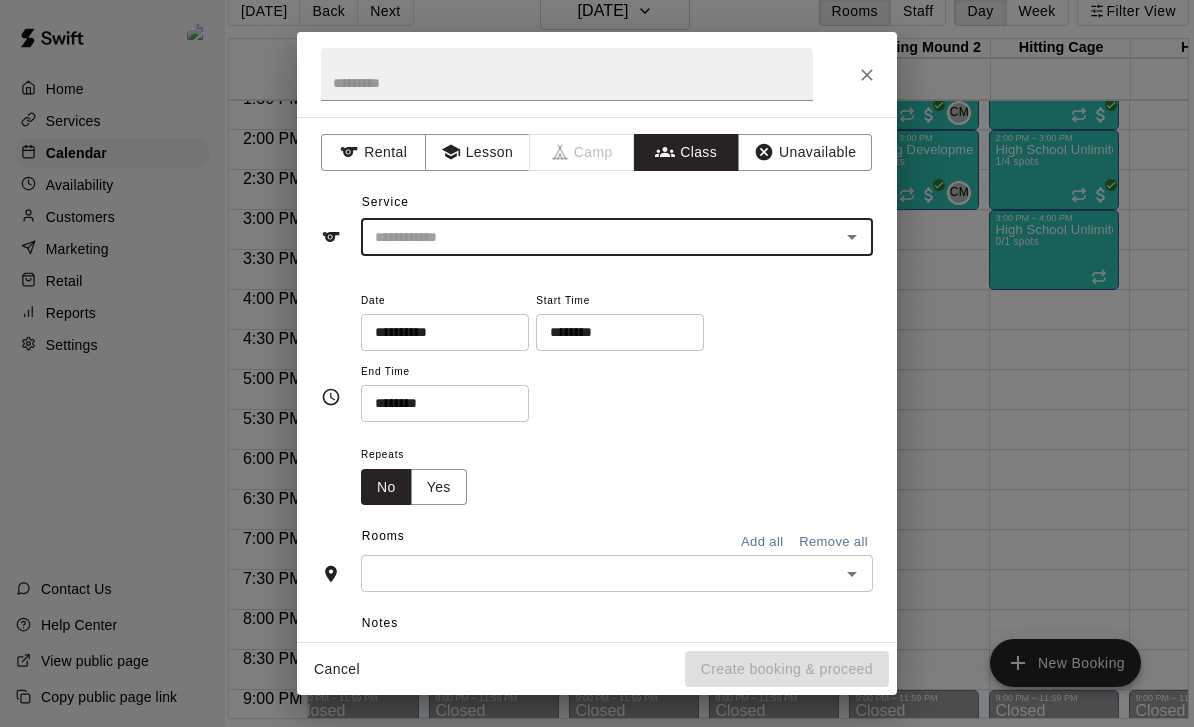 click 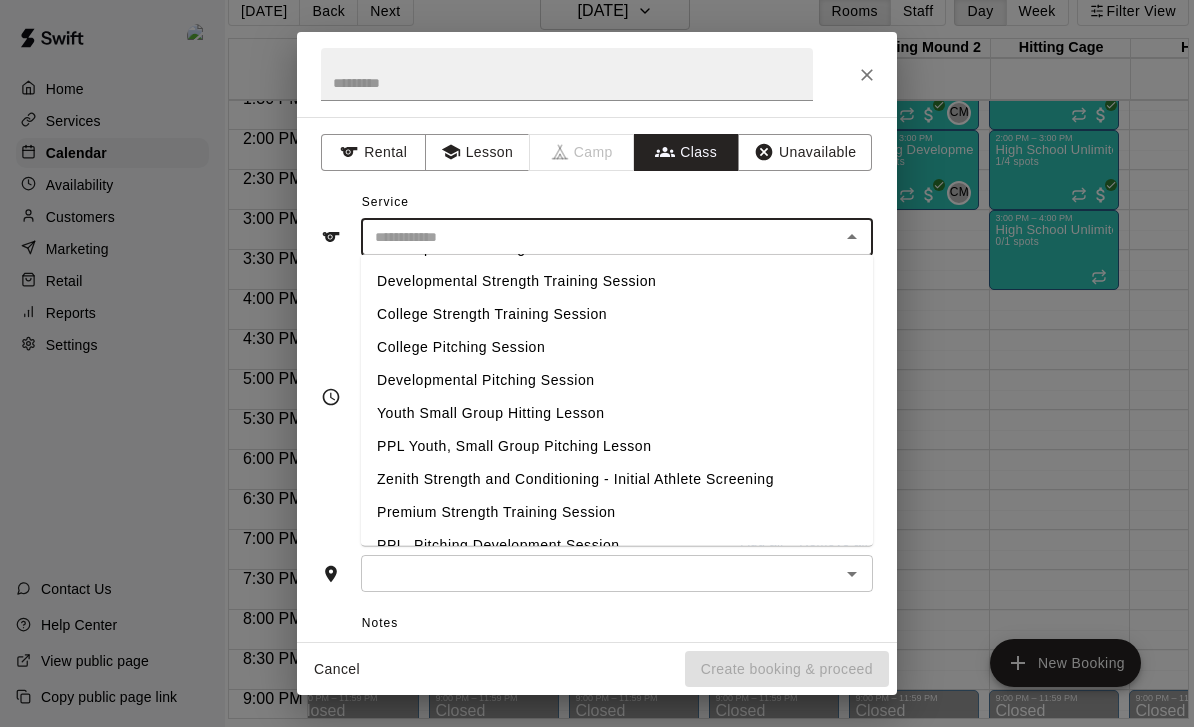 click on "PPL Youth, Small Group Pitching Lesson" at bounding box center [617, 447] 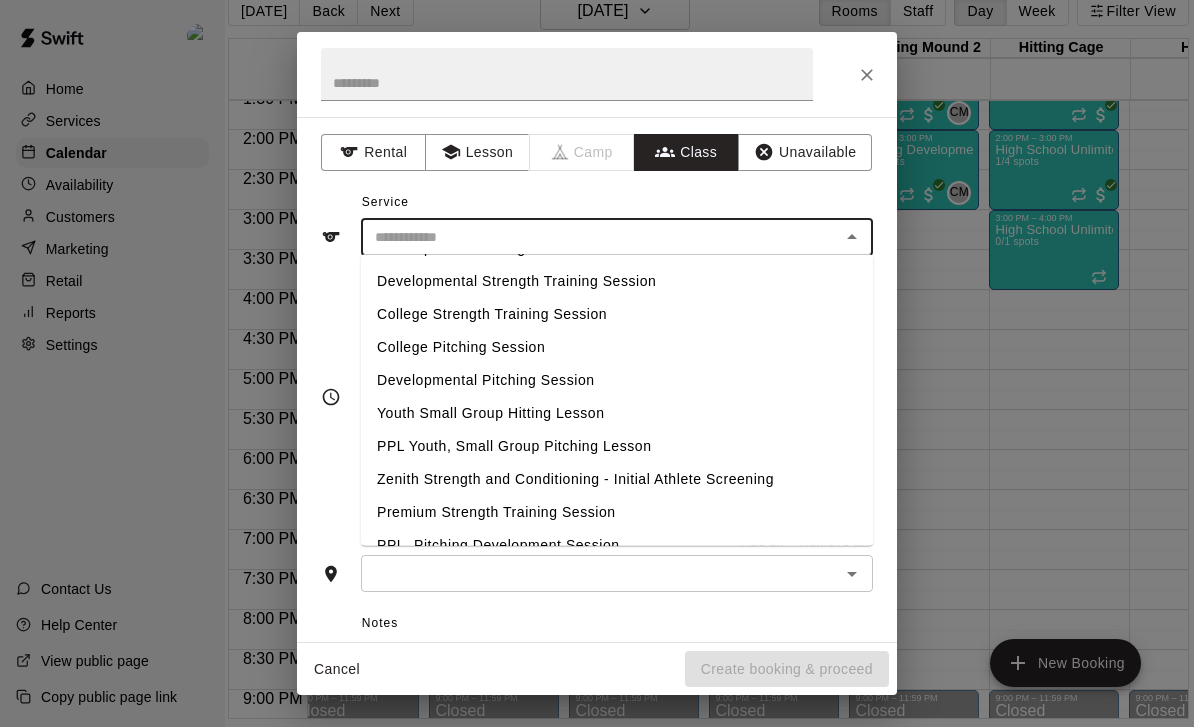 type on "**********" 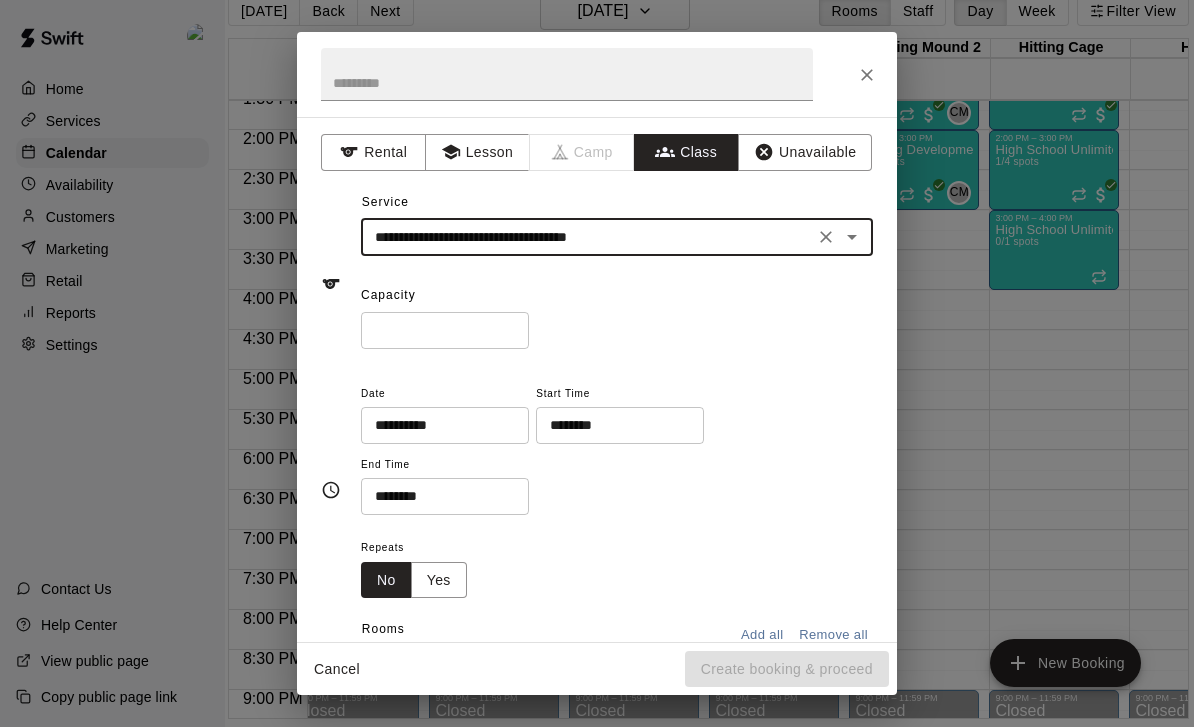 click on "********" at bounding box center [613, 425] 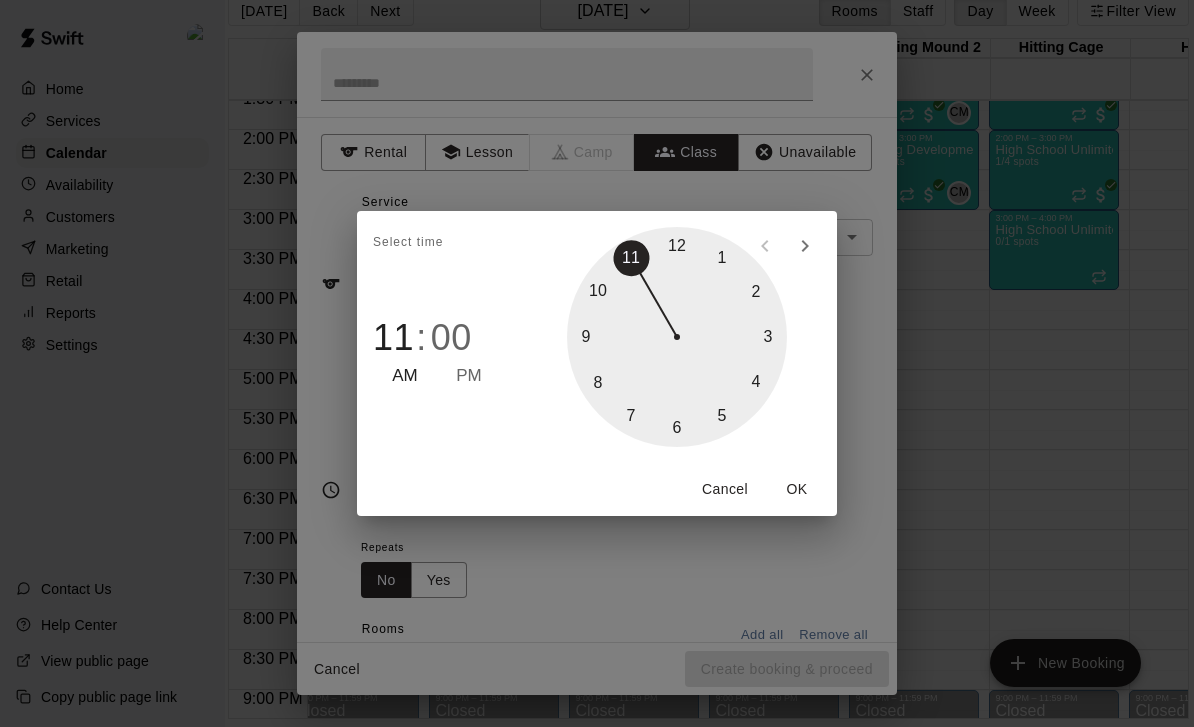 click at bounding box center (677, 337) 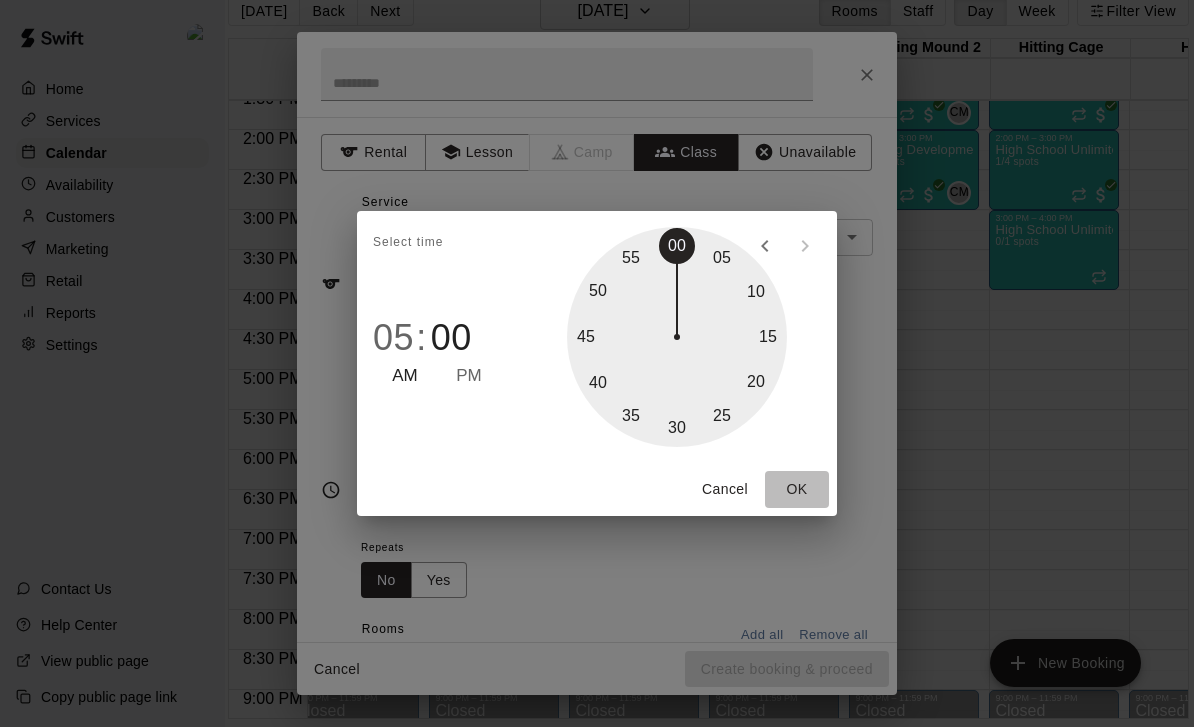 click on "OK" at bounding box center [797, 489] 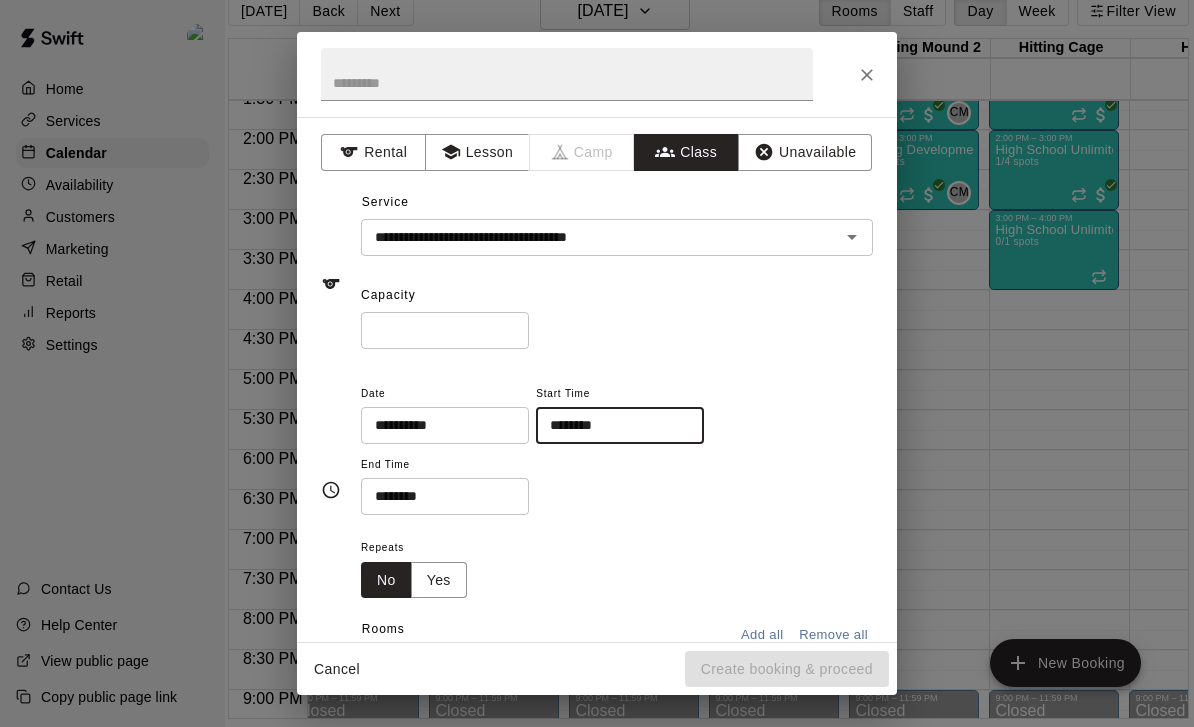click on "********" at bounding box center [613, 425] 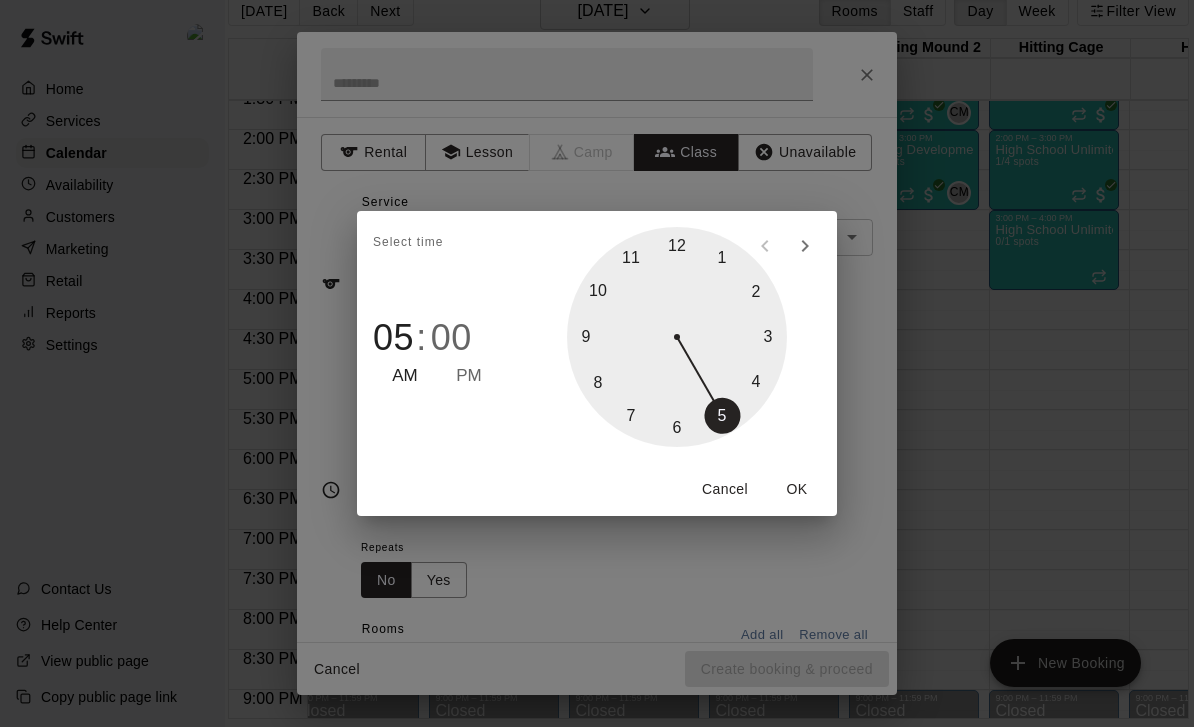 click on "PM" at bounding box center (469, 376) 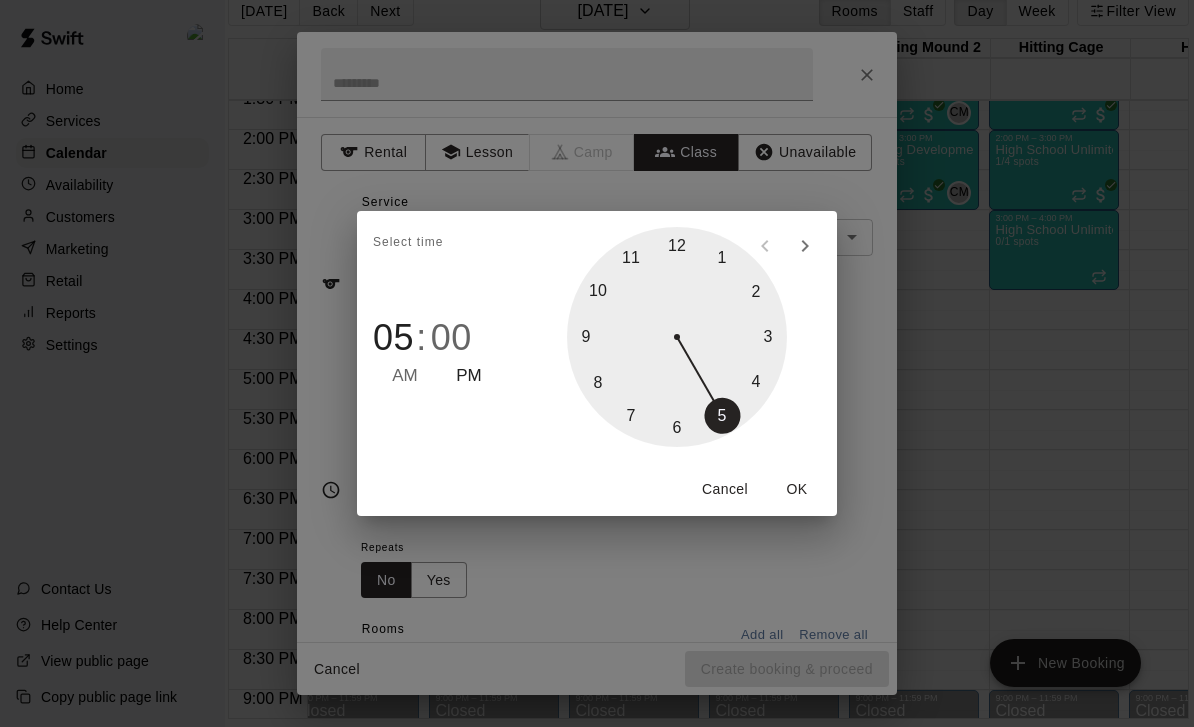 type on "********" 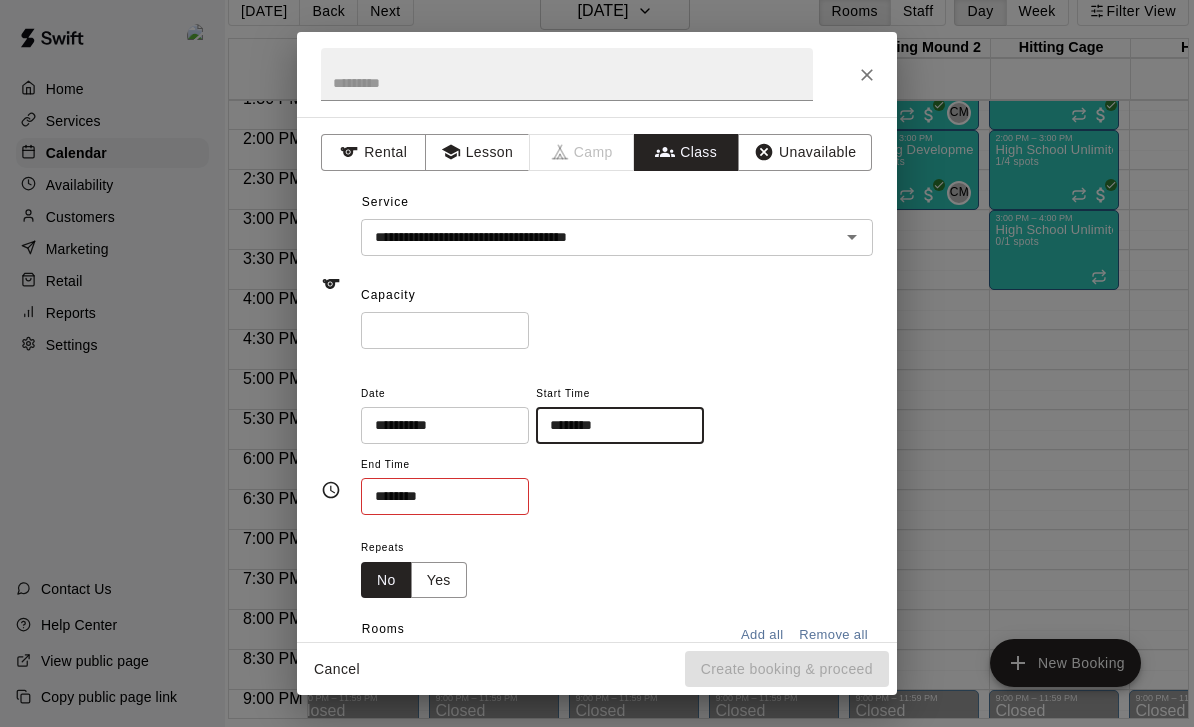 click on "********" at bounding box center [438, 496] 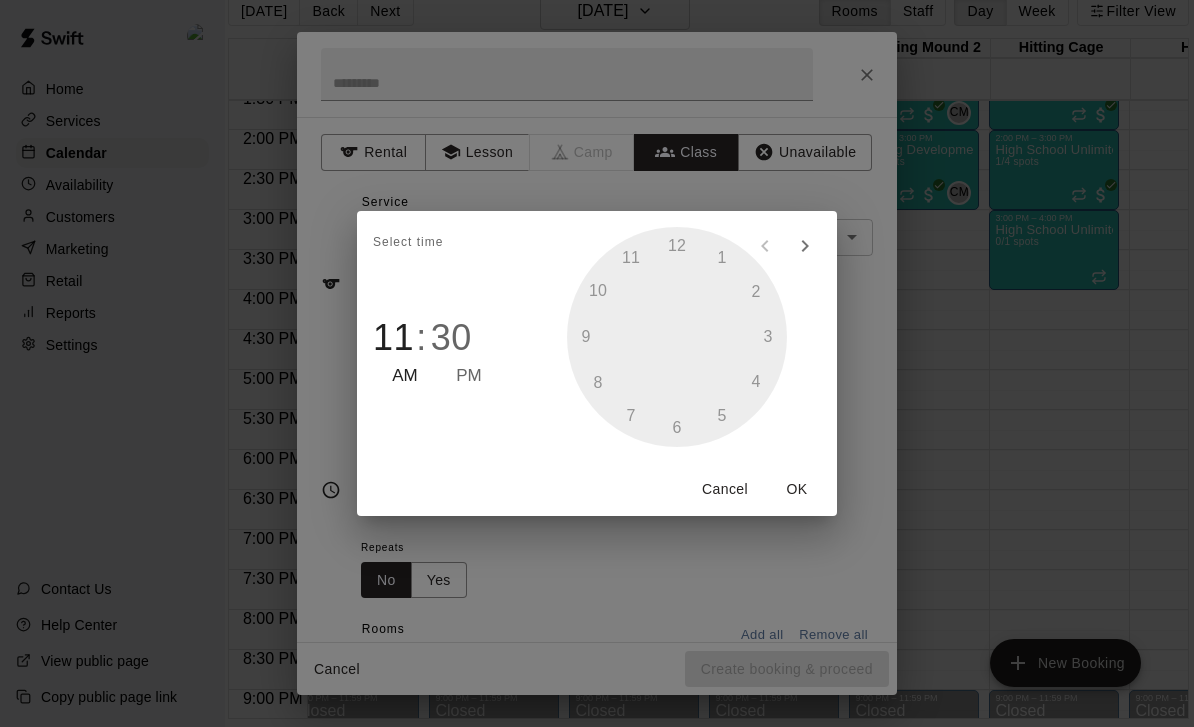 click on "PM" at bounding box center (469, 376) 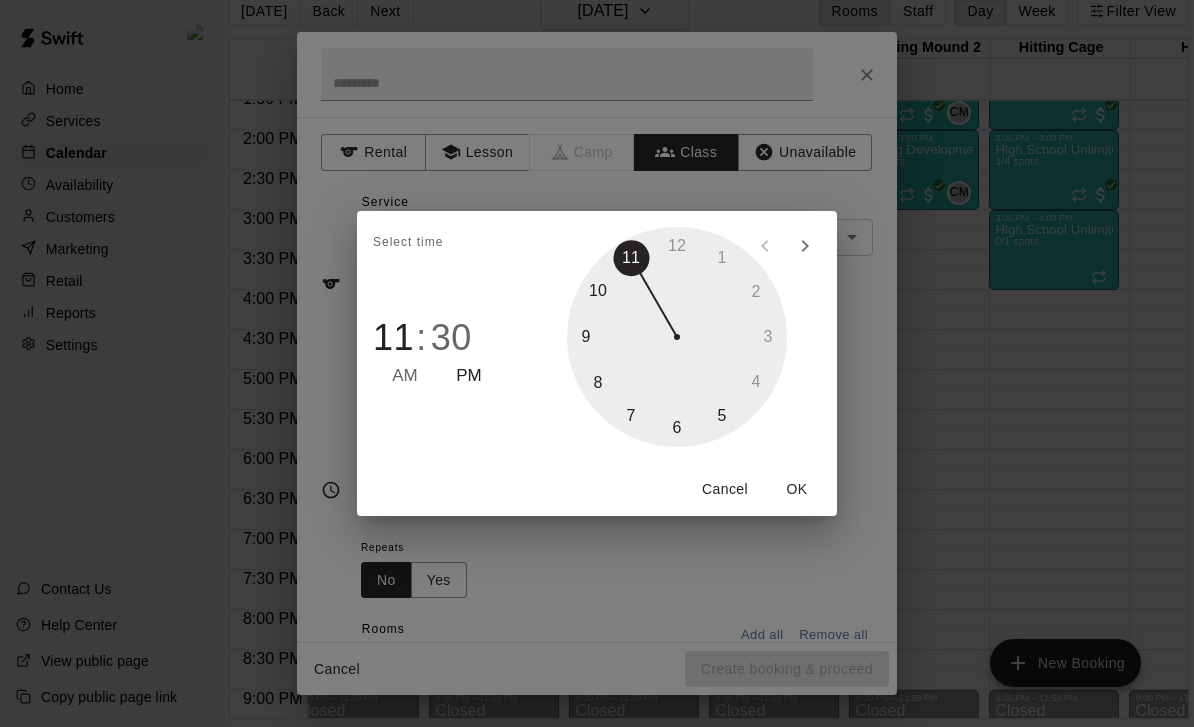 click at bounding box center [677, 337] 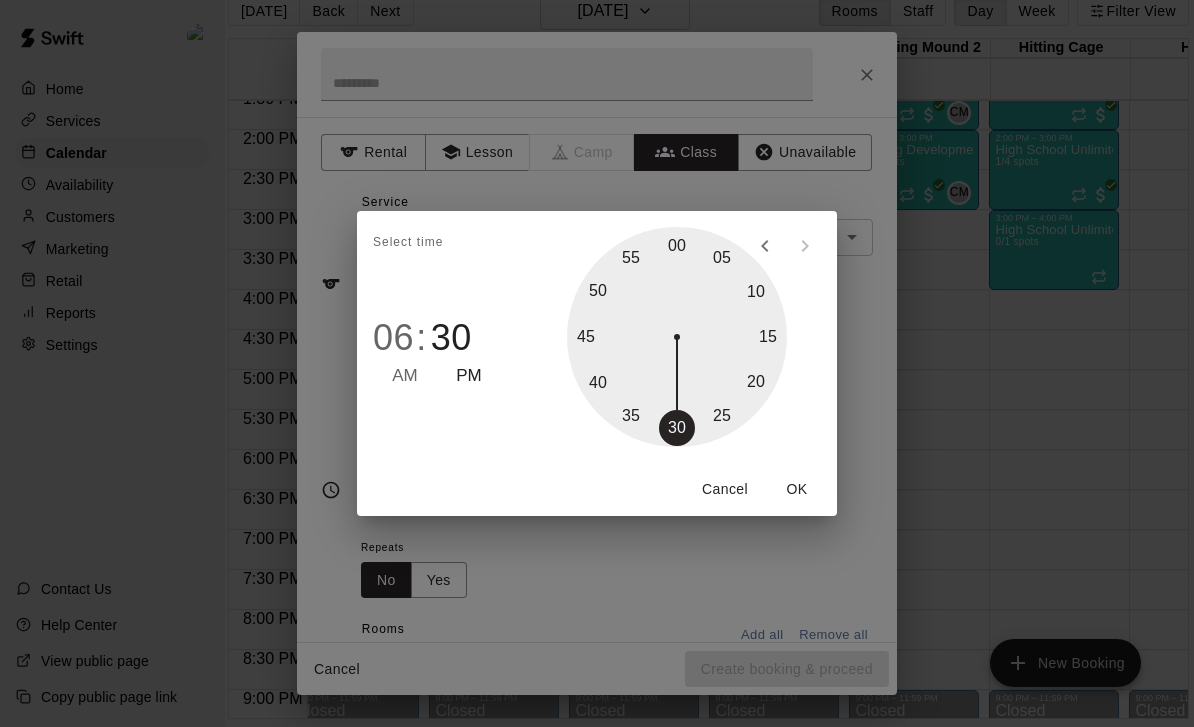 click at bounding box center (677, 337) 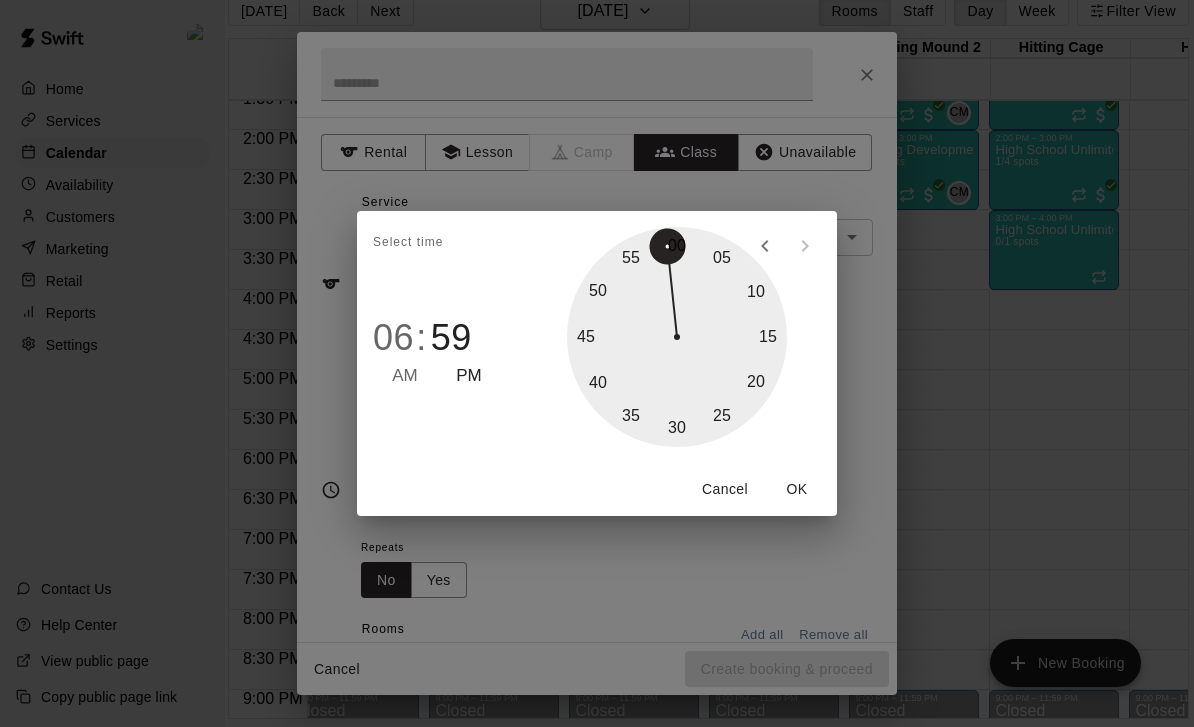 click at bounding box center [677, 337] 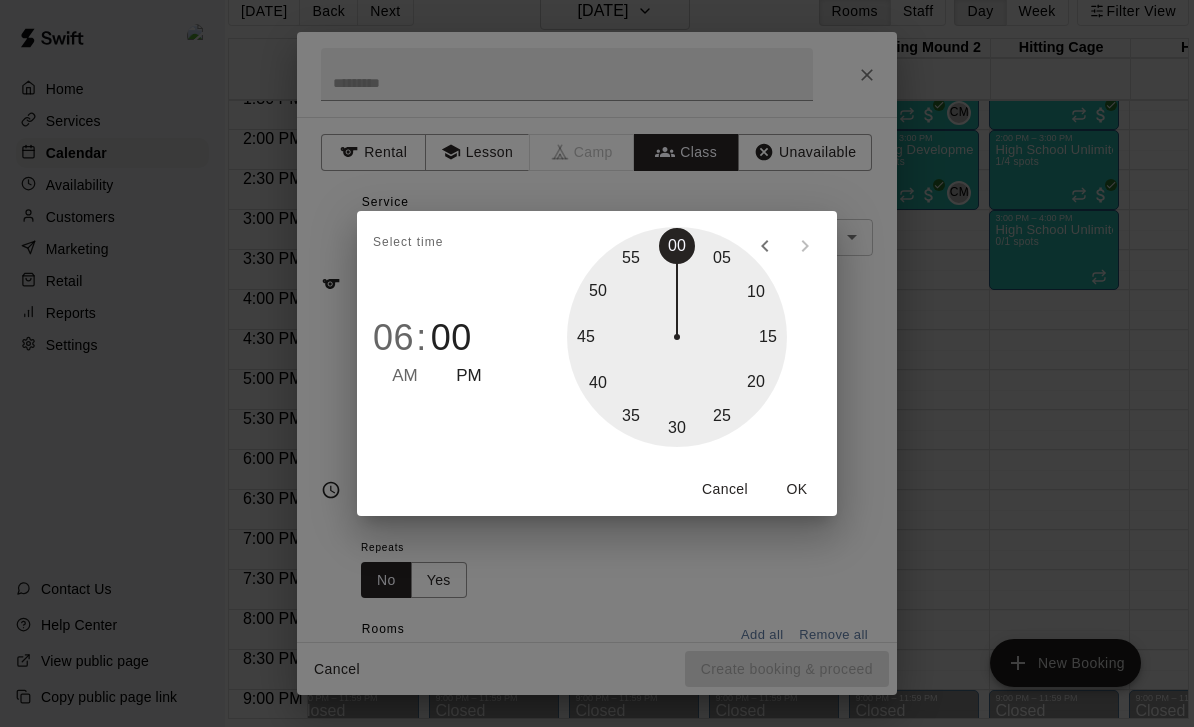 click on "OK" at bounding box center [797, 489] 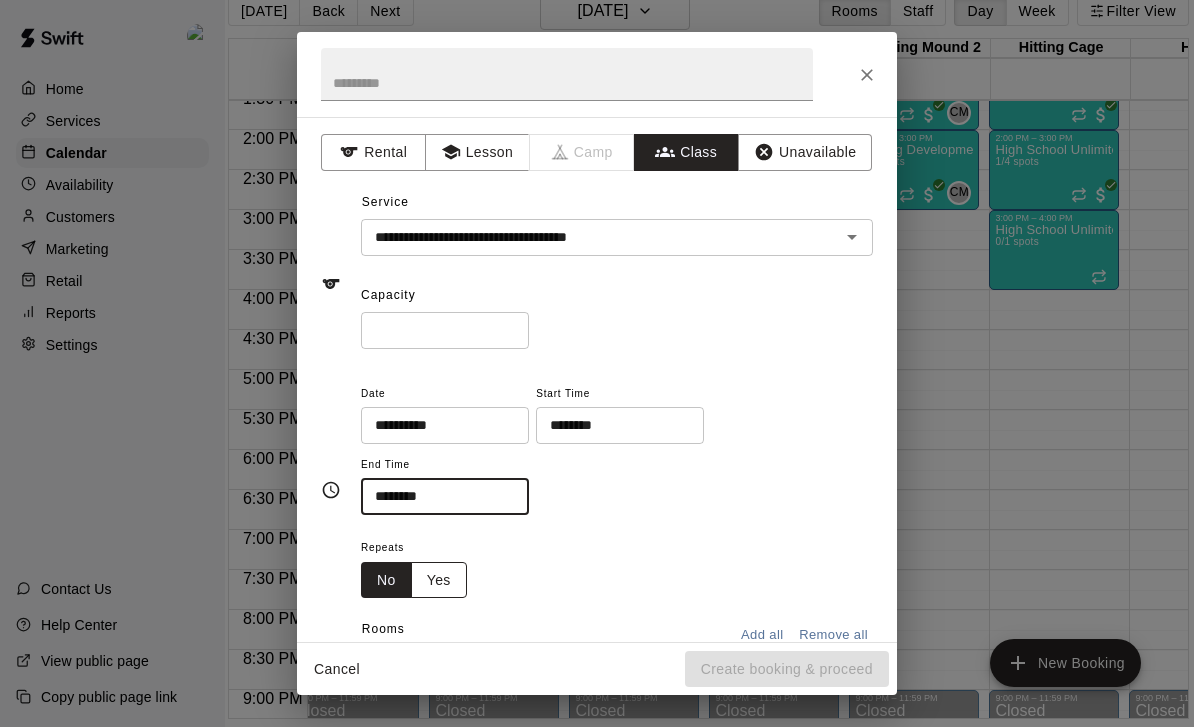 click on "Yes" at bounding box center (439, 580) 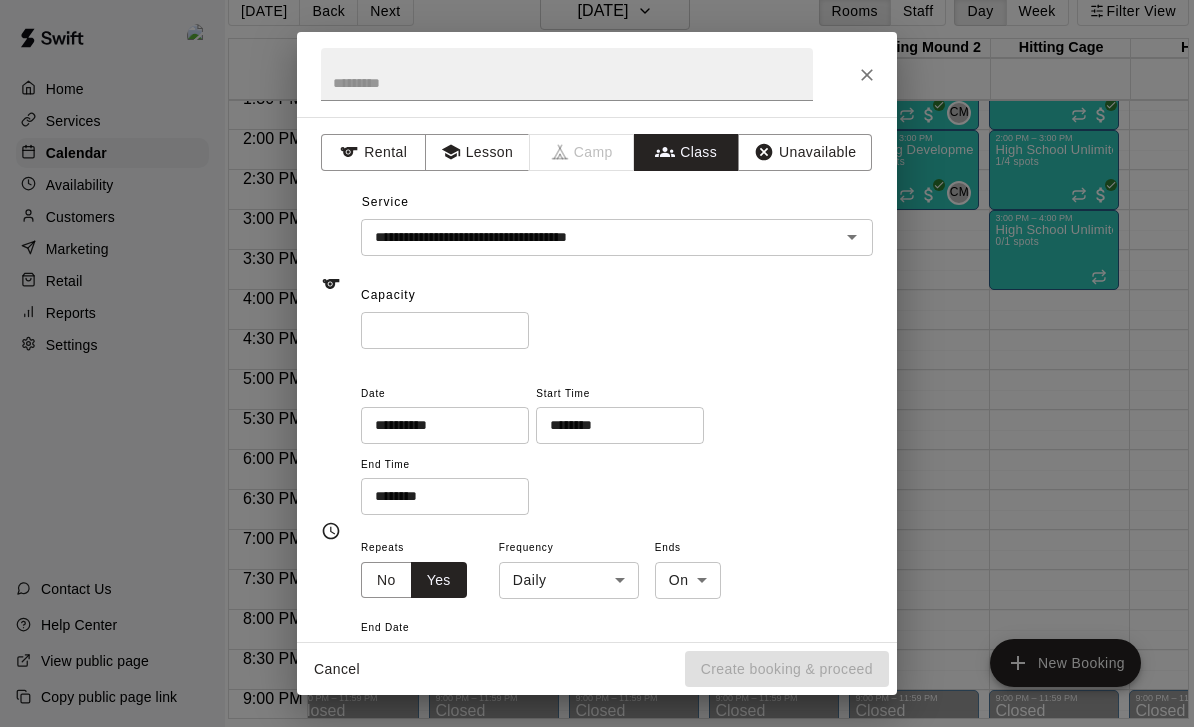 click on "Home Services Calendar Availability Customers Marketing Retail Reports Settings Contact Us Help Center View public page Copy public page link [DATE] Back [DATE][DATE] Rooms Staff Day Week Filter View Pitching Screenings 11 Fri Catch Play Area (Black Turf) 11 Fri Flex Space (PPL, Green Turf) 11 Fri [GEOGRAPHIC_DATA] 1 11 Fri [GEOGRAPHIC_DATA] 2 11 Fri Hitting Cage 11 Fri HPL 2 11 Fri Weight Room 11 Fri Weight Room 2 11 Fri Screenings 11 Fri Catching Lessons (PPL) 11 Fri Nutrition Consultation Meeting 11 Fri [PERSON_NAME] (Zenith Remote Communication) 11 [PERSON_NAME], Remote Communication 11 Fri [PERSON_NAME], Remote Communication 11 Fri 12:00 AM 12:30 AM 1:00 AM 1:30 AM 2:00 AM 2:30 AM 3:00 AM 3:30 AM 4:00 AM 4:30 AM 5:00 AM 5:30 AM 6:00 AM 6:30 AM 7:00 AM 7:30 AM 8:00 AM 8:30 AM 9:00 AM 9:30 AM 10:00 AM 10:30 AM 11:00 AM 11:30 AM 12:00 PM 12:30 PM 1:00 PM 1:30 PM 2:00 PM 2:30 PM 3:00 PM 3:30 PM 4:00 PM 4:30 PM 5:00 PM 5:30 PM 6:00 PM 6:30 PM 7:00 PM 7:30 PM 8:00 PM 8:30 PM 9:00 PM 9:30 PM 10:00 PM 10:30 PM CM 0" at bounding box center [577, 347] 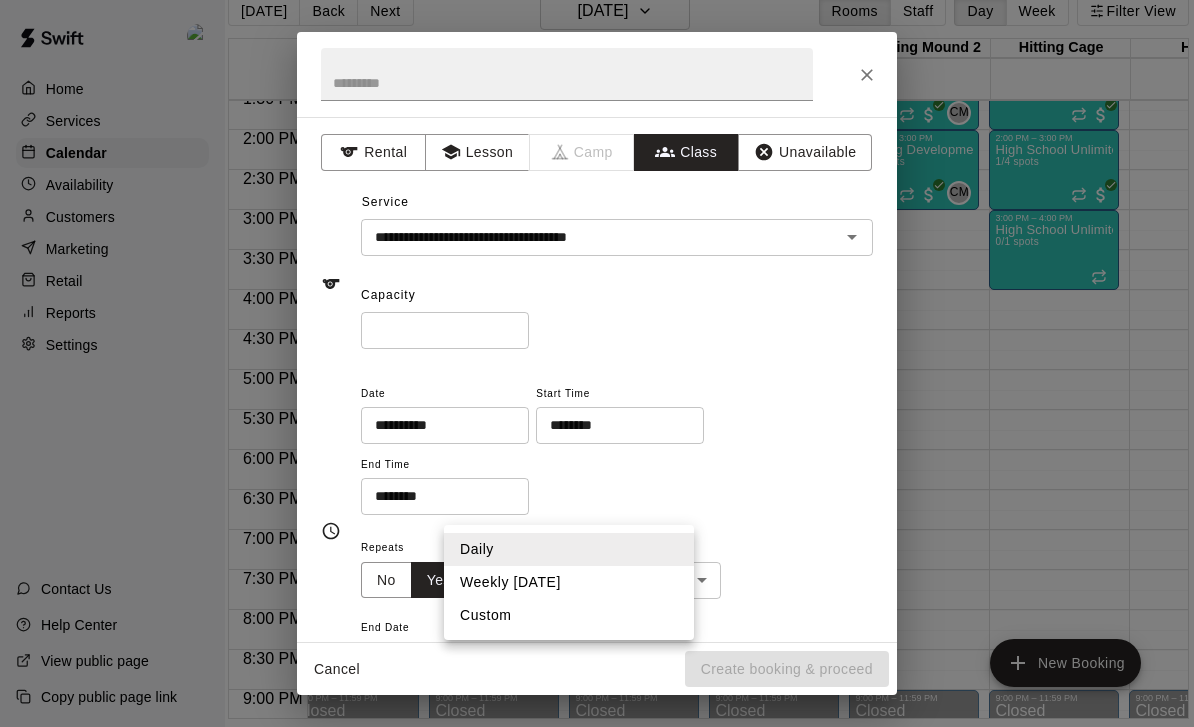 click on "Weekly [DATE]" at bounding box center (569, 582) 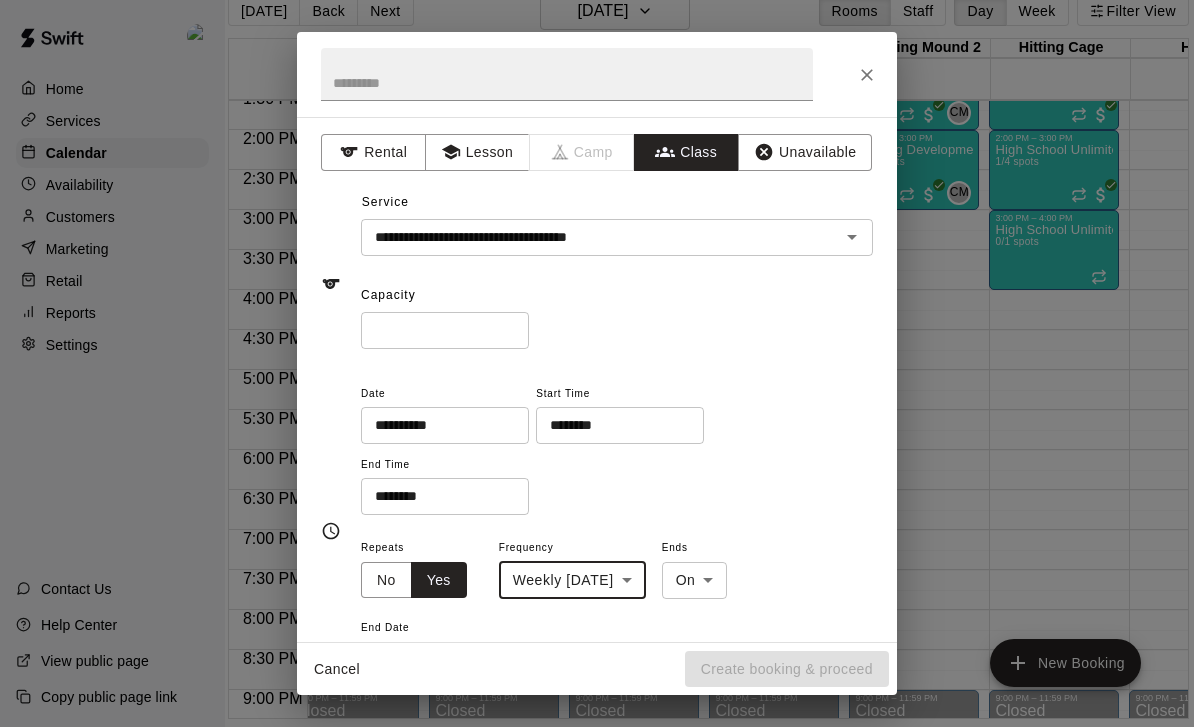 click on "Home Services Calendar Availability Customers Marketing Retail Reports Settings Contact Us Help Center View public page Copy public page link [DATE] Back [DATE][DATE] Rooms Staff Day Week Filter View Pitching Screenings 11 Fri Catch Play Area (Black Turf) 11 Fri Flex Space (PPL, Green Turf) 11 Fri [GEOGRAPHIC_DATA] 1 11 Fri [GEOGRAPHIC_DATA] 2 11 Fri Hitting Cage 11 Fri HPL 2 11 Fri Weight Room 11 Fri Weight Room 2 11 Fri Screenings 11 Fri Catching Lessons (PPL) 11 Fri Nutrition Consultation Meeting 11 Fri [PERSON_NAME] (Zenith Remote Communication) 11 [PERSON_NAME], Remote Communication 11 Fri [PERSON_NAME], Remote Communication 11 Fri 12:00 AM 12:30 AM 1:00 AM 1:30 AM 2:00 AM 2:30 AM 3:00 AM 3:30 AM 4:00 AM 4:30 AM 5:00 AM 5:30 AM 6:00 AM 6:30 AM 7:00 AM 7:30 AM 8:00 AM 8:30 AM 9:00 AM 9:30 AM 10:00 AM 10:30 AM 11:00 AM 11:30 AM 12:00 PM 12:30 PM 1:00 PM 1:30 PM 2:00 PM 2:30 PM 3:00 PM 3:30 PM 4:00 PM 4:30 PM 5:00 PM 5:30 PM 6:00 PM 6:30 PM 7:00 PM 7:30 PM 8:00 PM 8:30 PM 9:00 PM 9:30 PM 10:00 PM 10:30 PM CM 0" at bounding box center (577, 347) 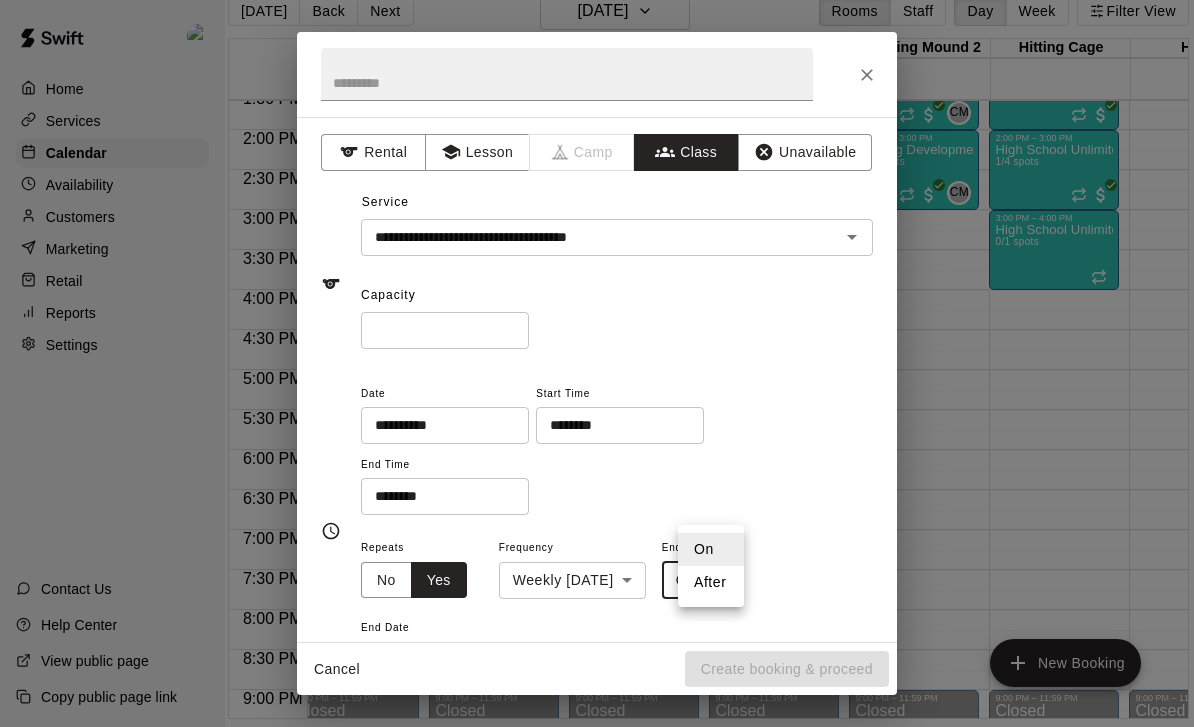 click at bounding box center [597, 363] 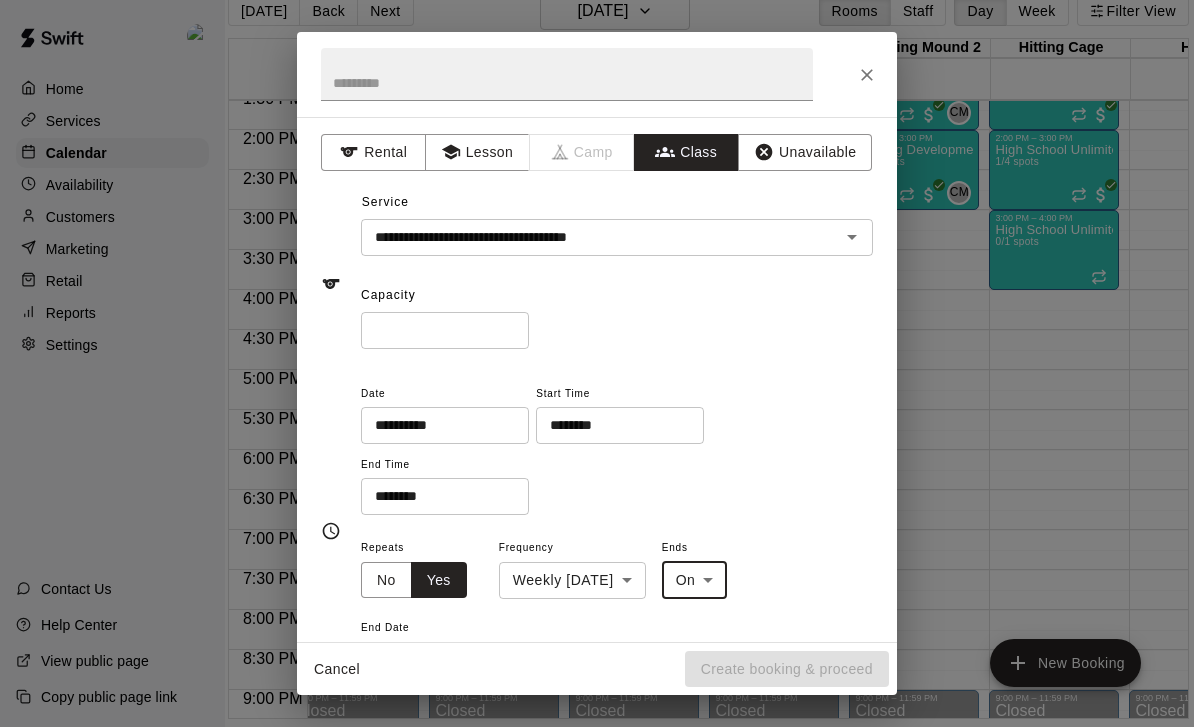 click on "**********" at bounding box center (454, 660) 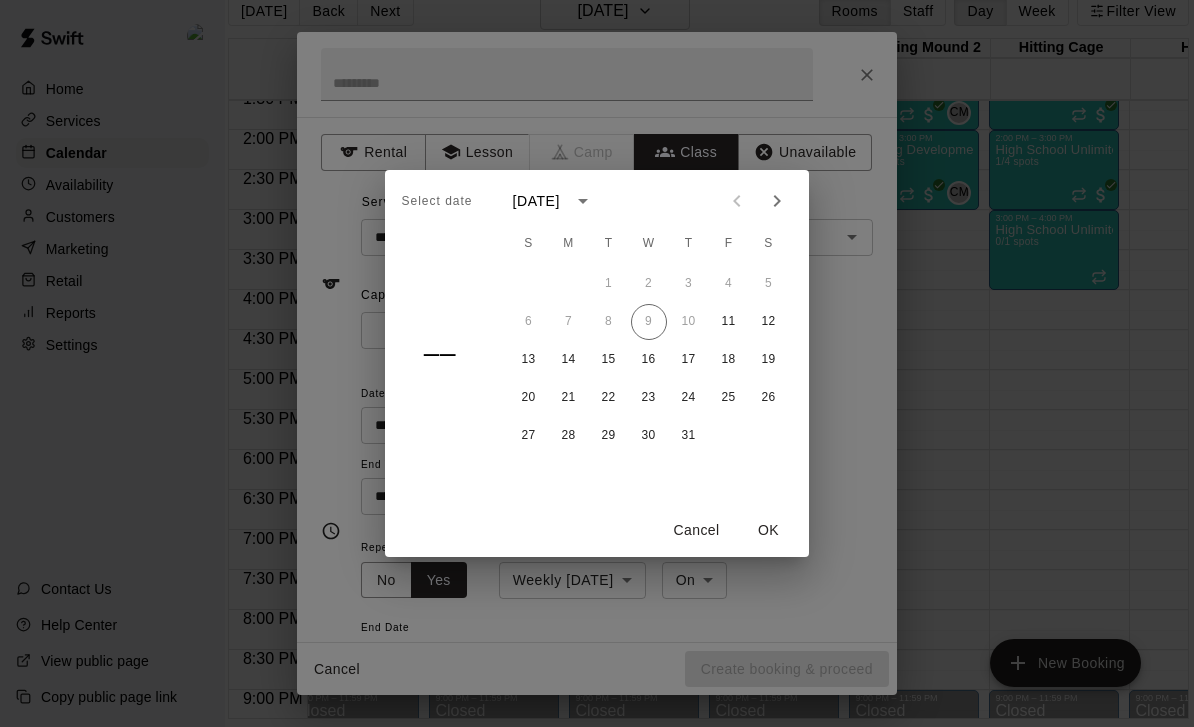 click 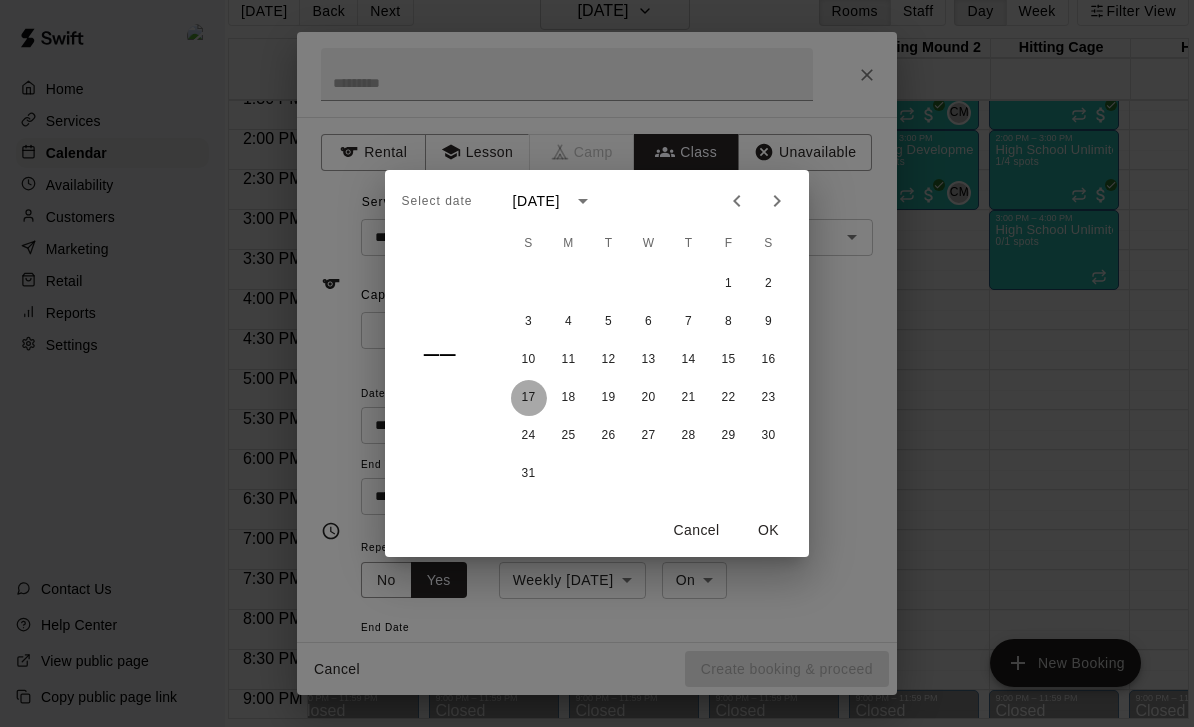 click on "17" at bounding box center (529, 398) 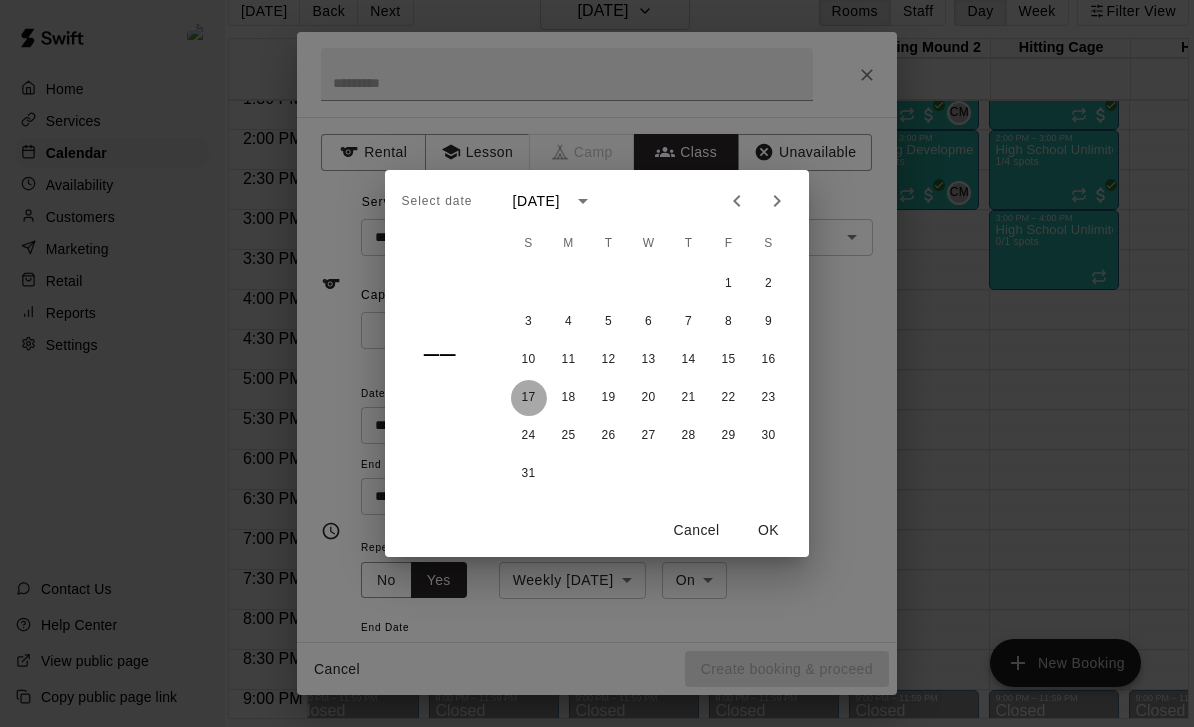 type on "**********" 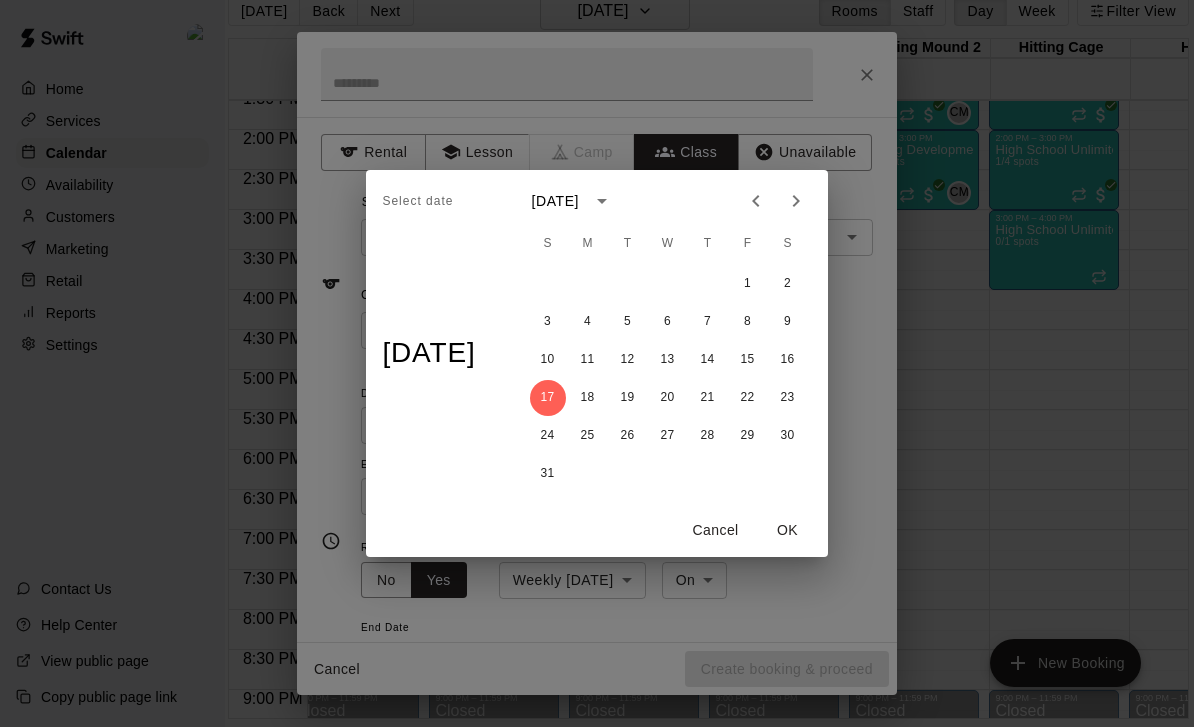 click on "OK" at bounding box center (788, 530) 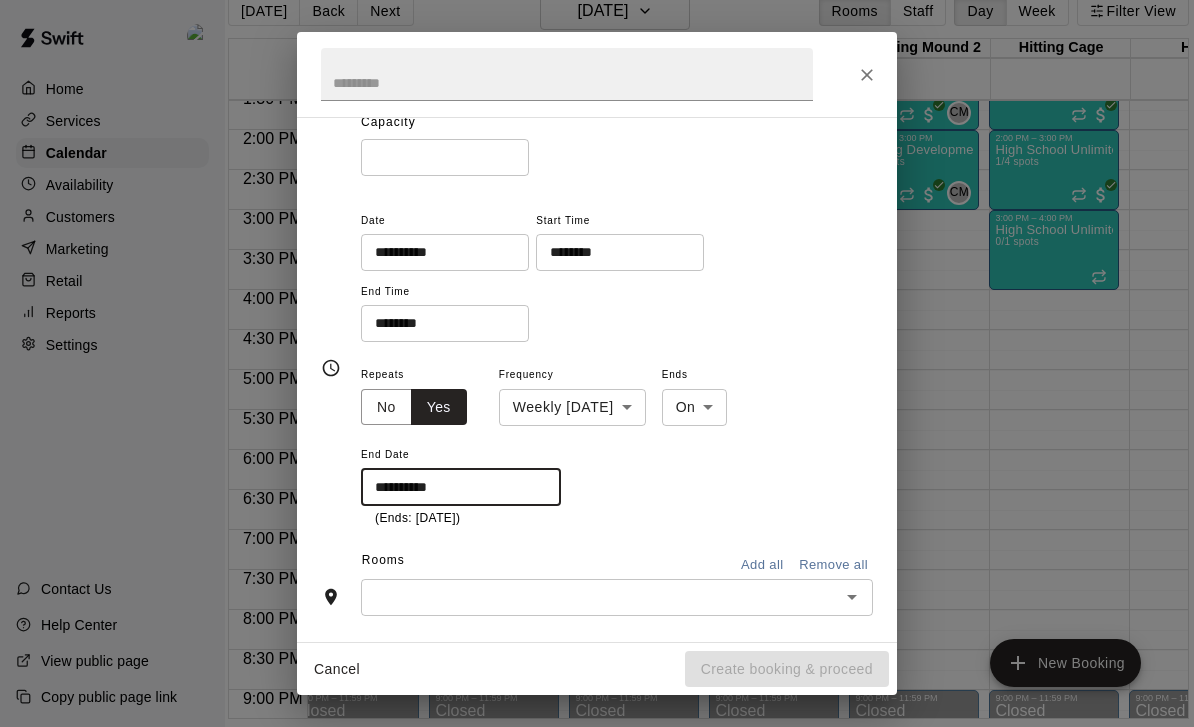 scroll, scrollTop: 277, scrollLeft: 0, axis: vertical 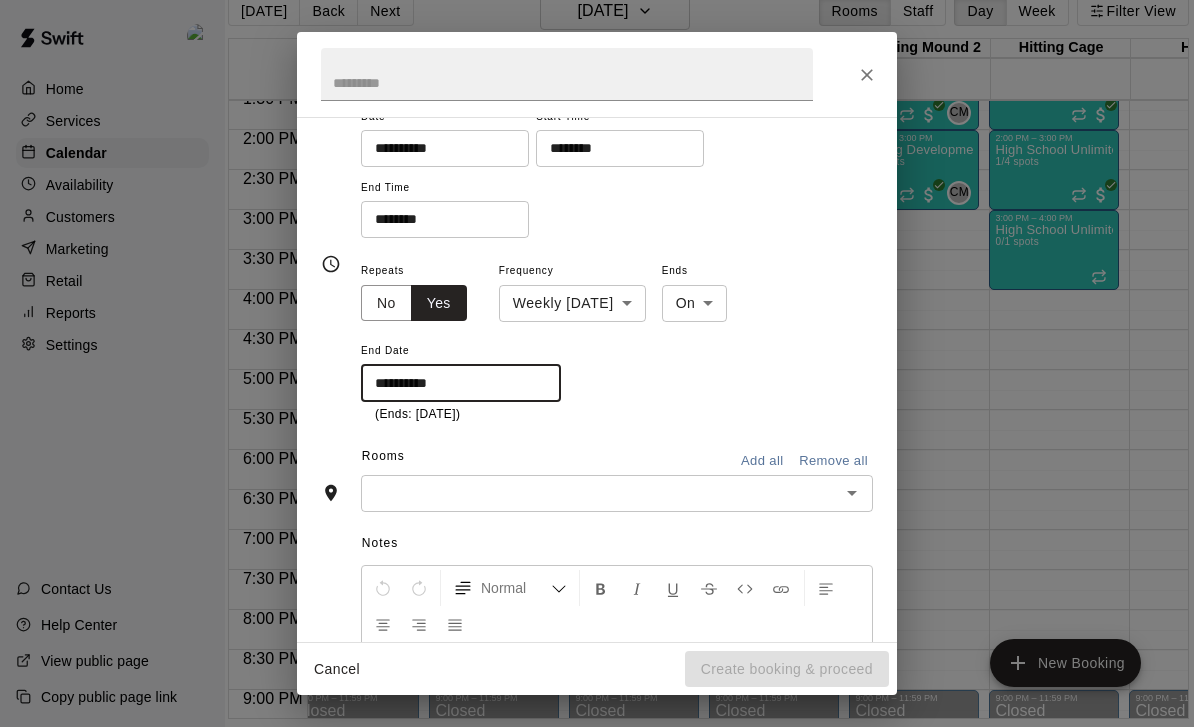 click 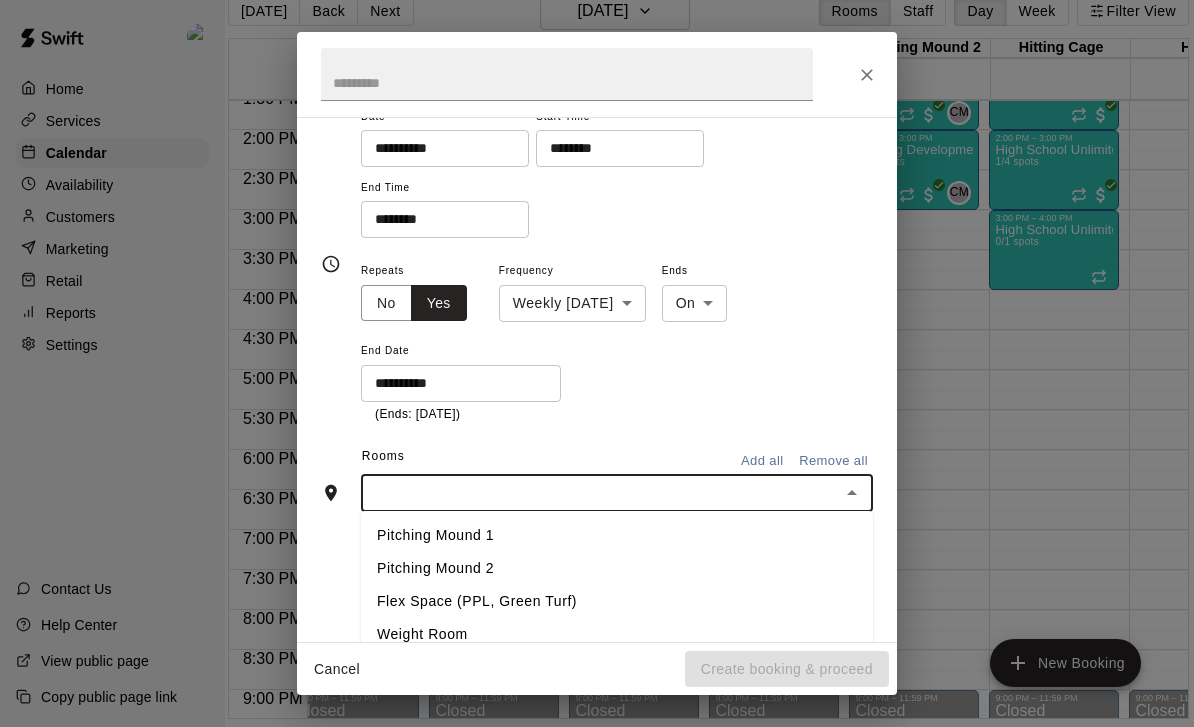 scroll, scrollTop: 96, scrollLeft: 23, axis: both 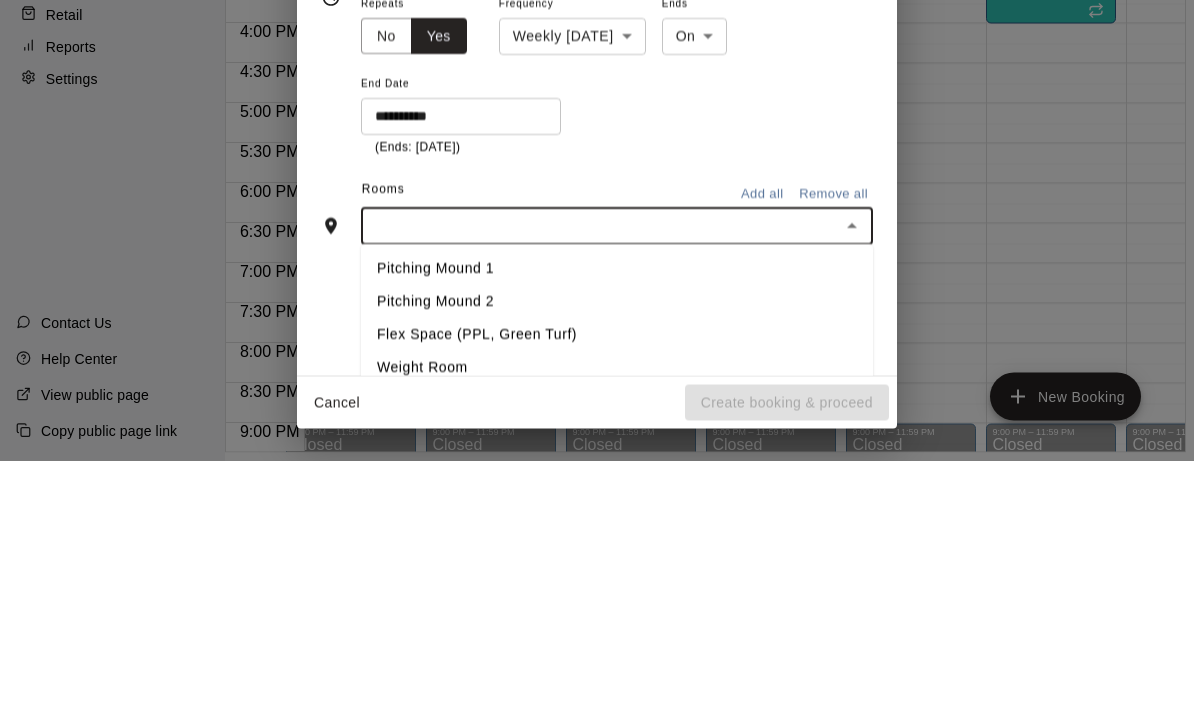 click on "Pitching Mound 1" at bounding box center (617, 535) 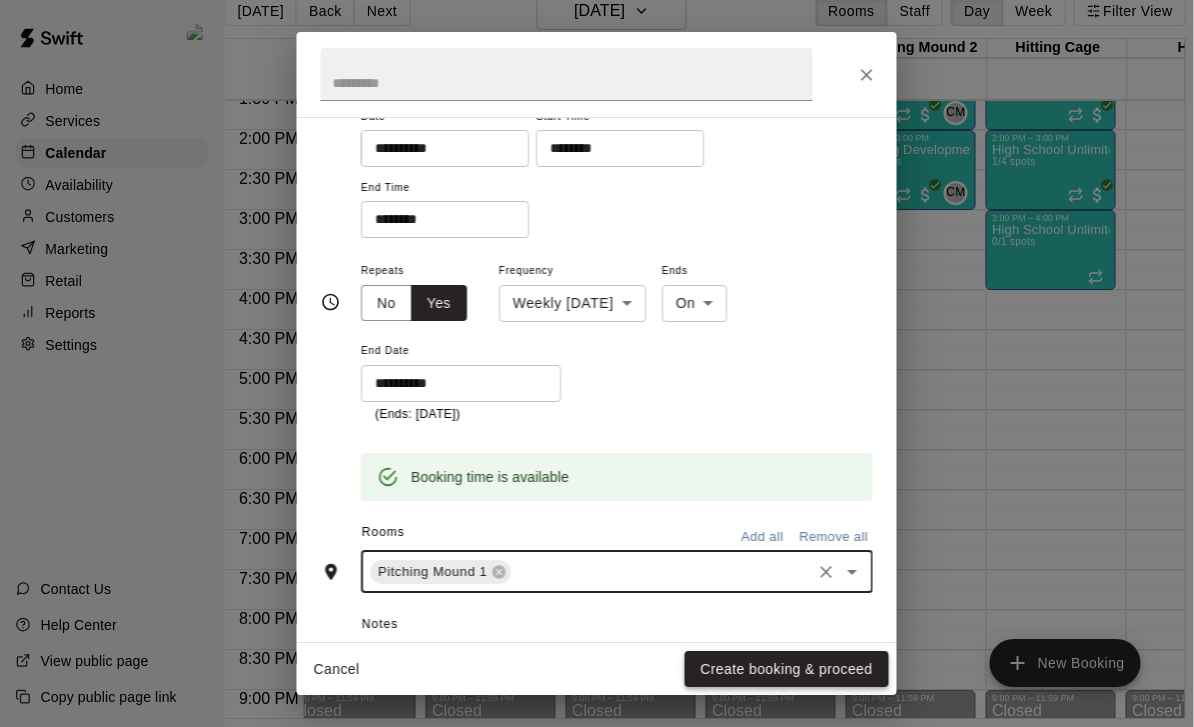 scroll, scrollTop: 96, scrollLeft: 24, axis: both 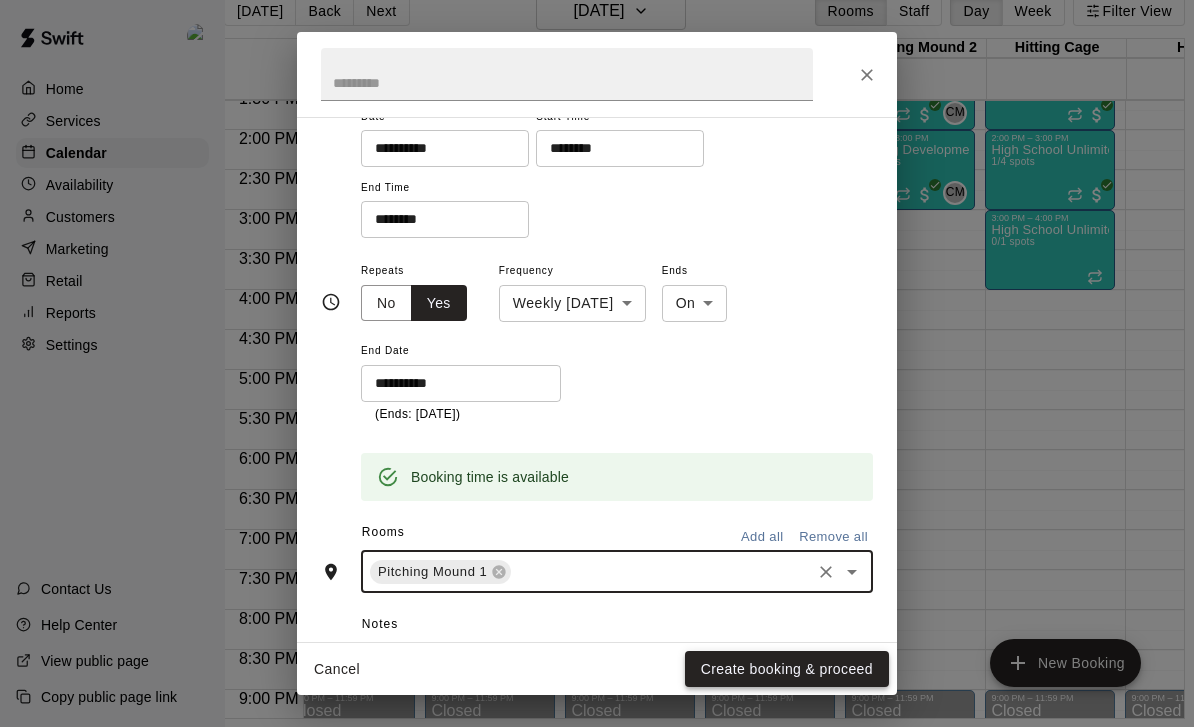 click on "Create booking & proceed" at bounding box center (787, 669) 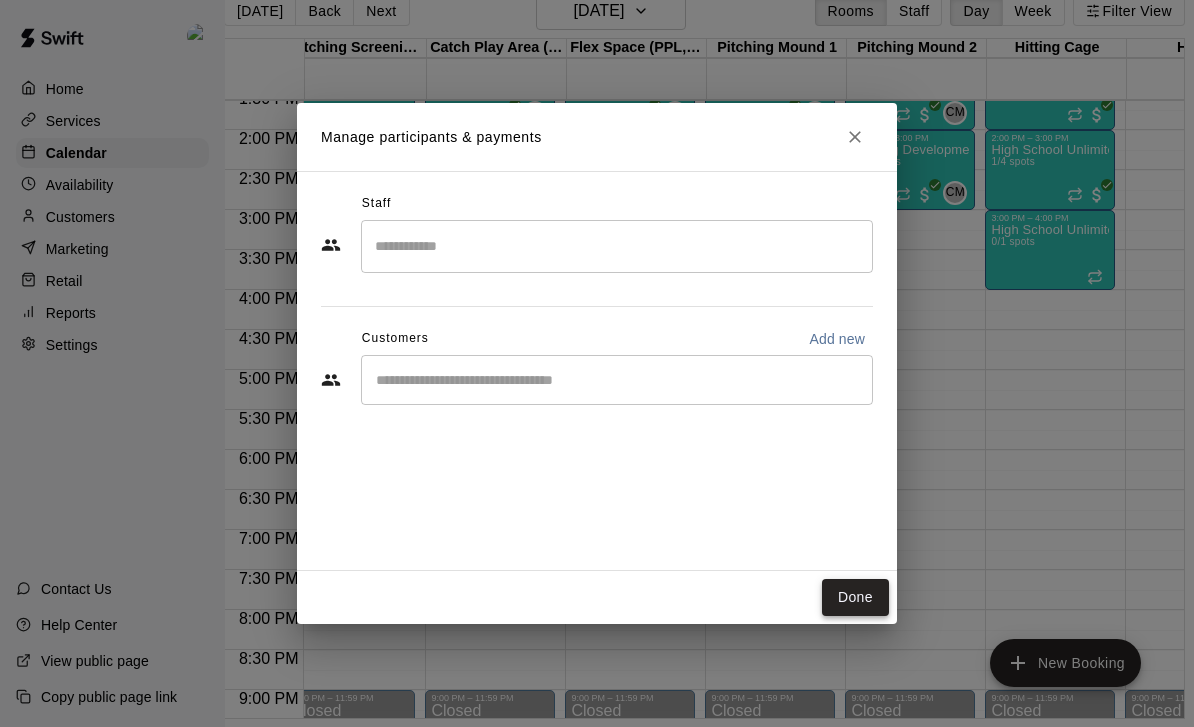 click on "Done" at bounding box center [855, 597] 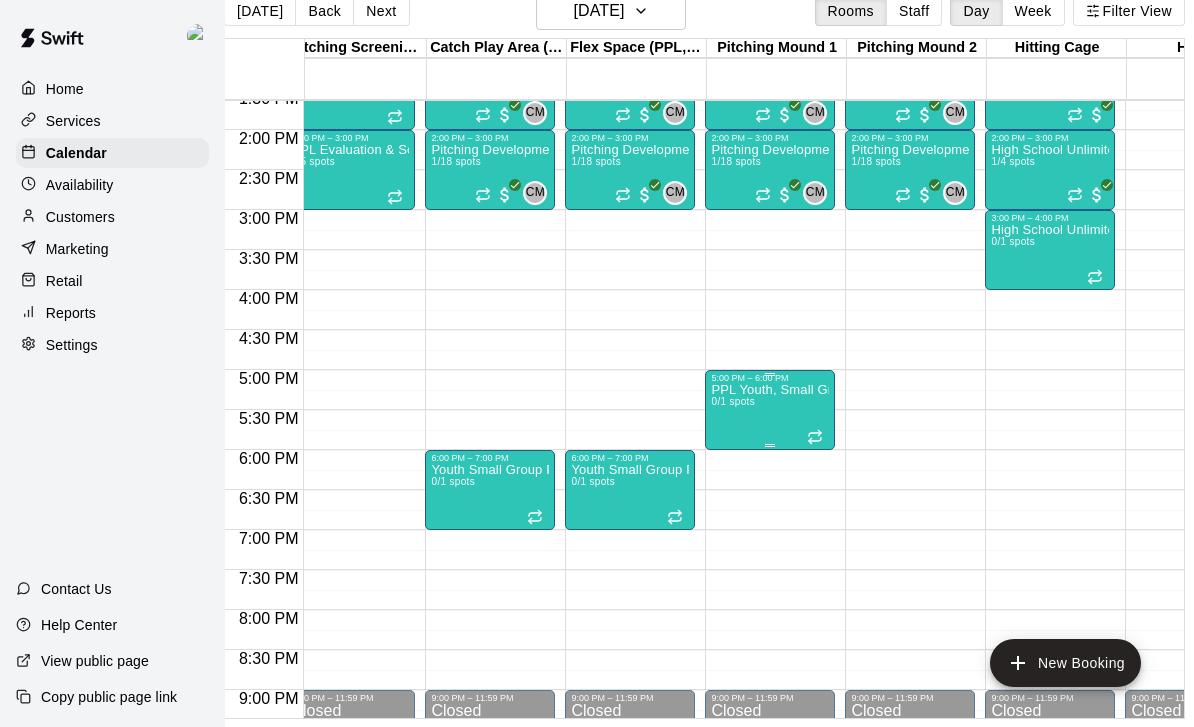 click on "PPL Youth, Small Group Pitching Lesson 0/1 spots" at bounding box center [770, 746] 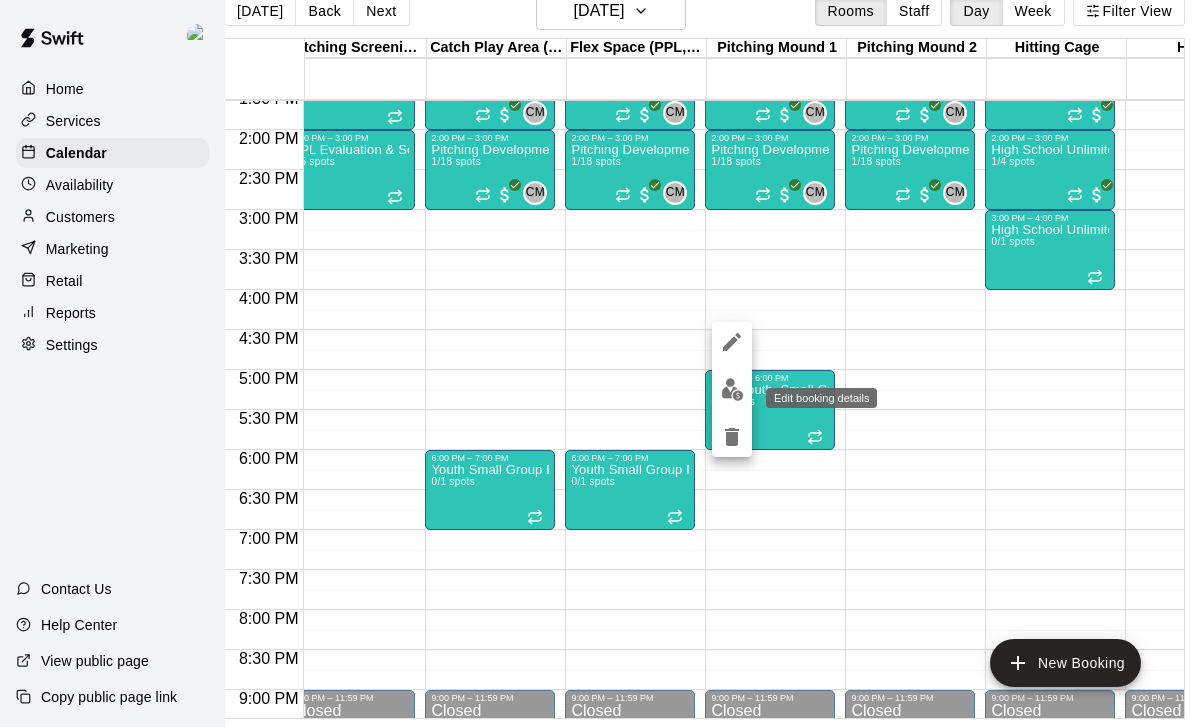 click 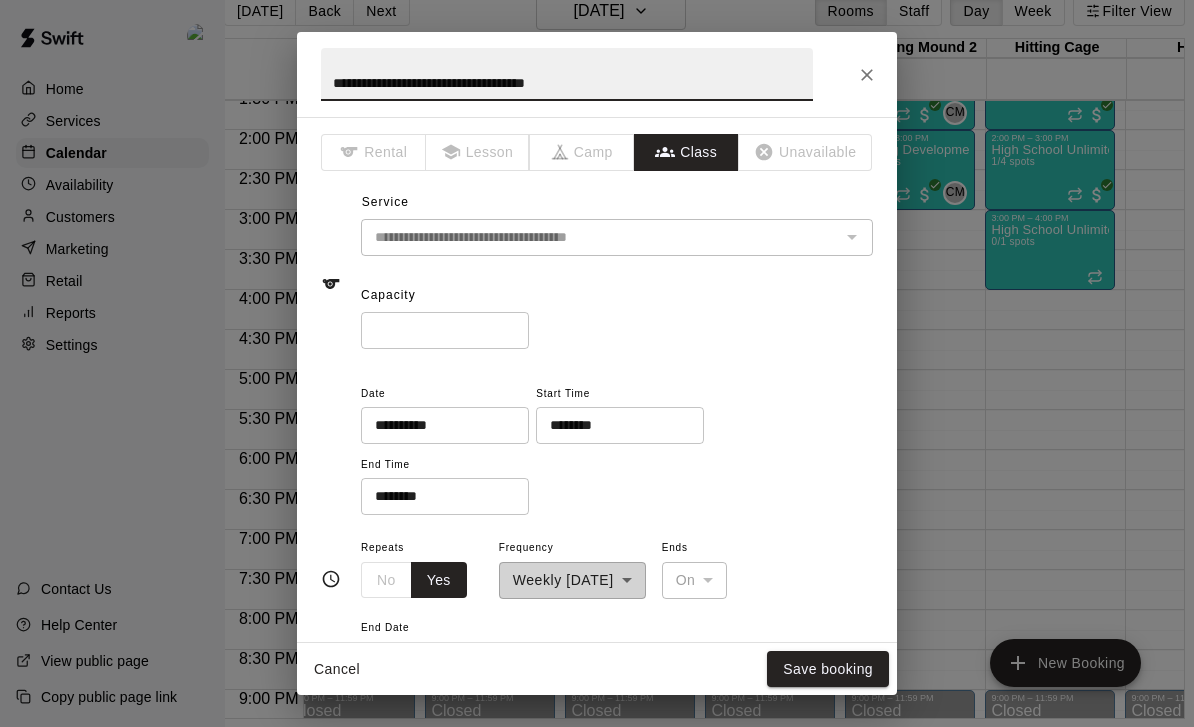 click on "**********" at bounding box center [597, 379] 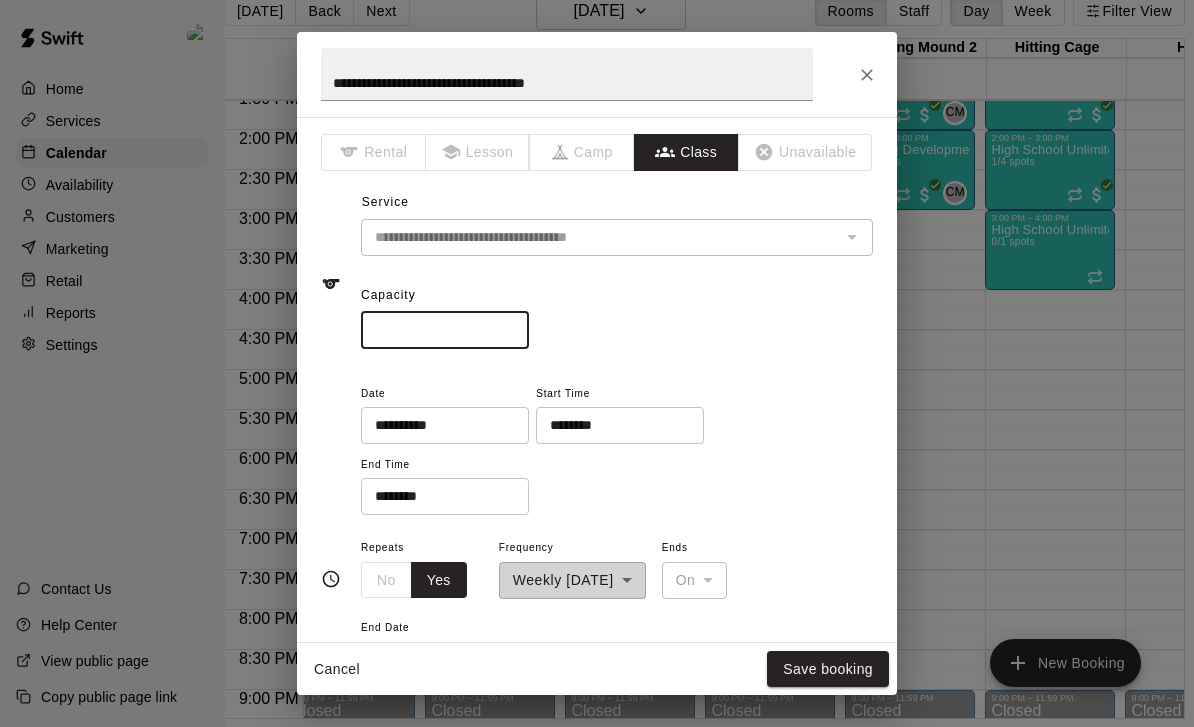 scroll, scrollTop: 96, scrollLeft: 0, axis: vertical 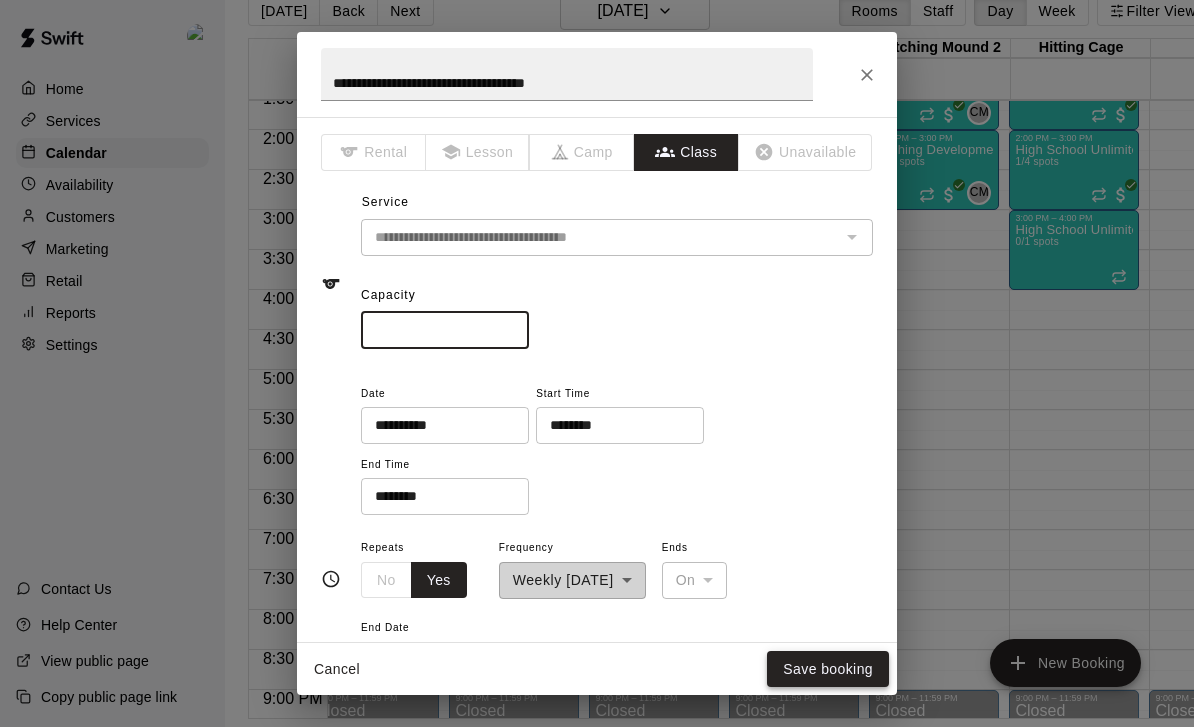 type on "*" 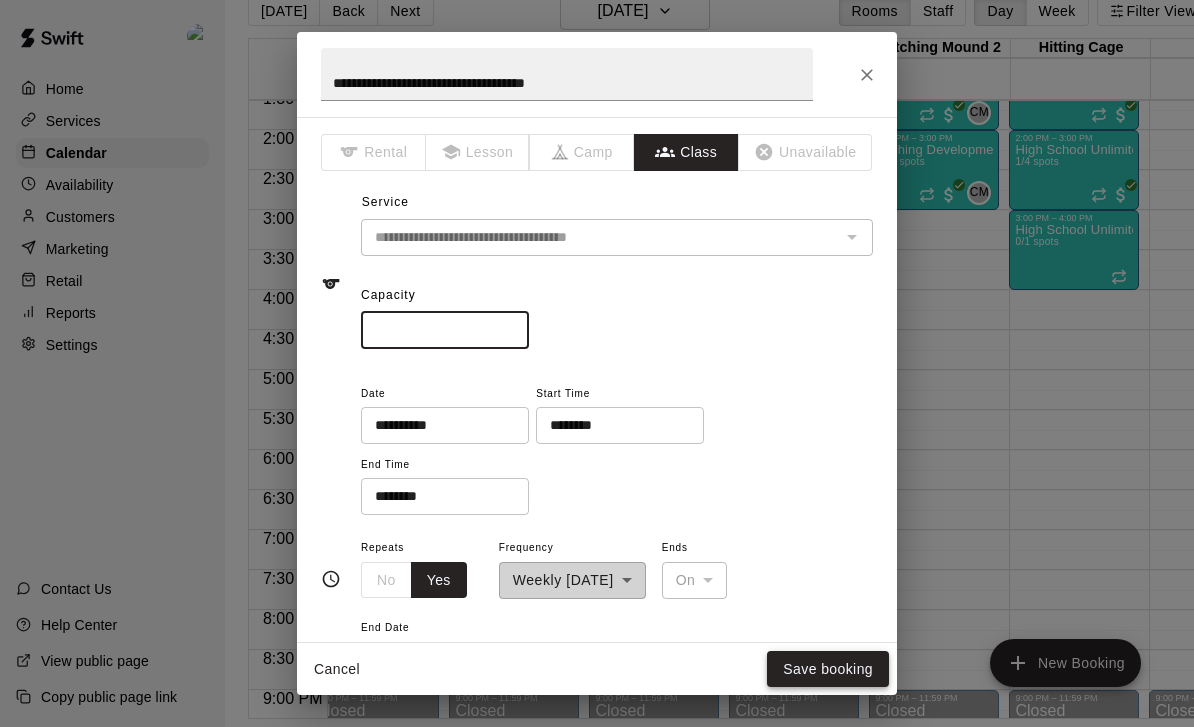click on "Save booking" at bounding box center (828, 669) 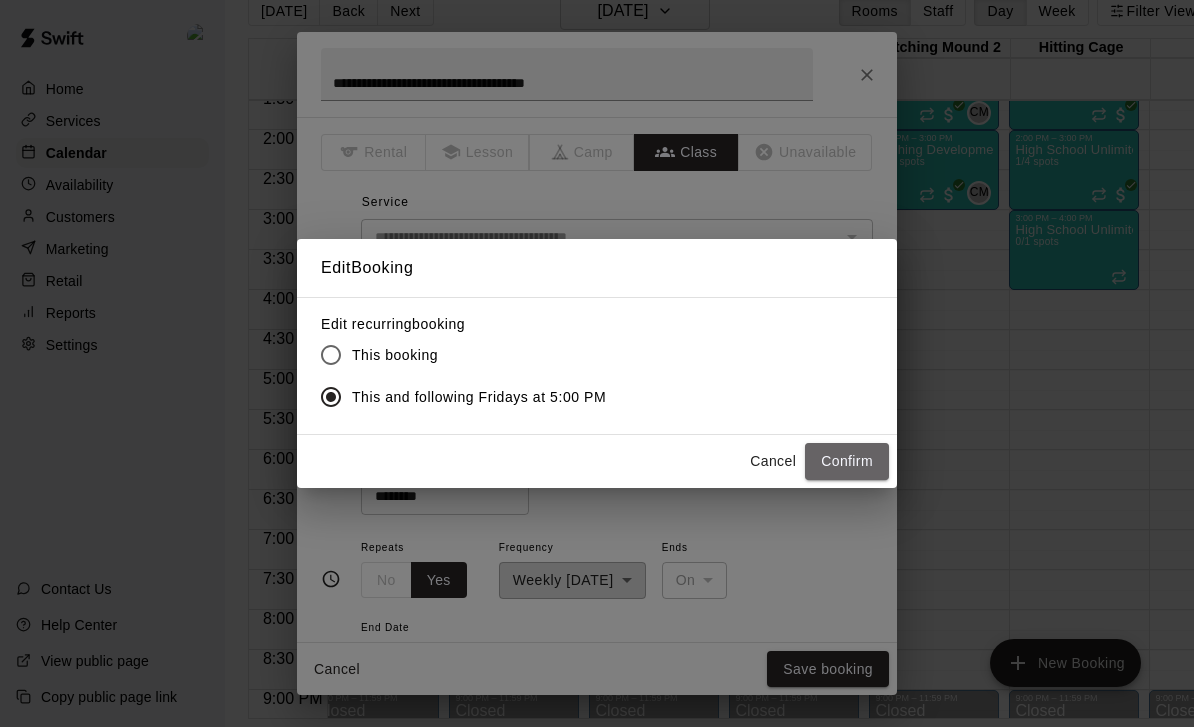 click on "Confirm" at bounding box center [847, 461] 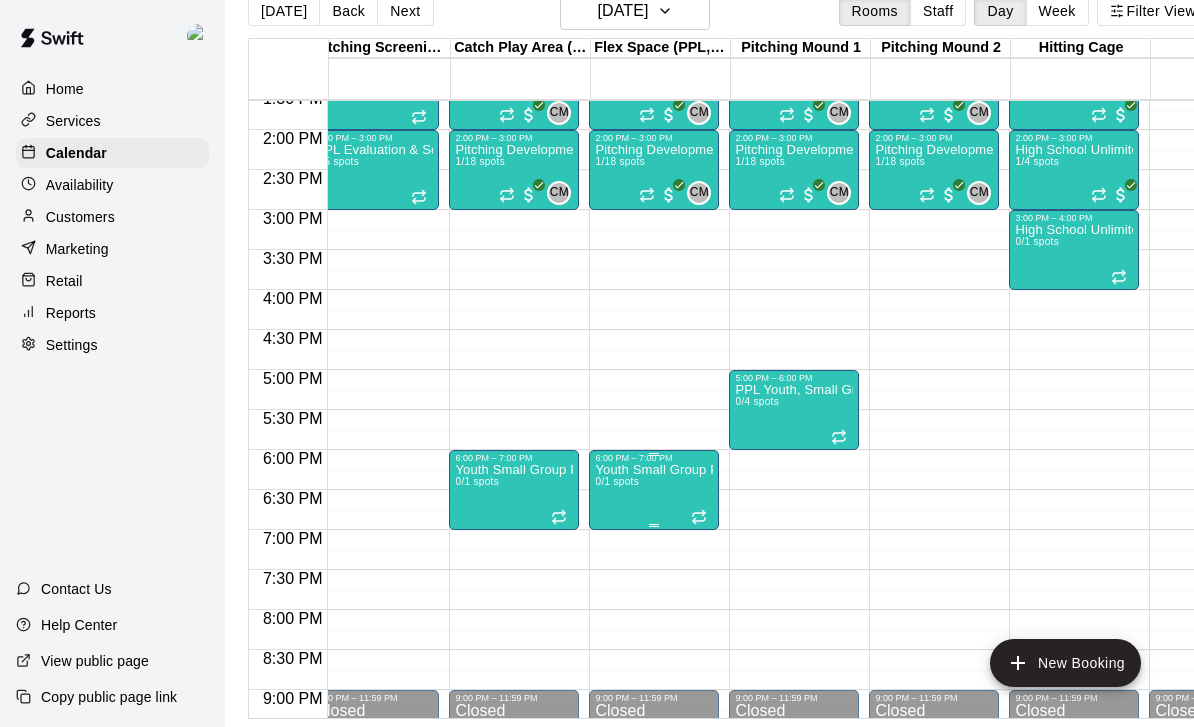 click on "Youth Small Group Pitching Lesson 0/1 spots" at bounding box center [654, 826] 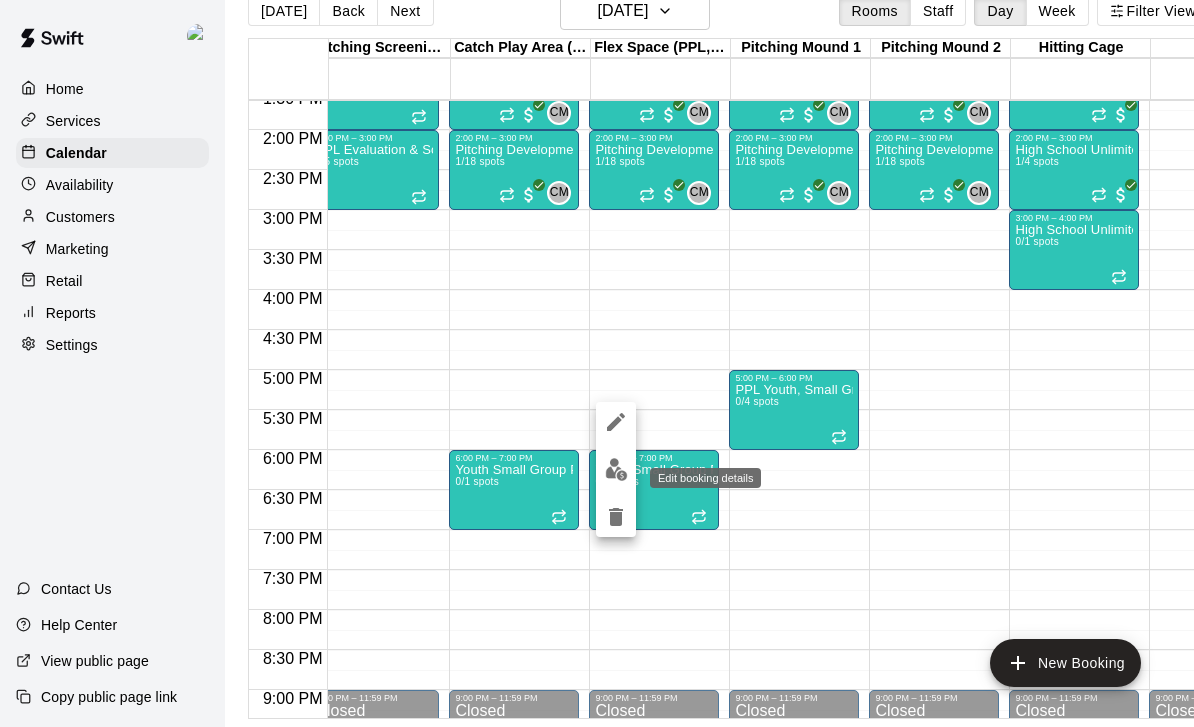click 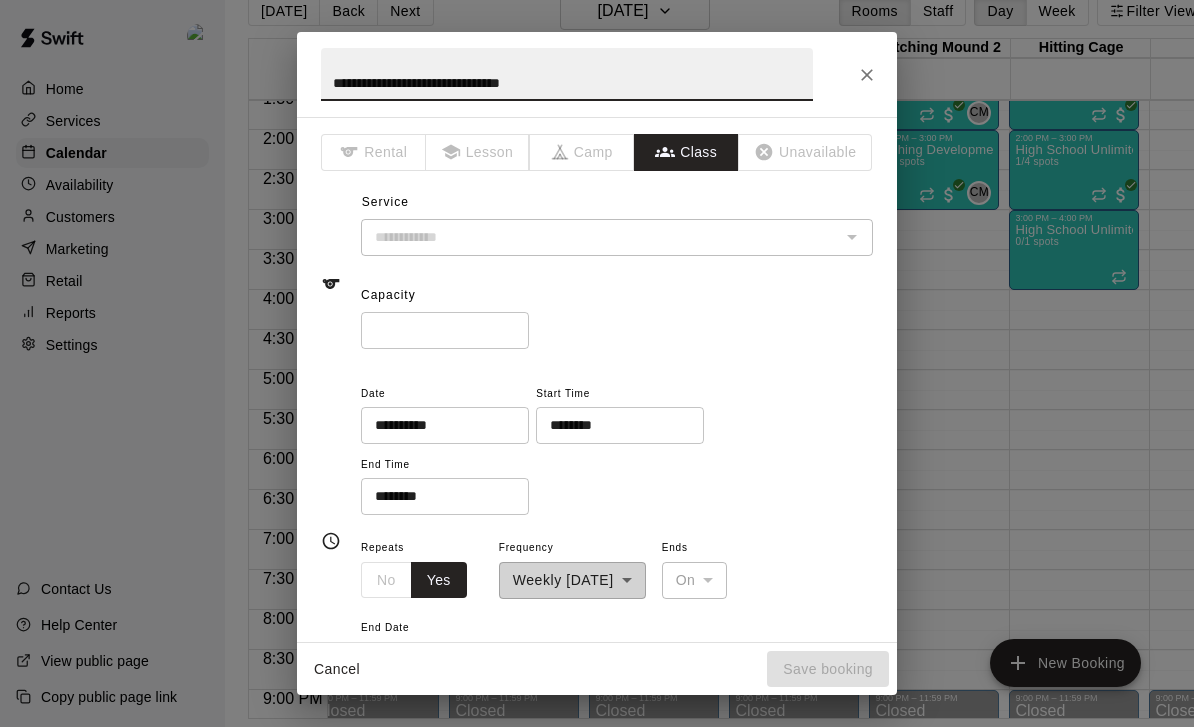 type on "**********" 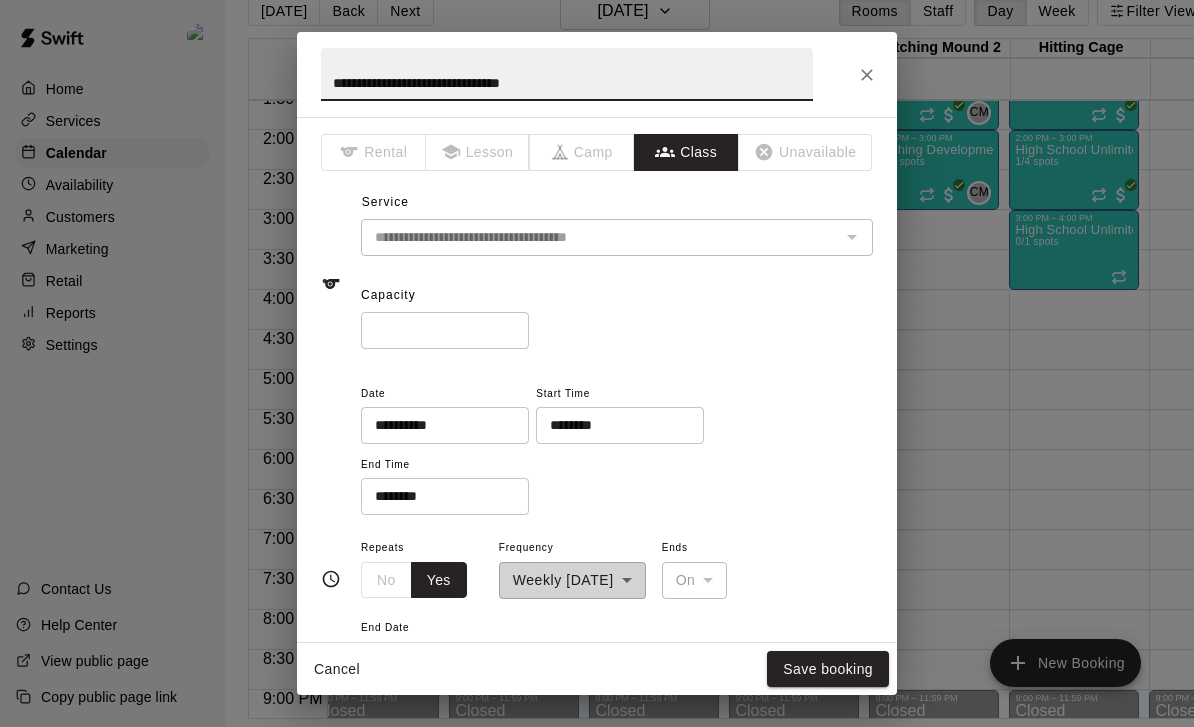 drag, startPoint x: 457, startPoint y: 329, endPoint x: 457, endPoint y: 508, distance: 179 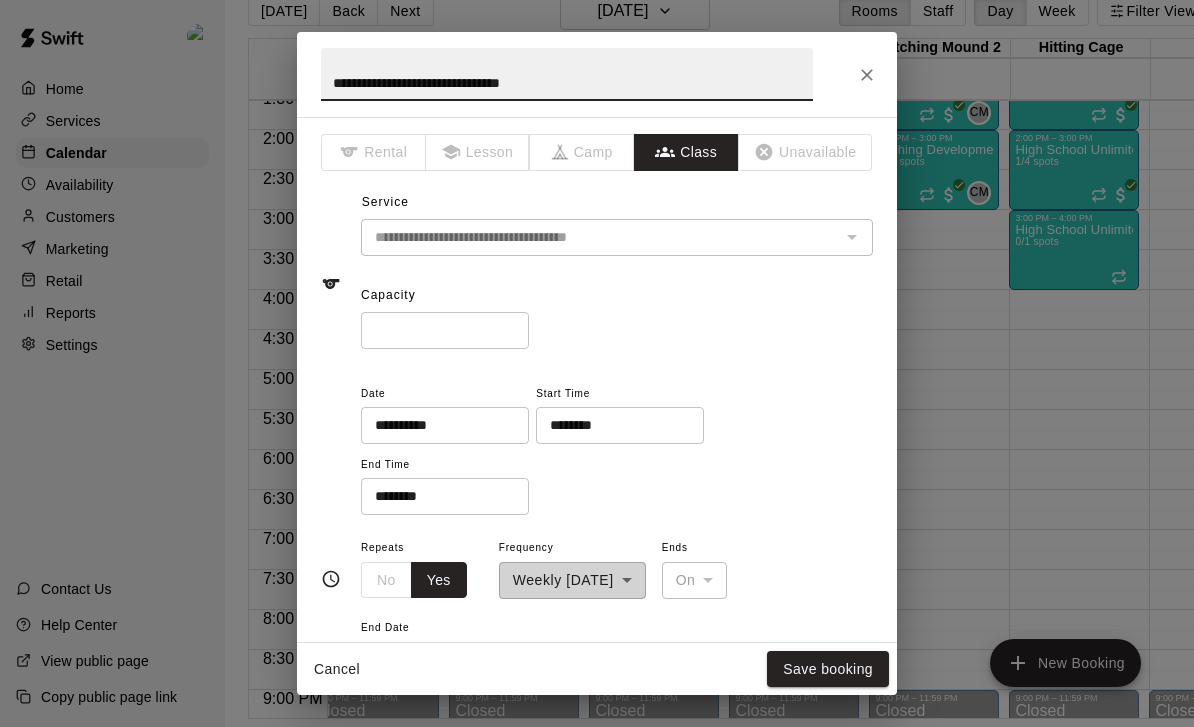 click on "**********" at bounding box center [597, 379] 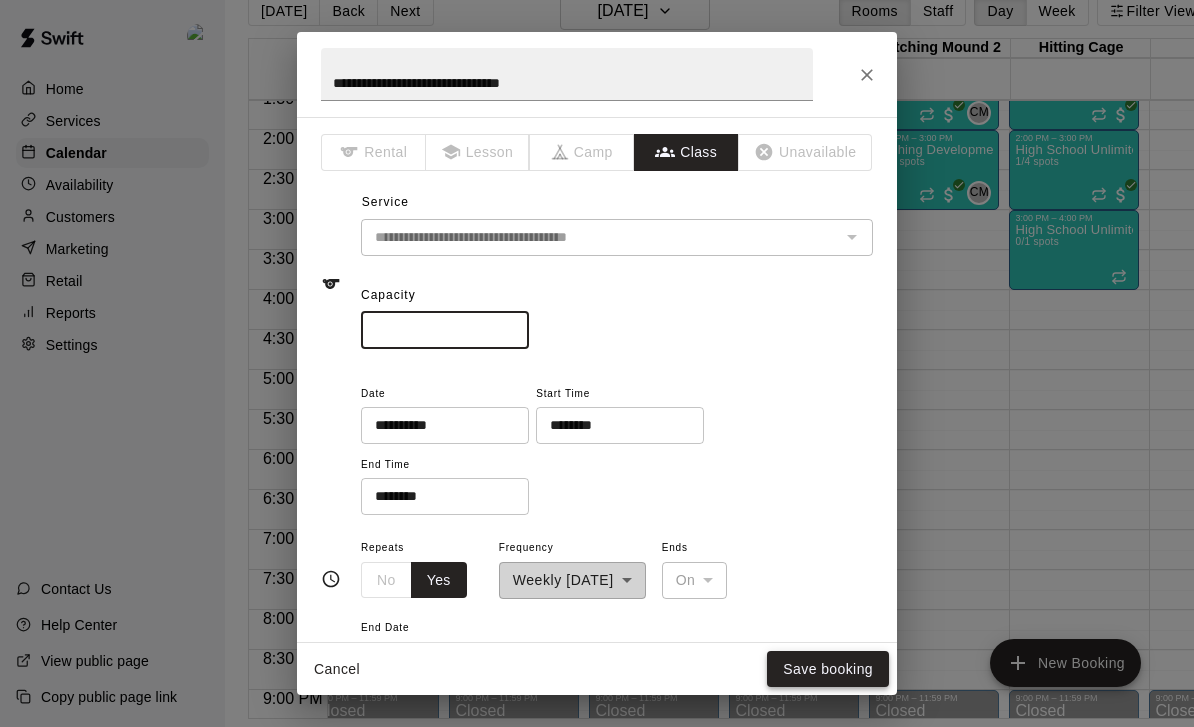 type on "*" 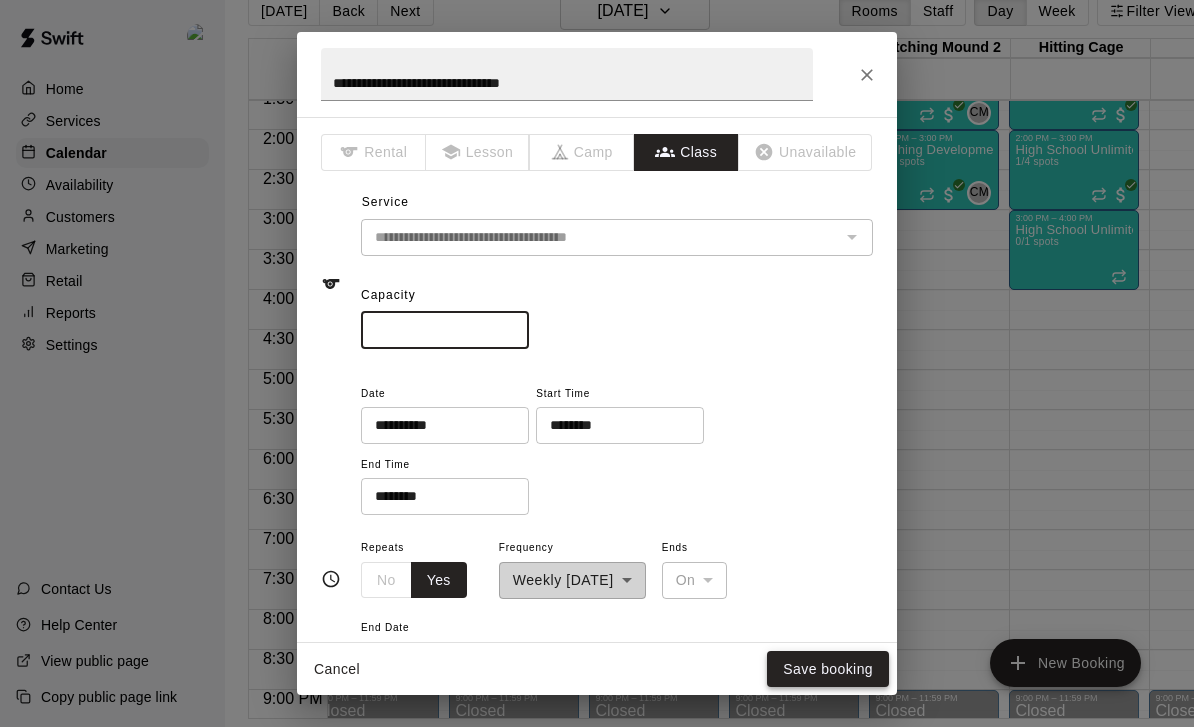 click on "Save booking" at bounding box center (828, 669) 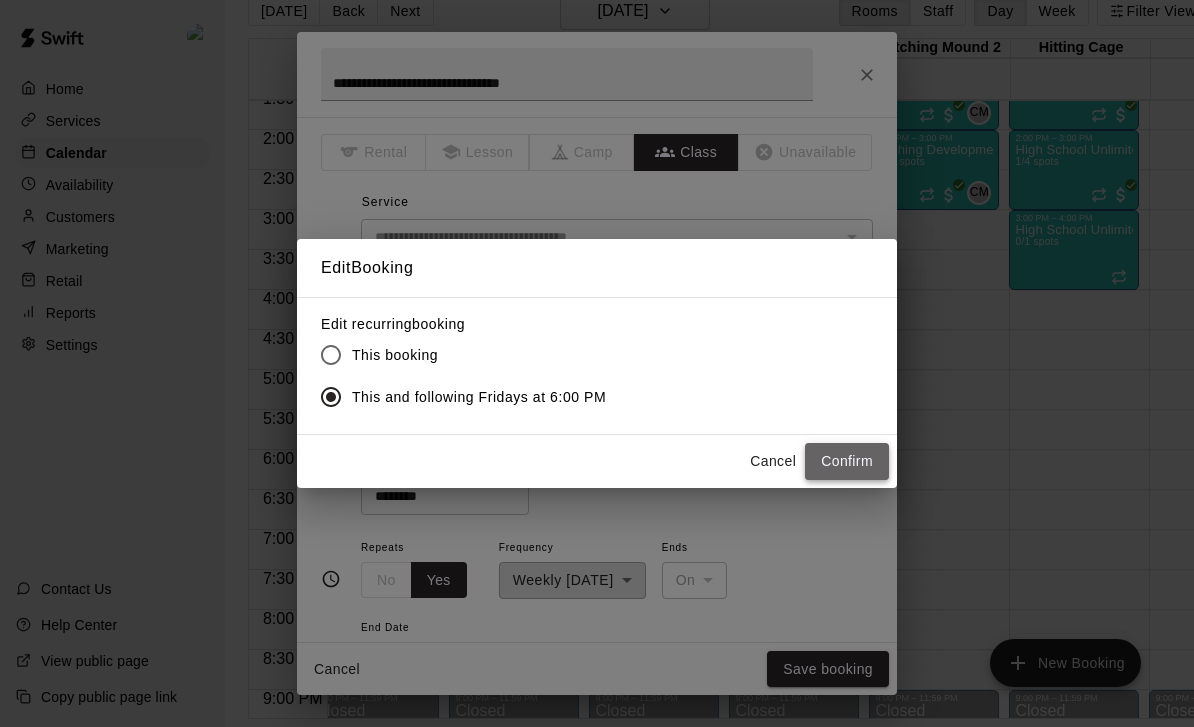 click on "Confirm" at bounding box center [847, 461] 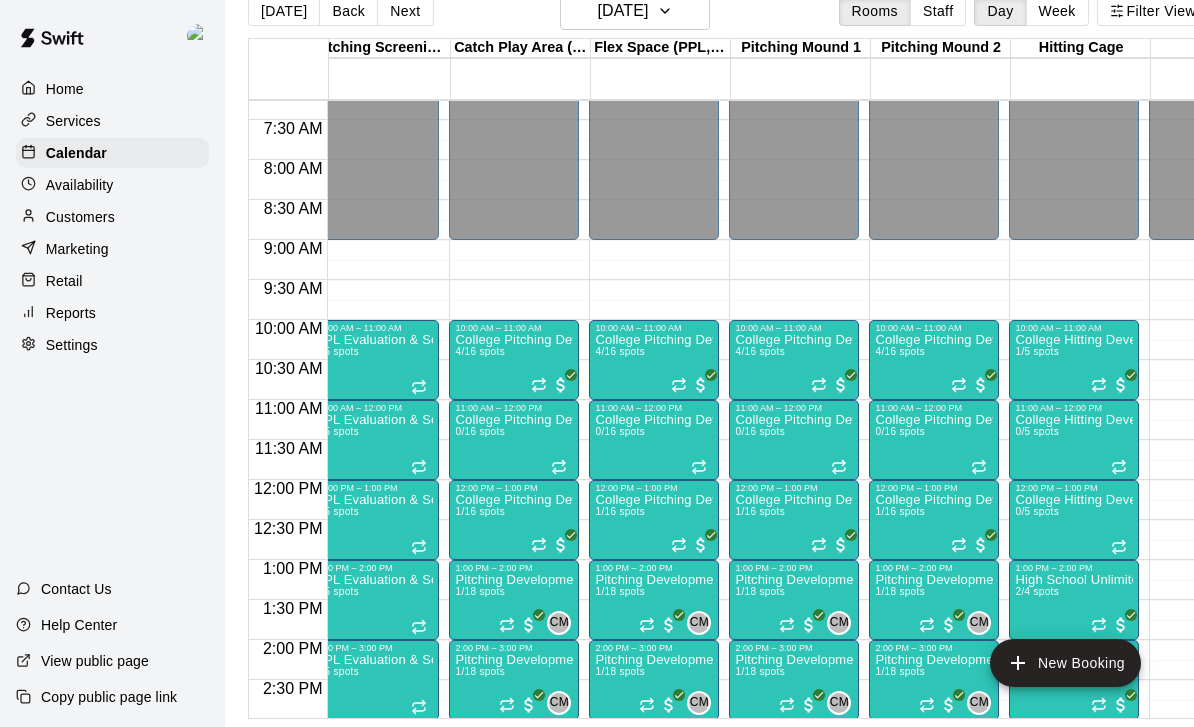 scroll, scrollTop: 563, scrollLeft: 18, axis: both 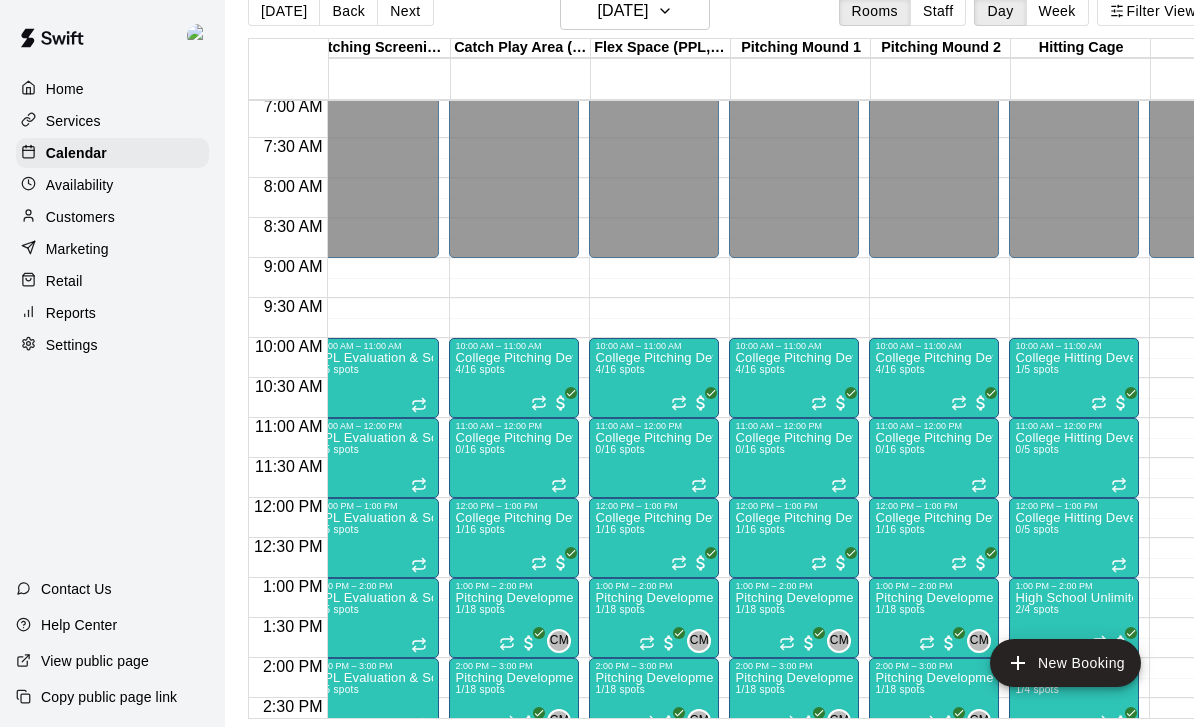 click on "Services" at bounding box center (112, 121) 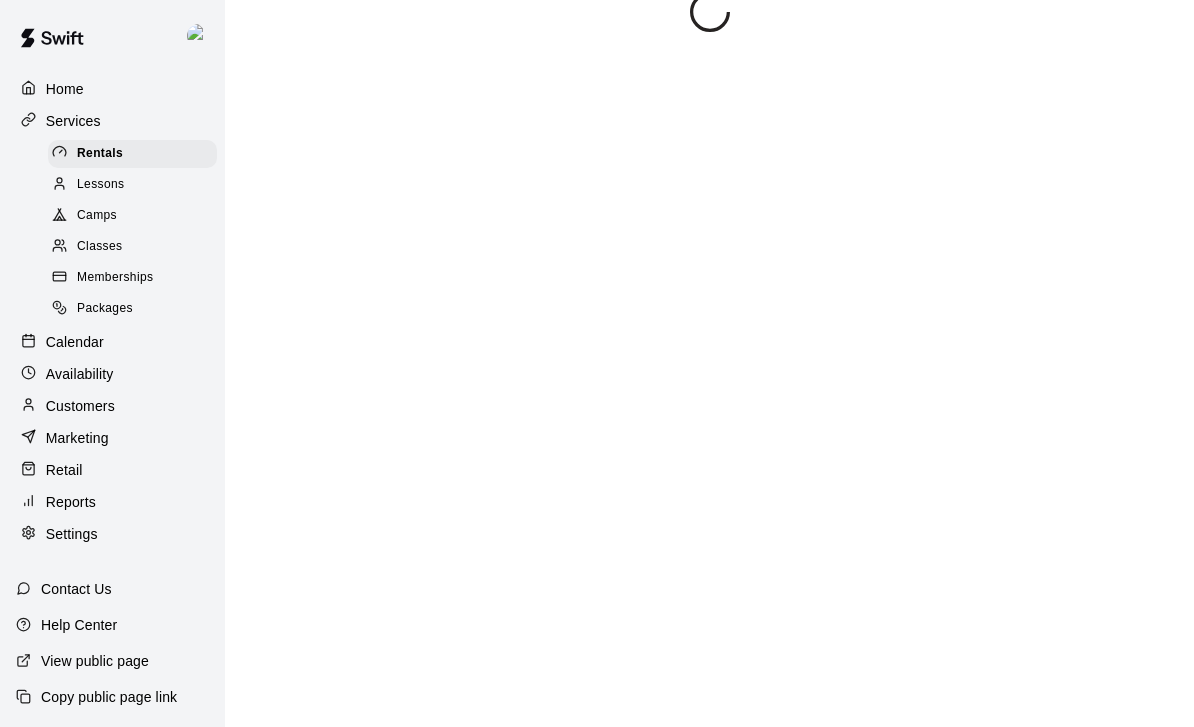scroll, scrollTop: 0, scrollLeft: 0, axis: both 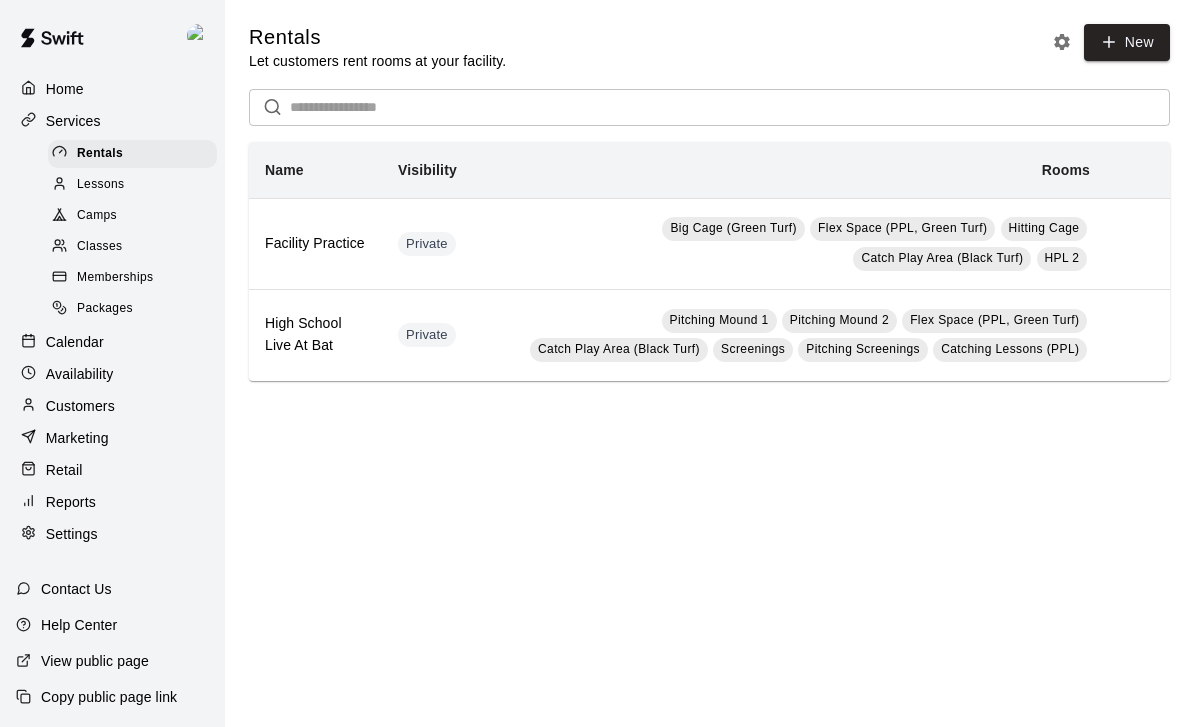 click on "Calendar" at bounding box center [112, 342] 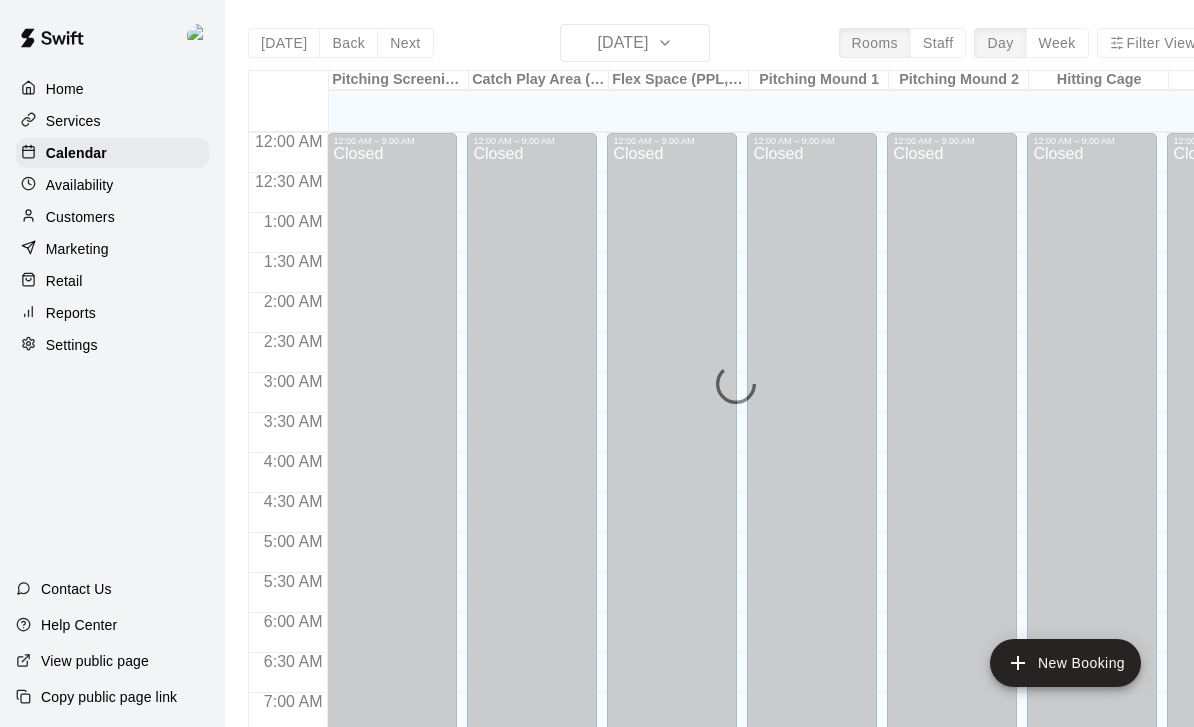 scroll, scrollTop: 938, scrollLeft: 0, axis: vertical 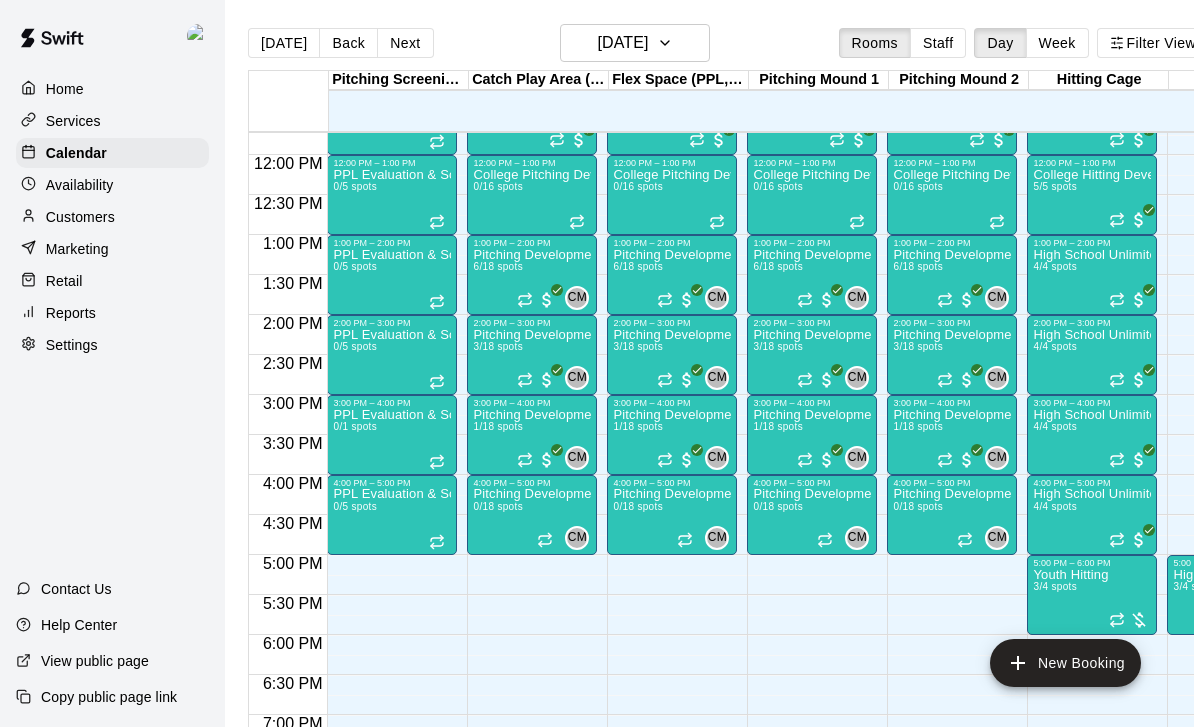 click on "Customers" at bounding box center [112, 217] 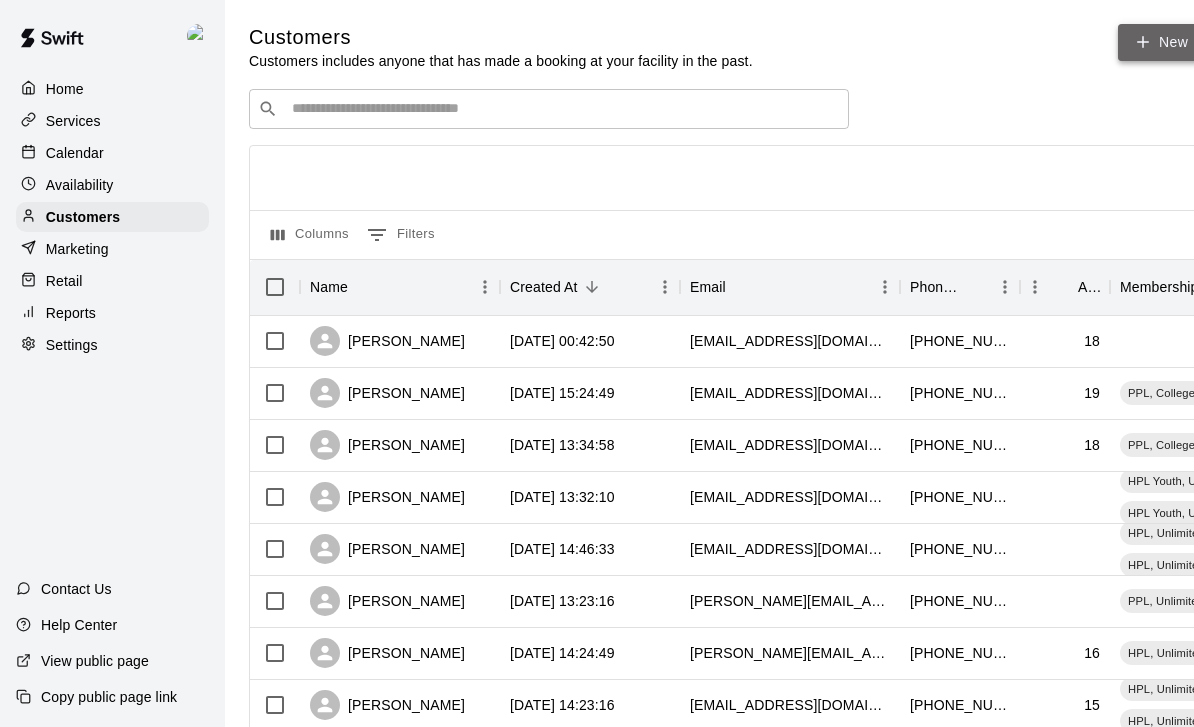 click on "New" at bounding box center [1161, 42] 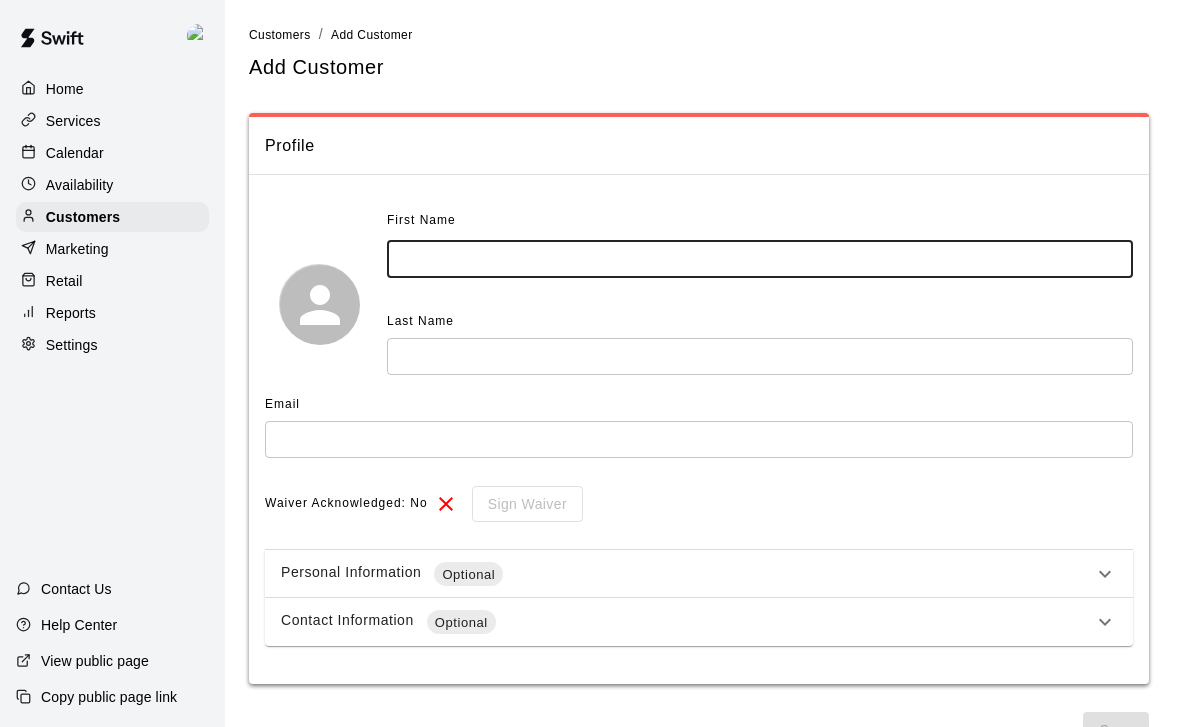 click on "First Name ​ Last Name ​" at bounding box center (699, 304) 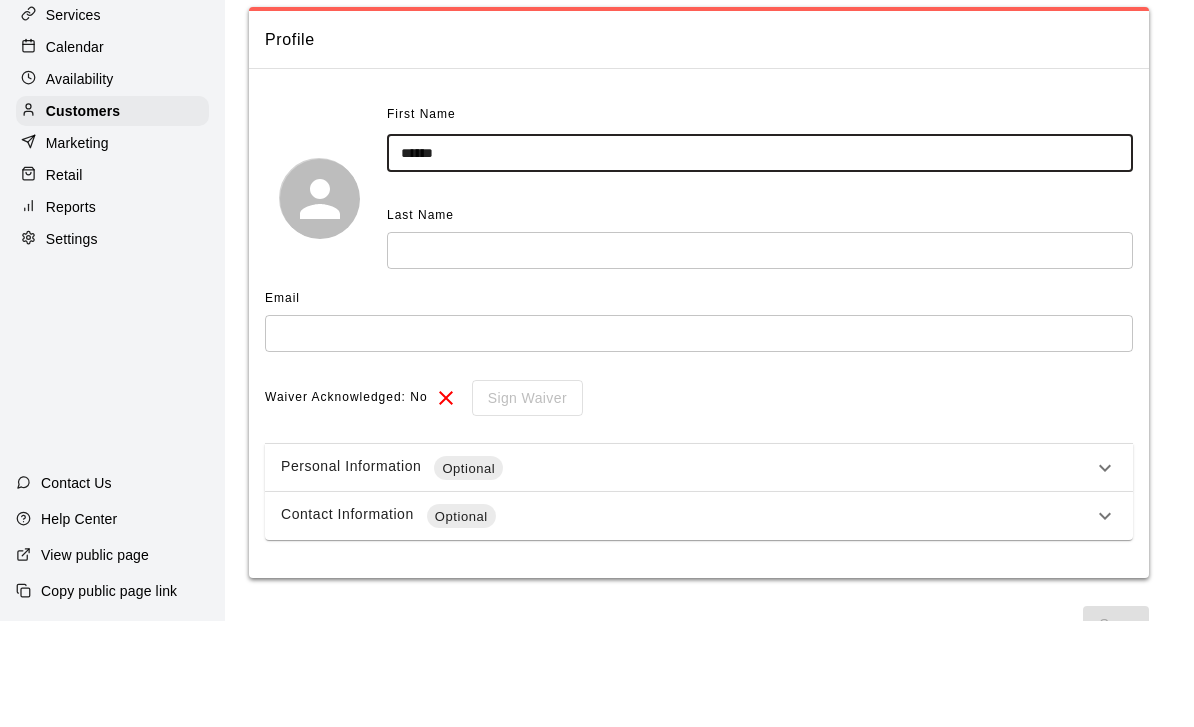 type on "*****" 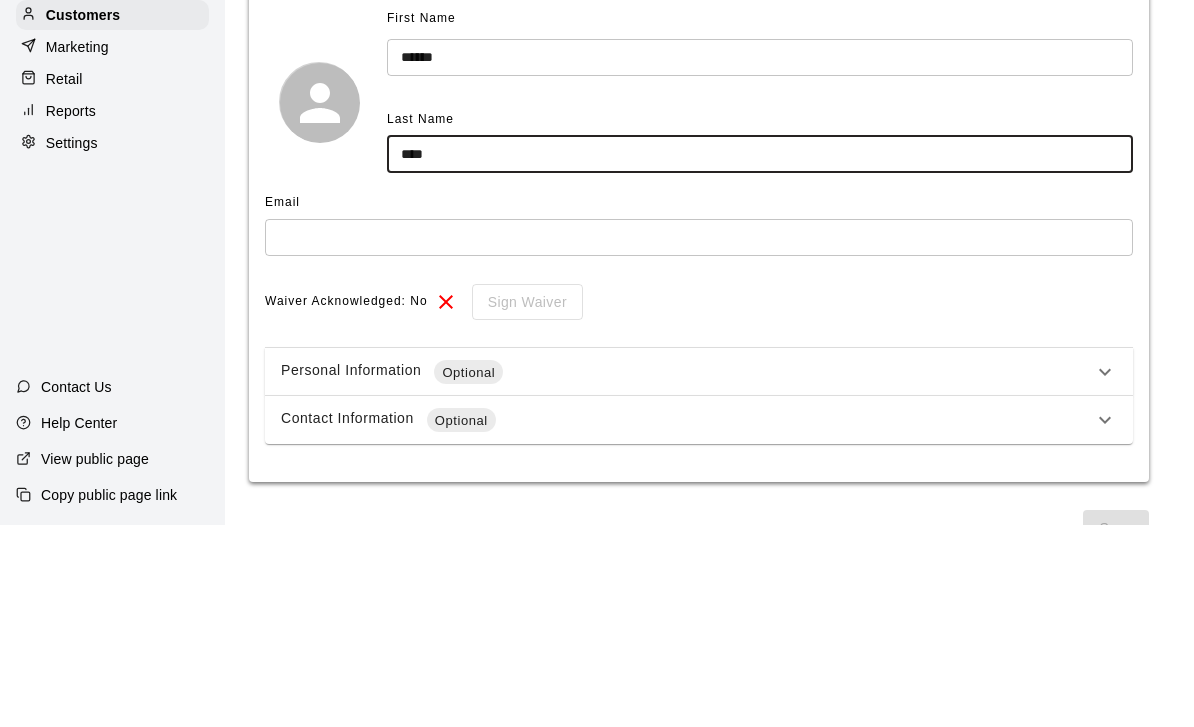 scroll, scrollTop: 32, scrollLeft: 0, axis: vertical 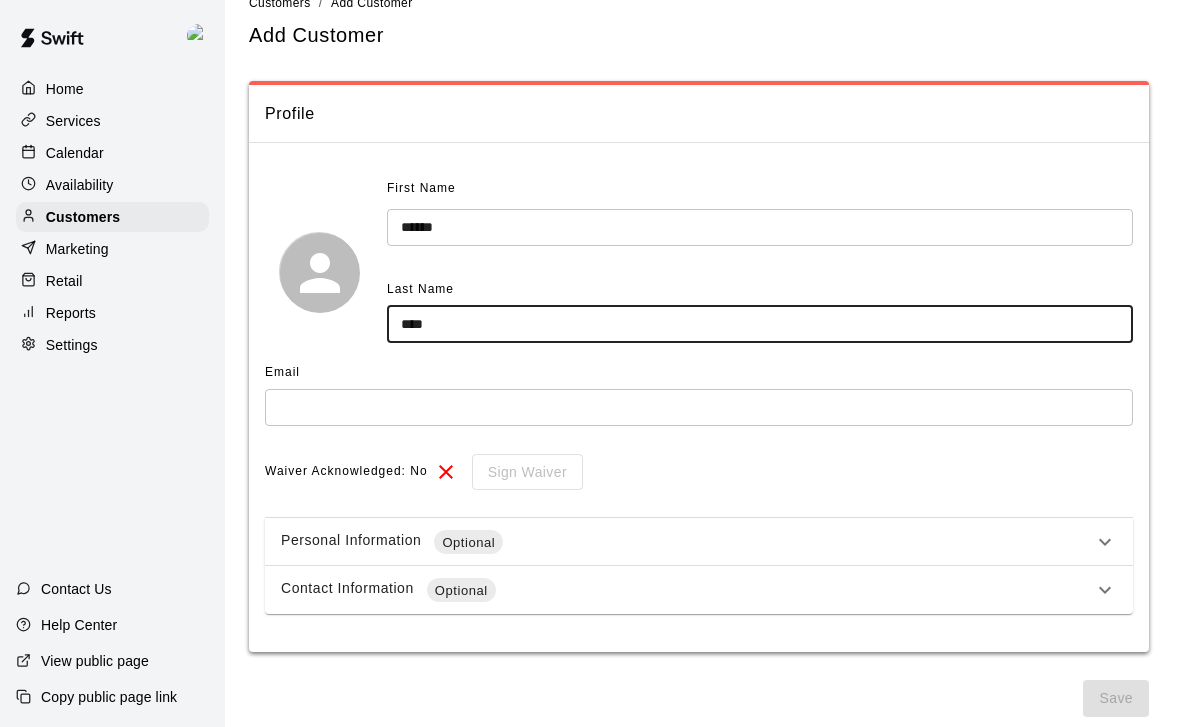 type on "****" 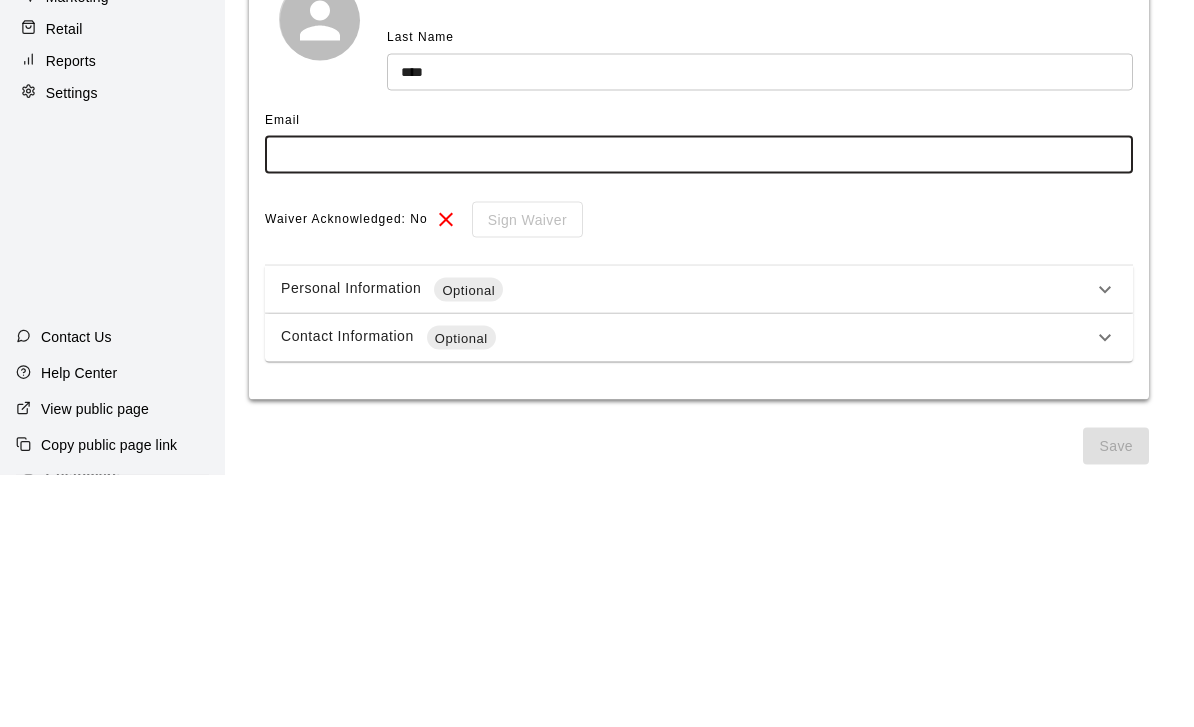 paste on "**********" 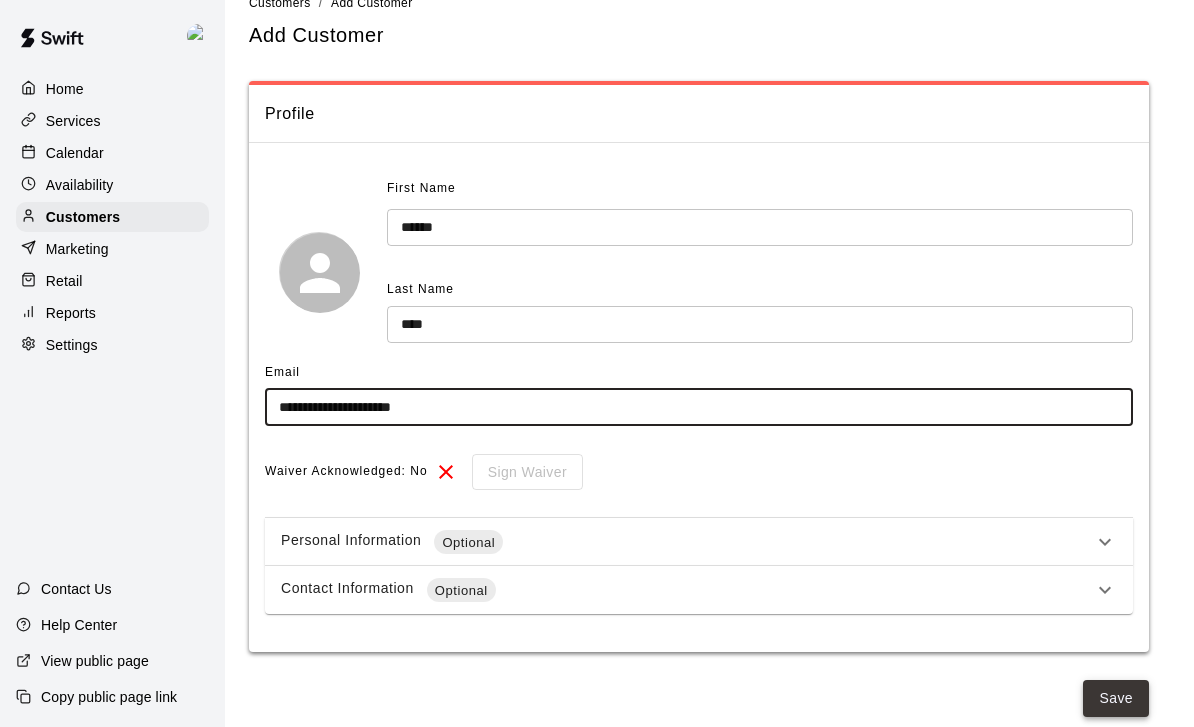 click on "Save" at bounding box center (1116, 698) 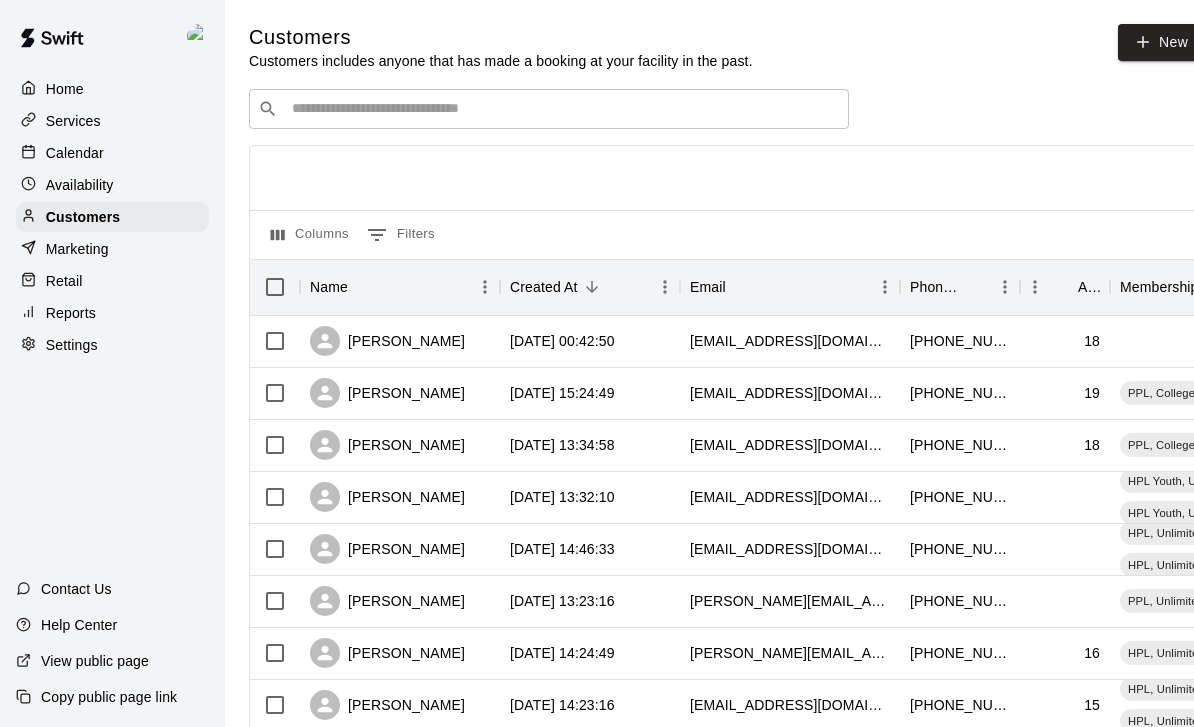 click on "Home" at bounding box center [65, 89] 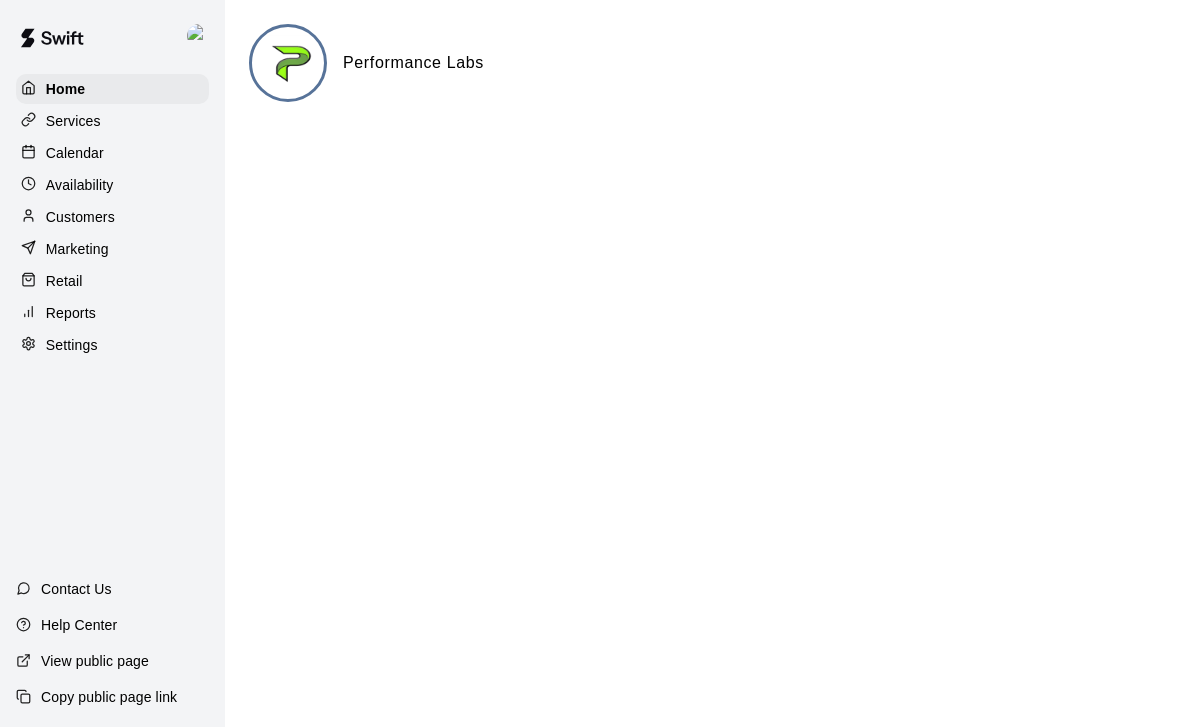 click on "Customers" at bounding box center [112, 217] 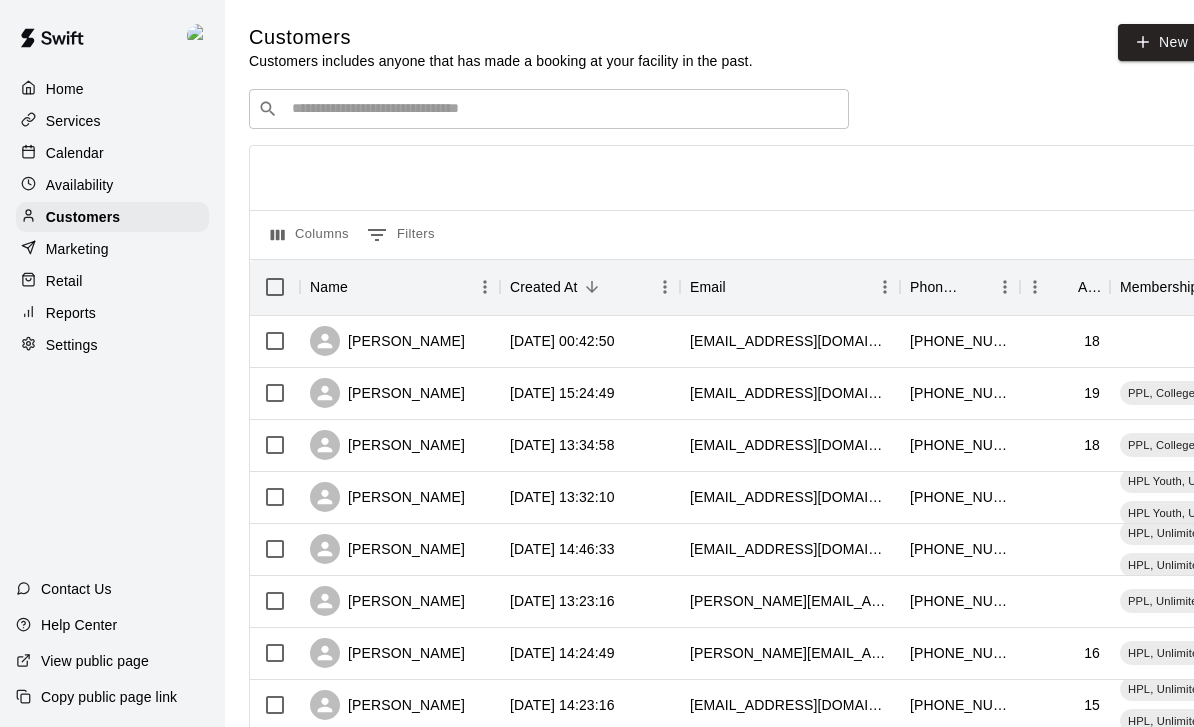 click on "Availability" at bounding box center (80, 185) 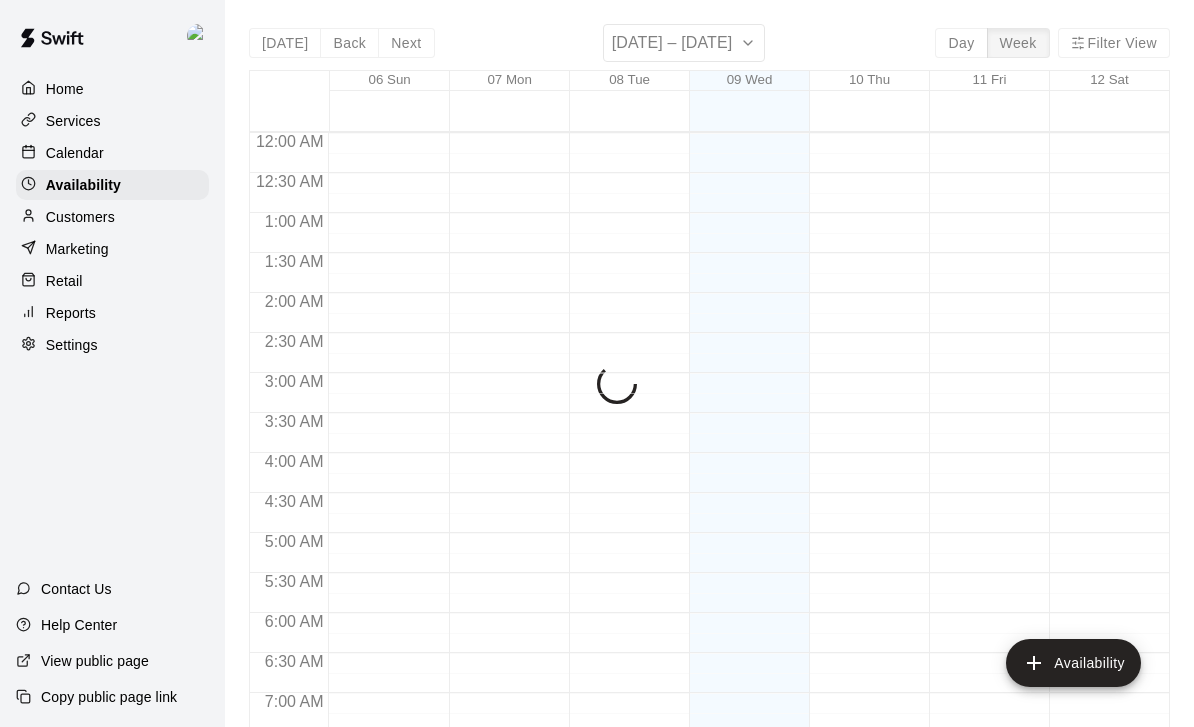 scroll, scrollTop: 939, scrollLeft: 0, axis: vertical 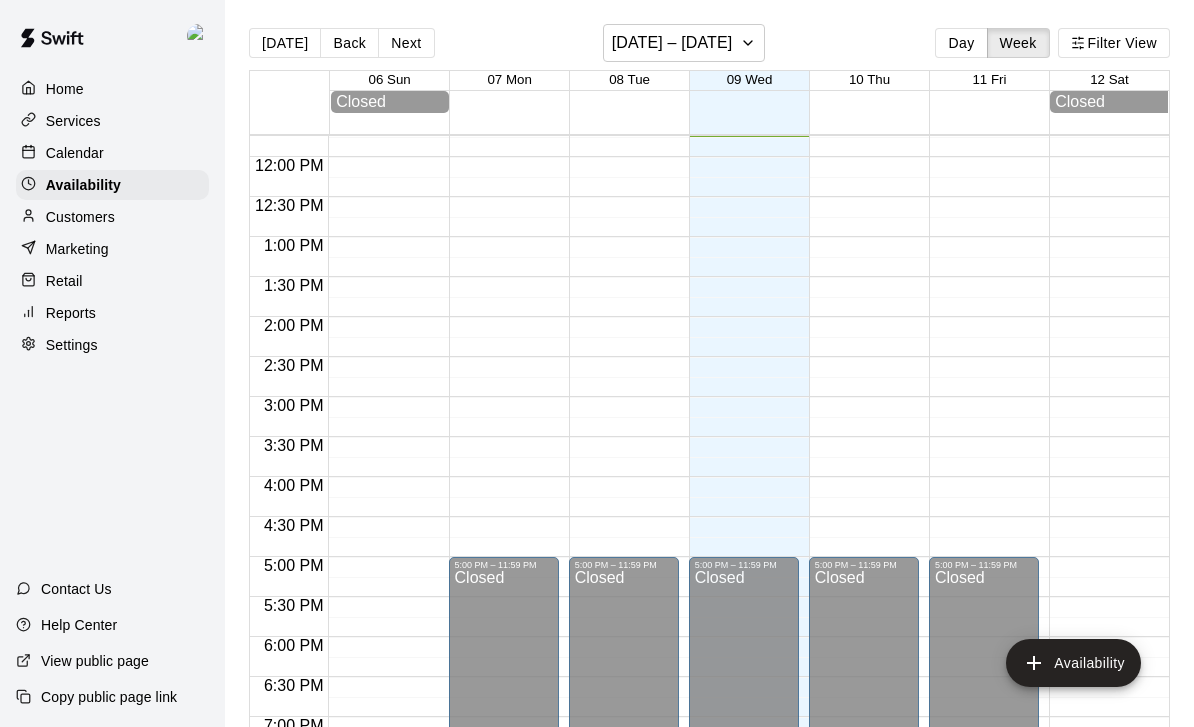 click on "Calendar" at bounding box center (112, 153) 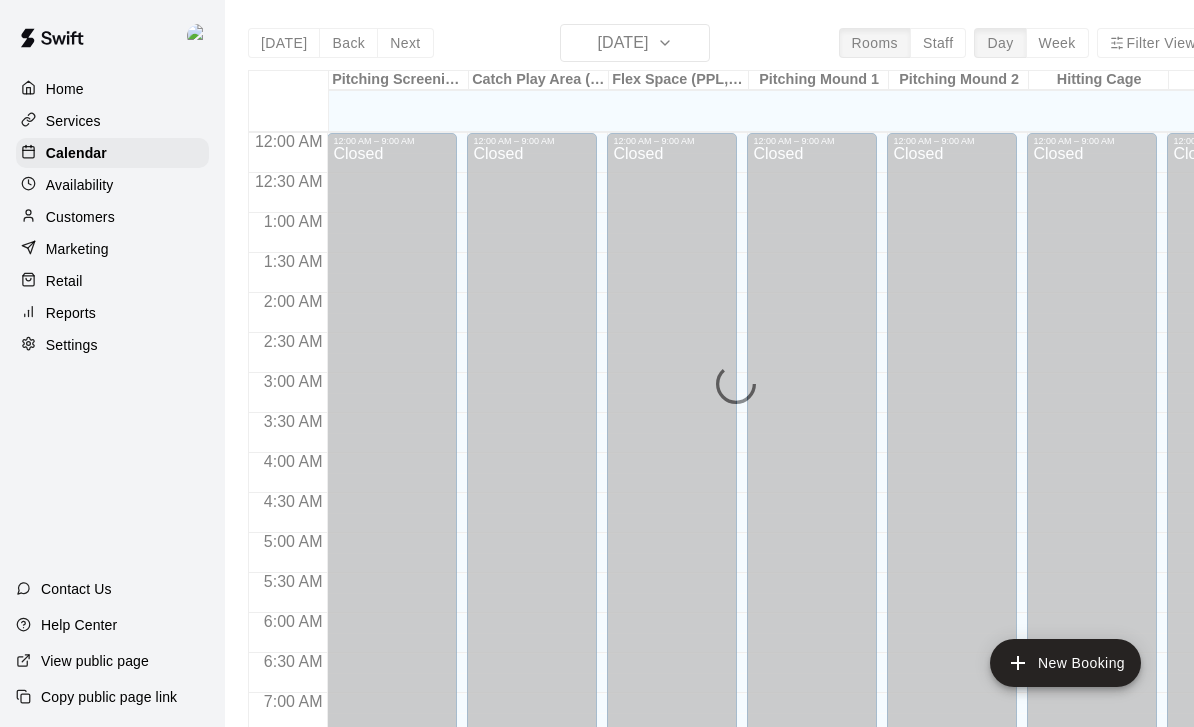 scroll, scrollTop: 939, scrollLeft: 0, axis: vertical 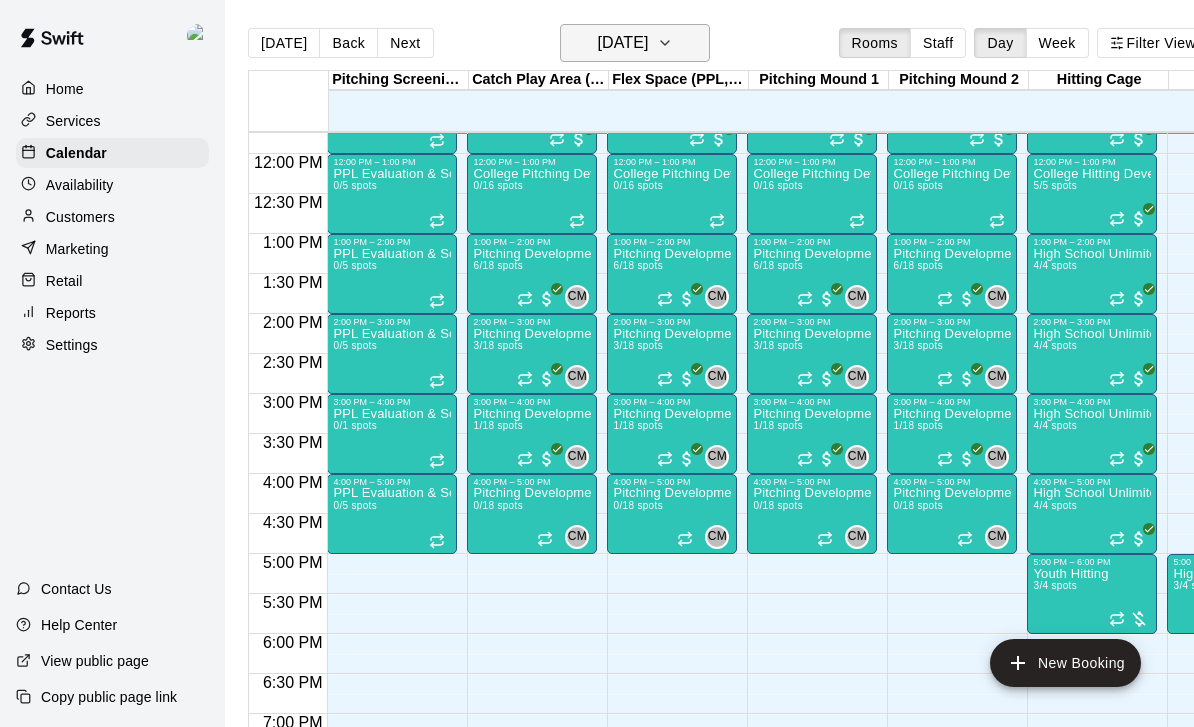 click on "[DATE]" at bounding box center [622, 43] 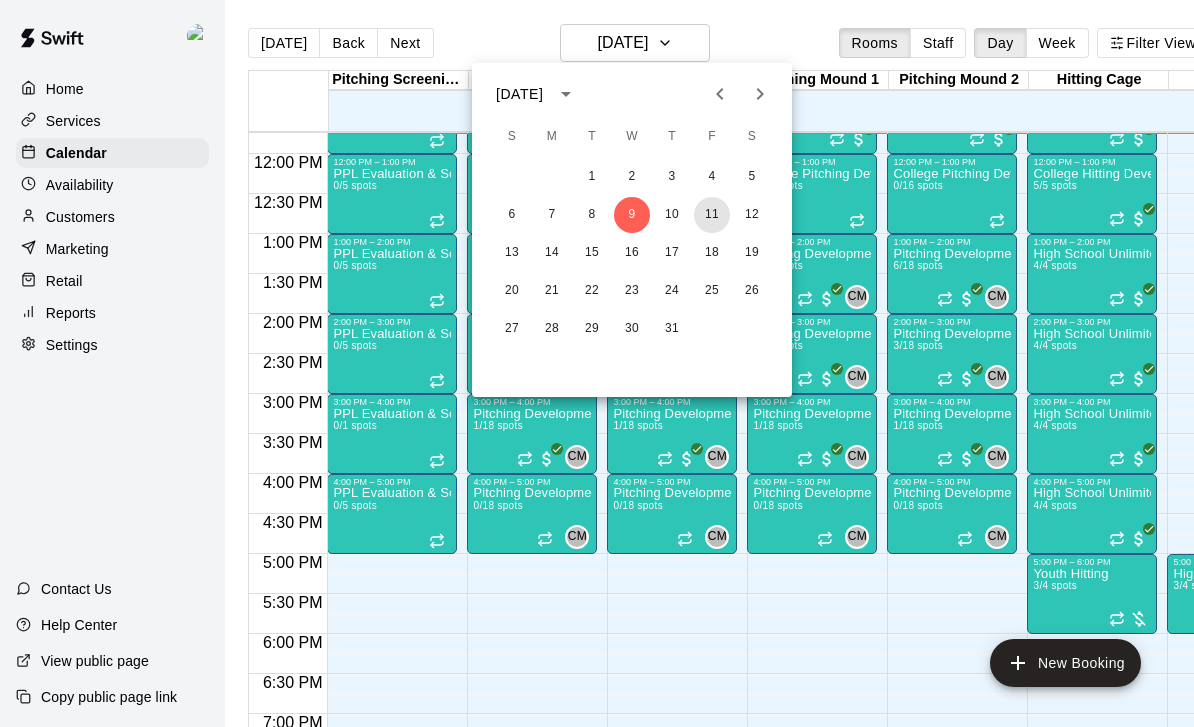 click on "11" at bounding box center (712, 215) 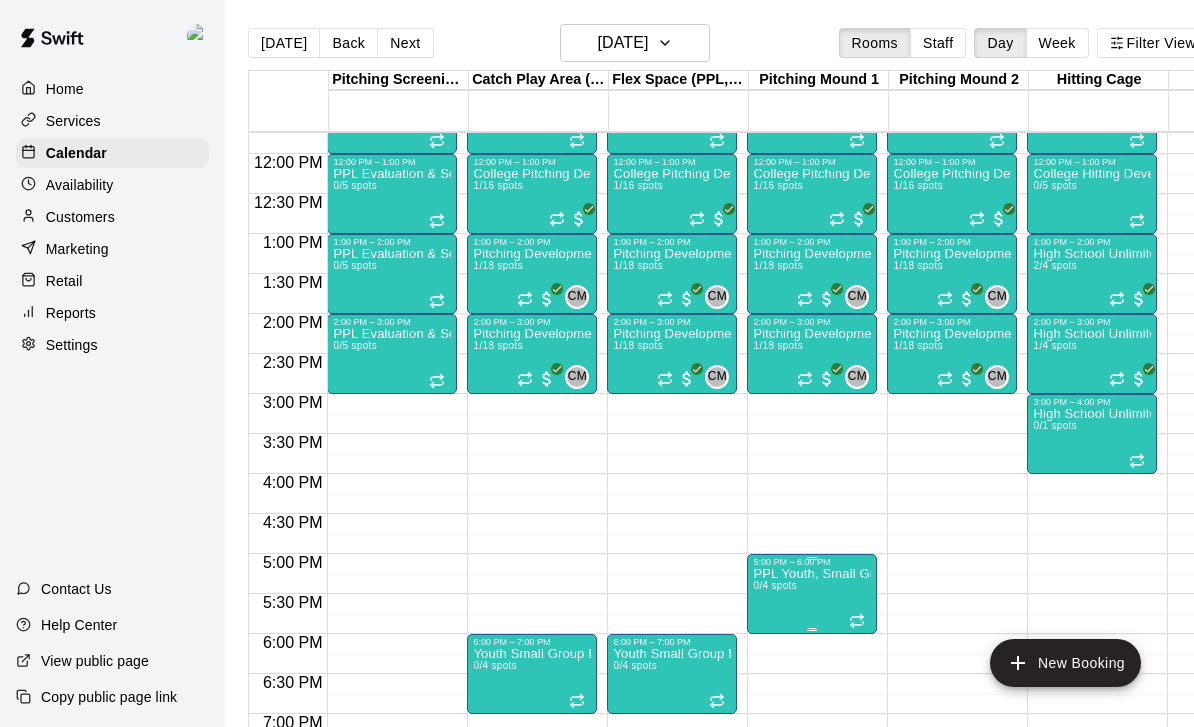 click on "PPL Youth, Small Group Pitching Lesson" at bounding box center [812, 574] 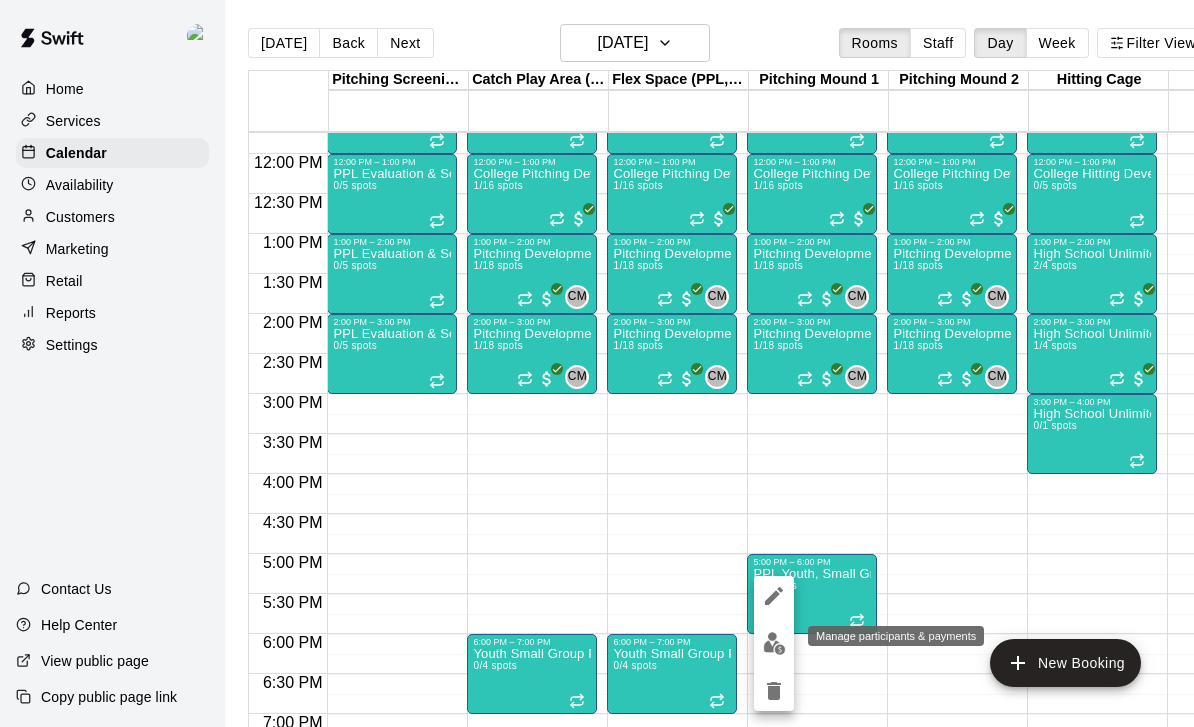 click at bounding box center [774, 643] 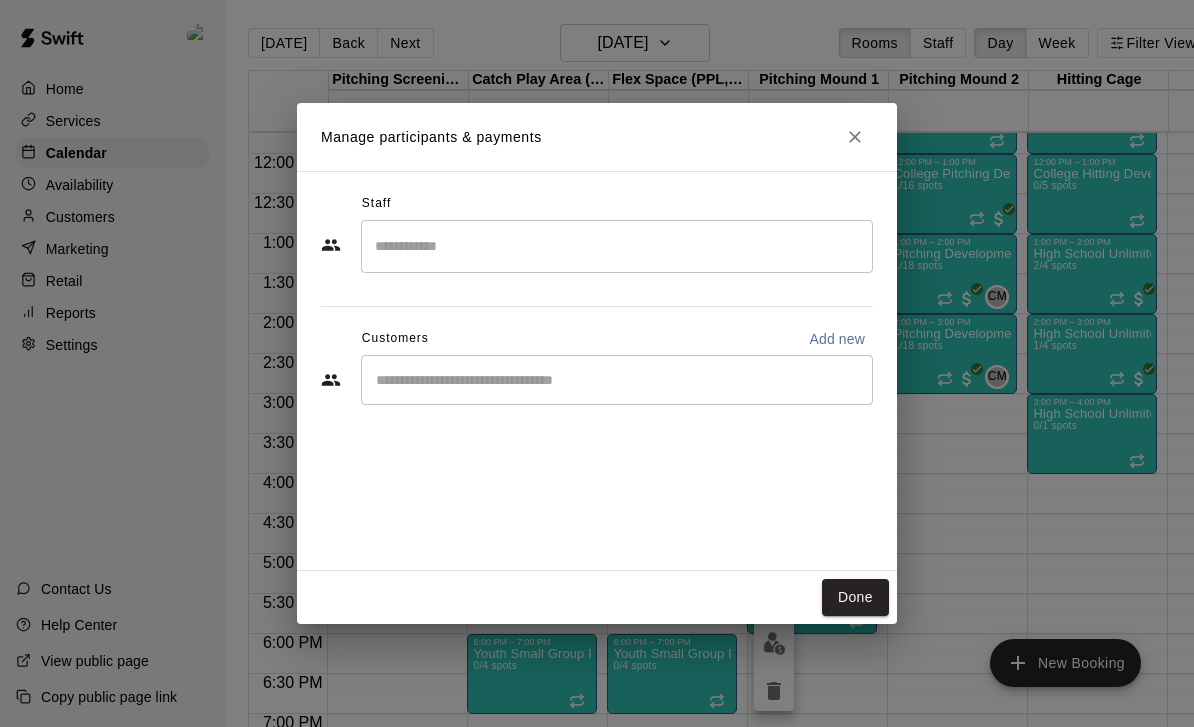 scroll, scrollTop: 0, scrollLeft: 20, axis: horizontal 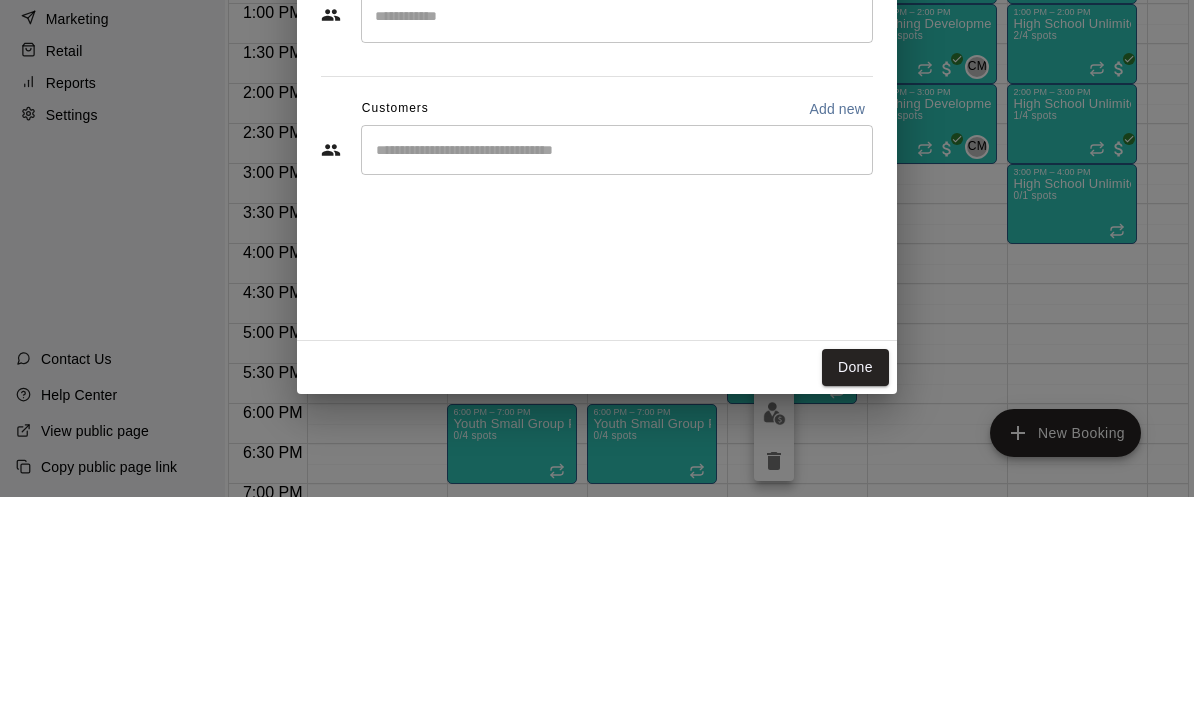 click on "Manage participants & payments Staff ​ Customers Add new ​ Done" at bounding box center [597, 363] 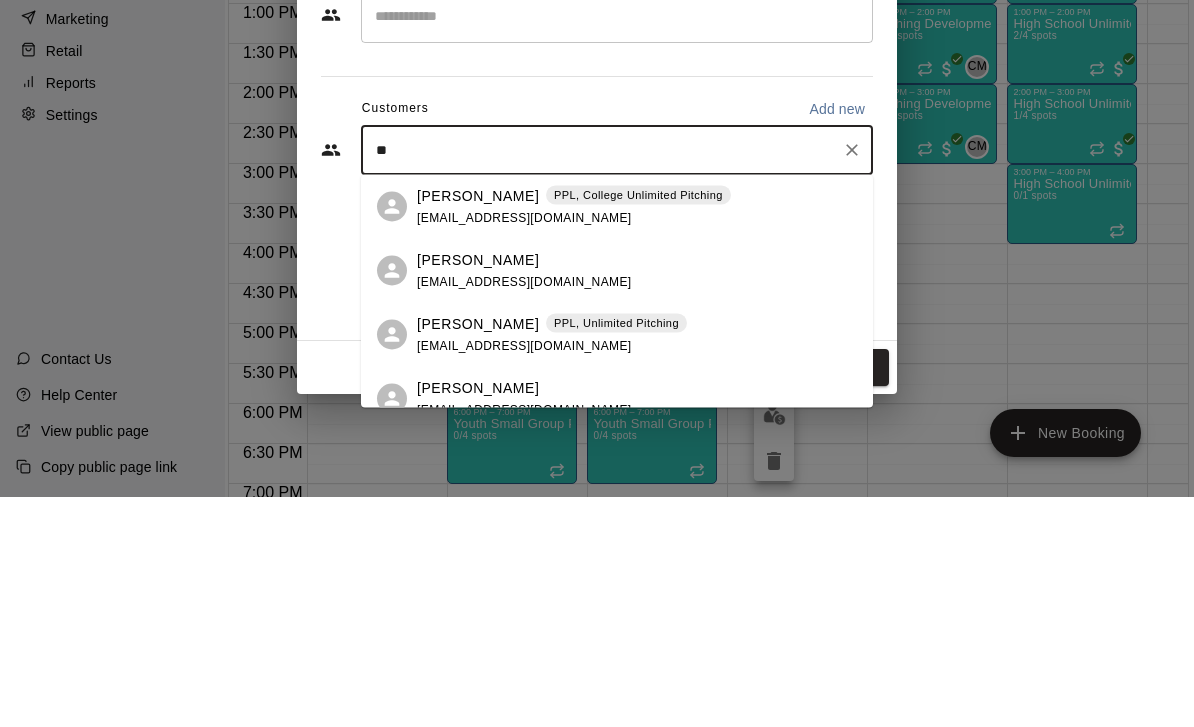 type on "*" 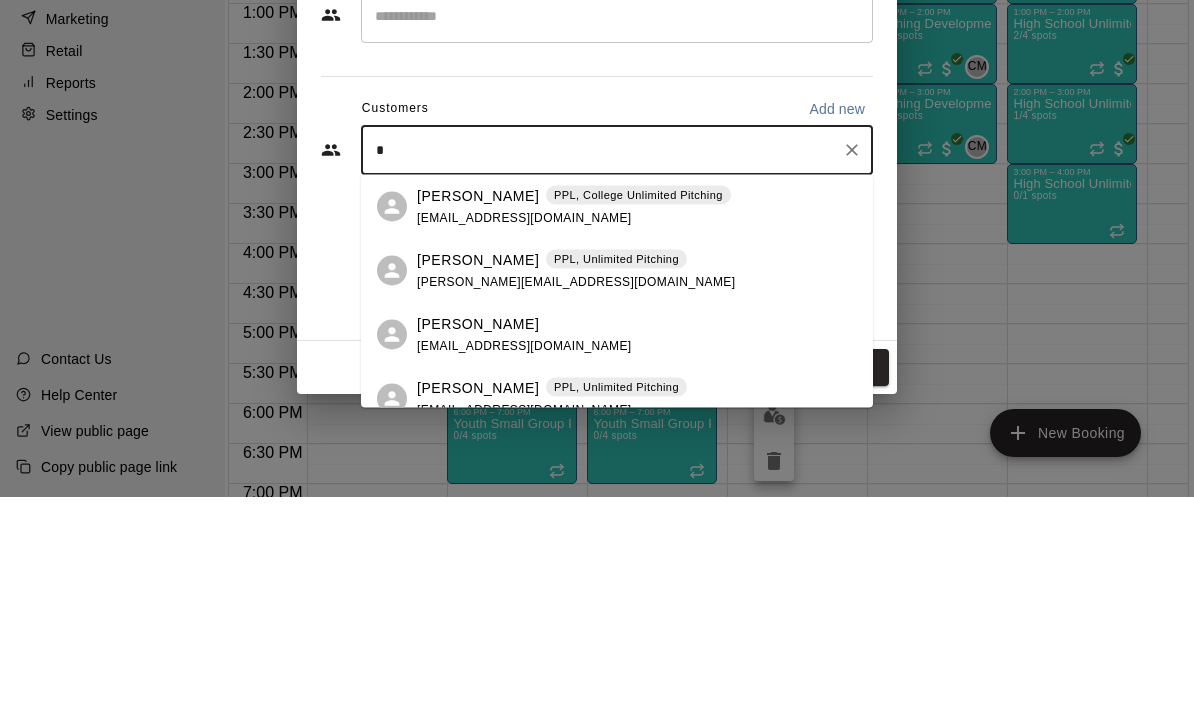 type 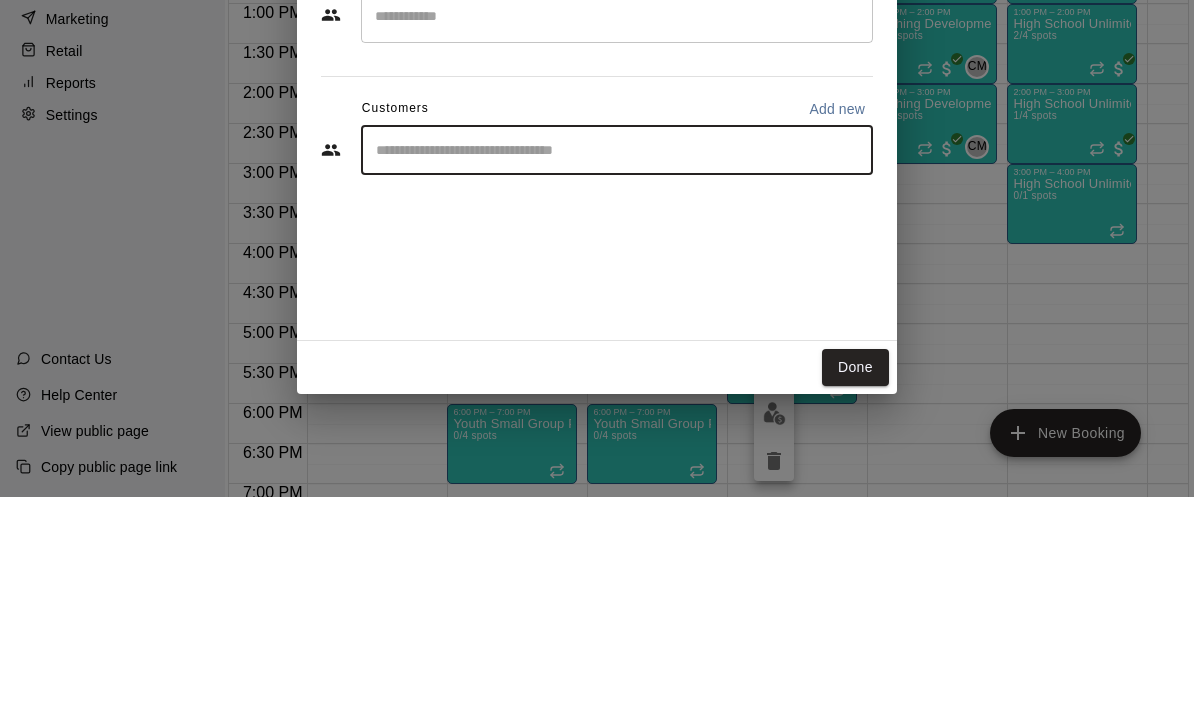 click on "Manage participants & payments Staff ​ Customers Add new ​ Done" at bounding box center (597, 363) 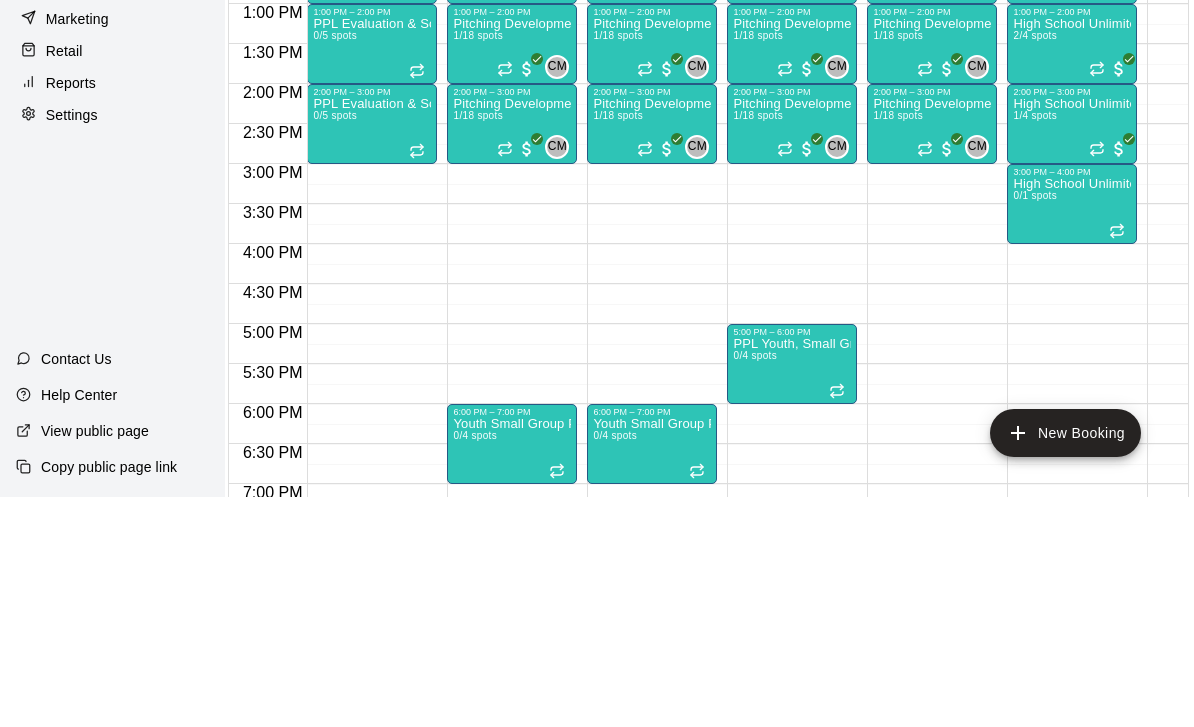 scroll, scrollTop: 96, scrollLeft: 20, axis: both 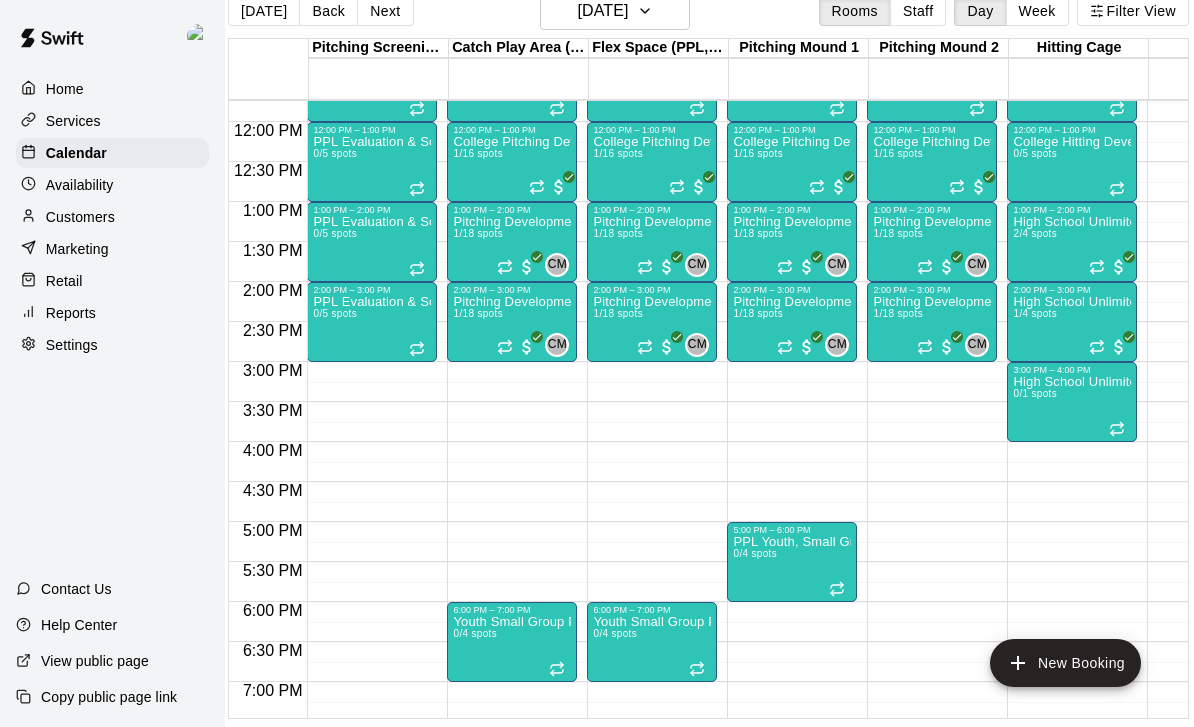 click on "Customers" at bounding box center (112, 217) 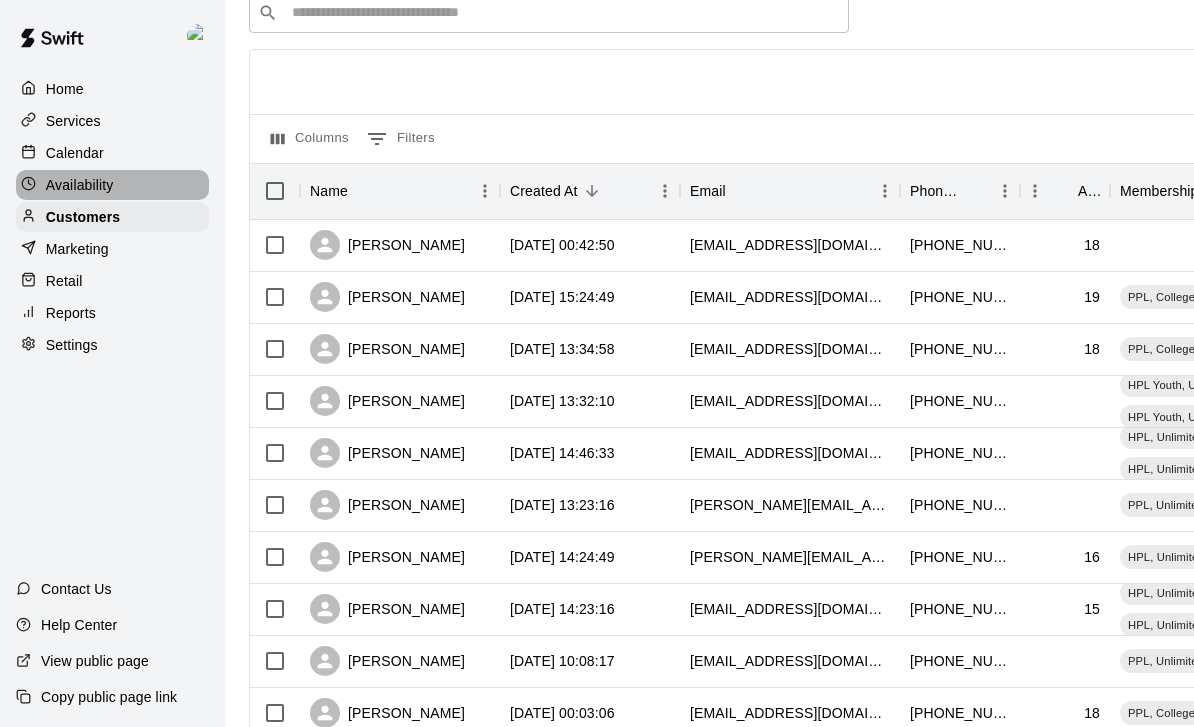 click on "Availability" at bounding box center (112, 185) 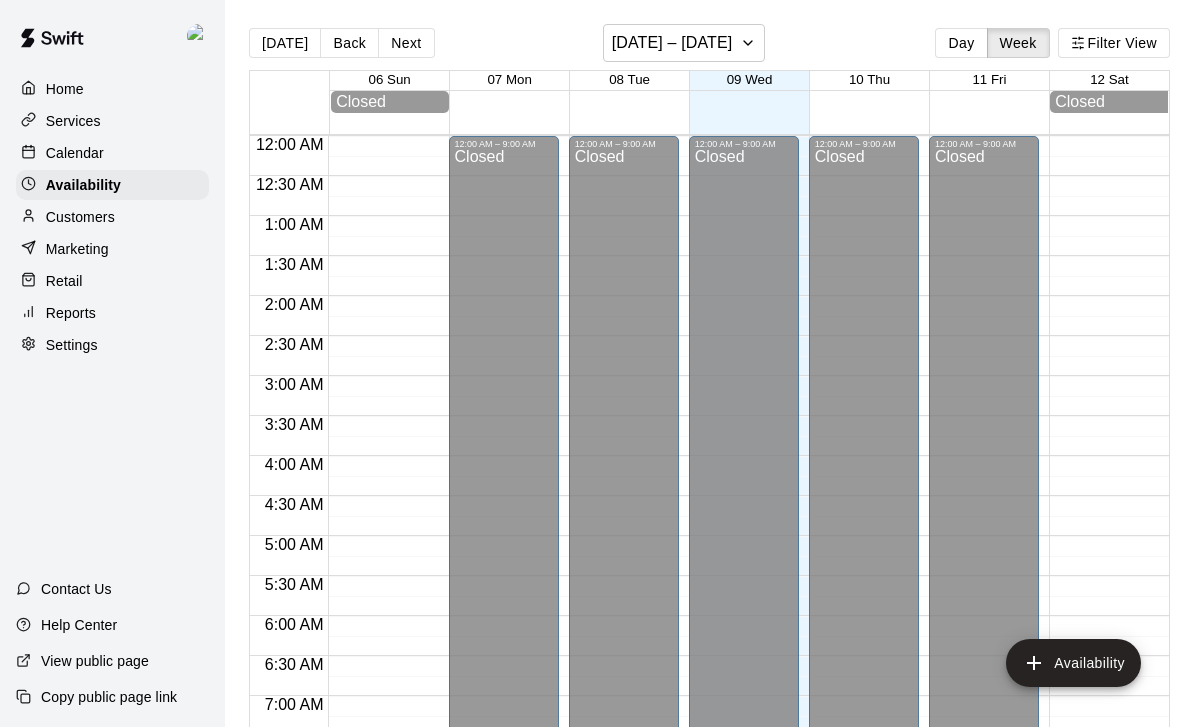 scroll, scrollTop: 940, scrollLeft: 0, axis: vertical 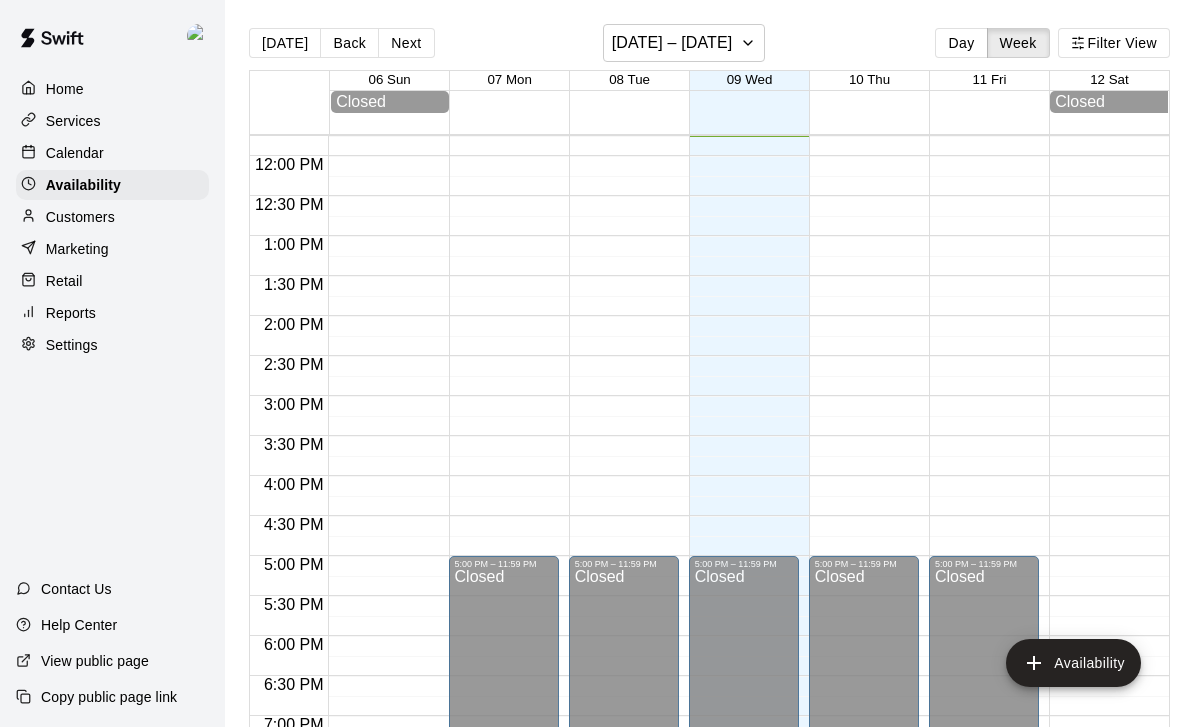 click on "Reports" at bounding box center [112, 313] 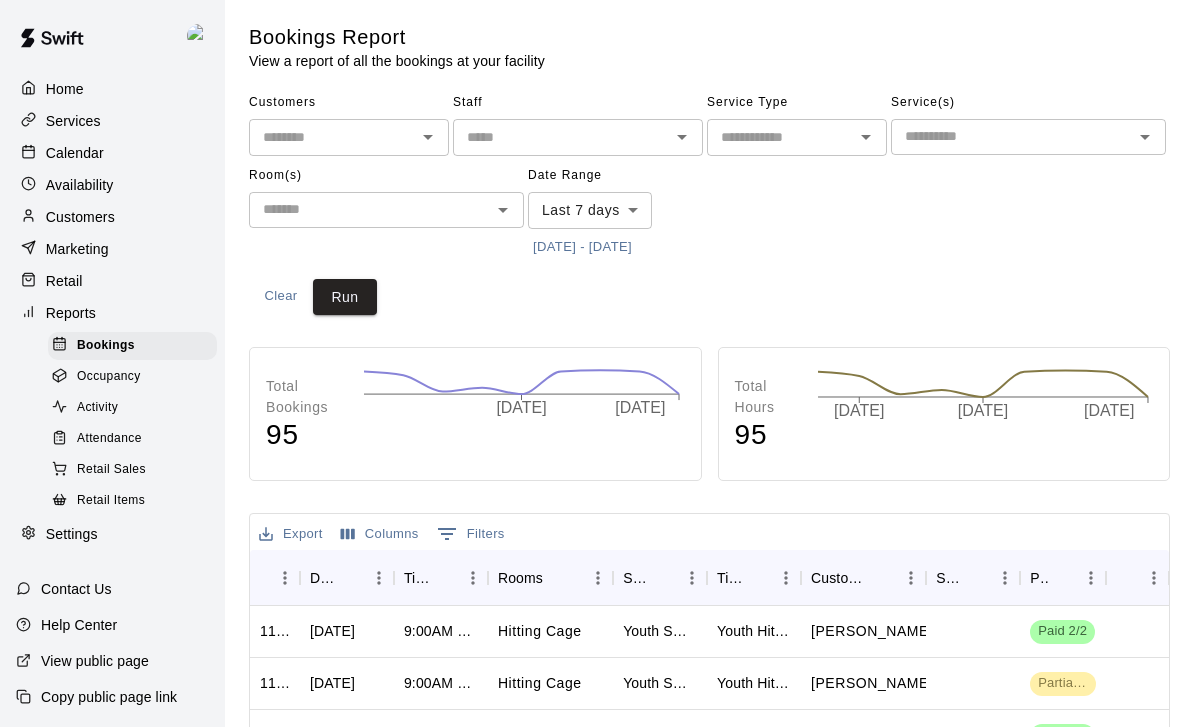 click on "Customers" at bounding box center [80, 217] 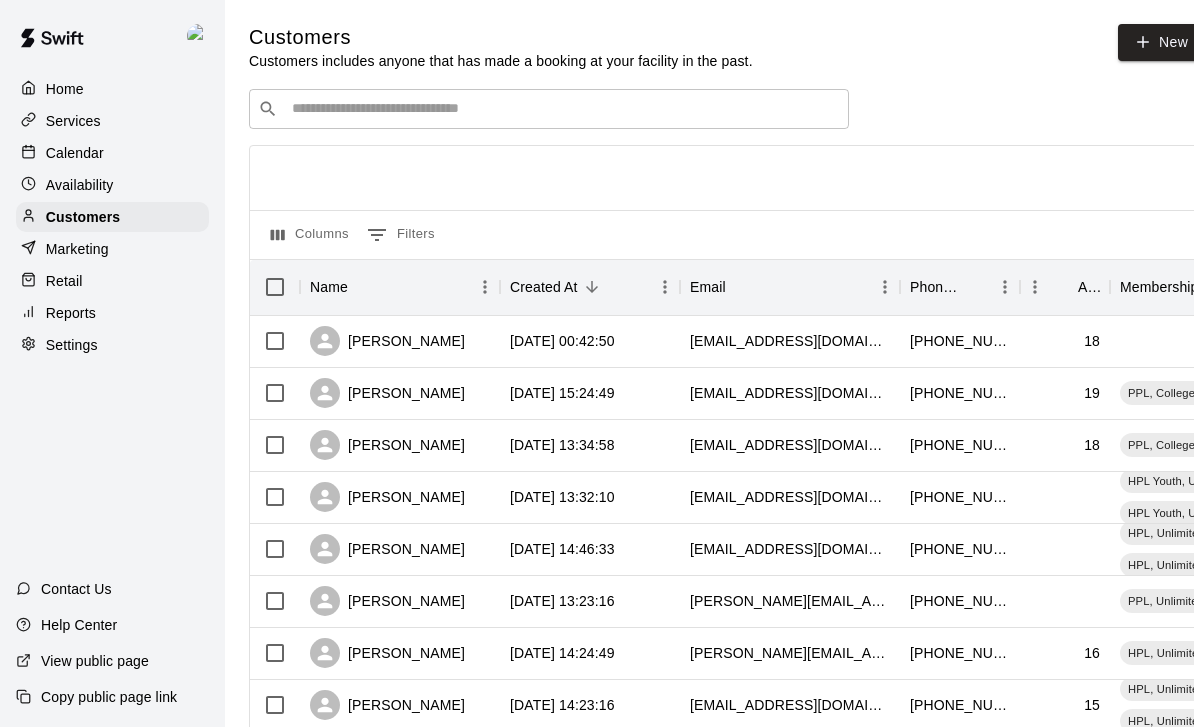 click at bounding box center (563, 109) 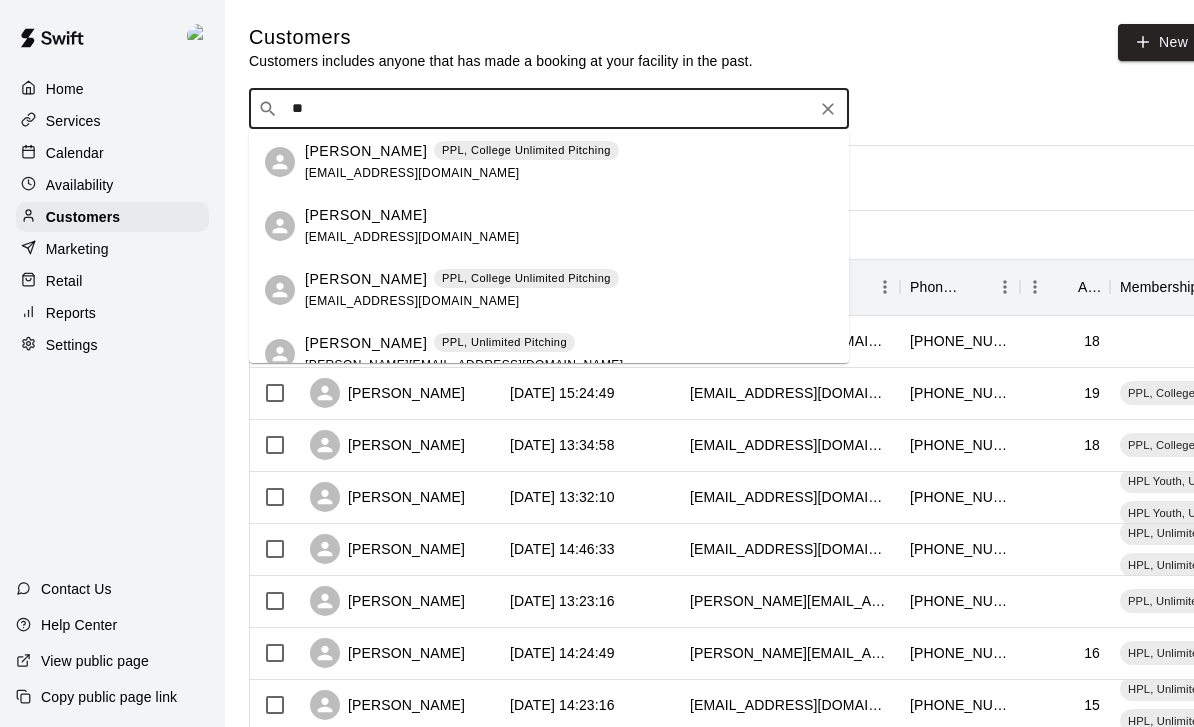 type on "*" 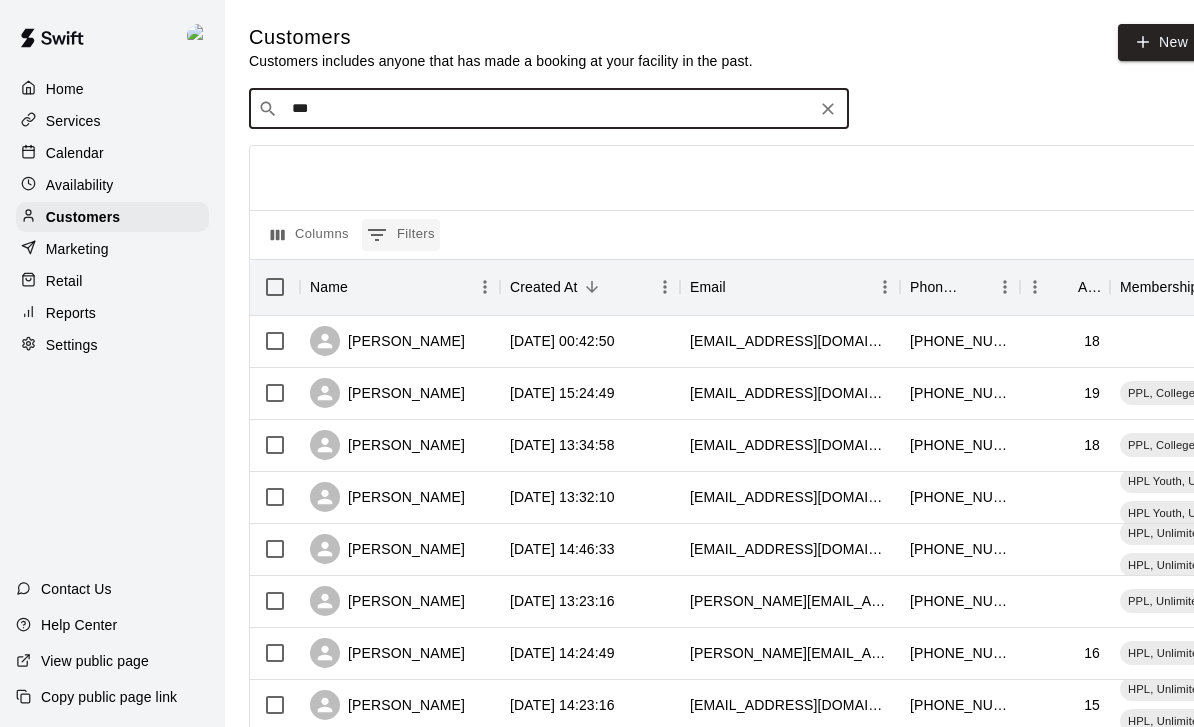 type on "****" 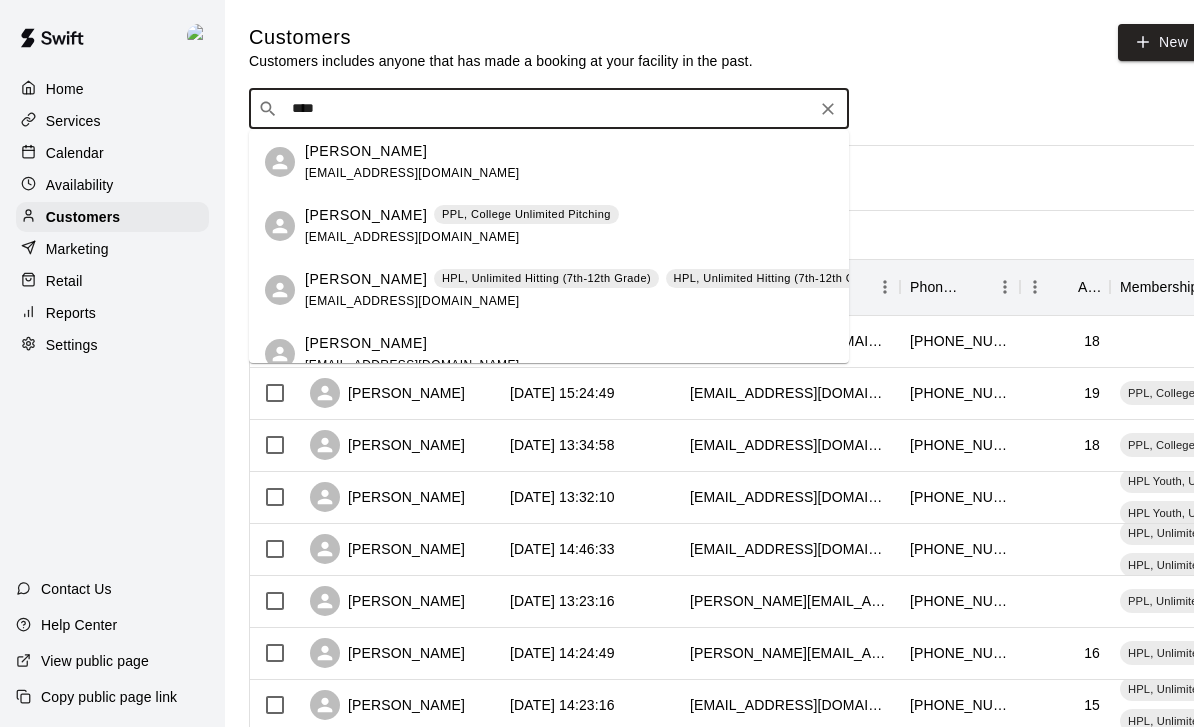 click on "[PERSON_NAME] [EMAIL_ADDRESS][DOMAIN_NAME]" at bounding box center (569, 162) 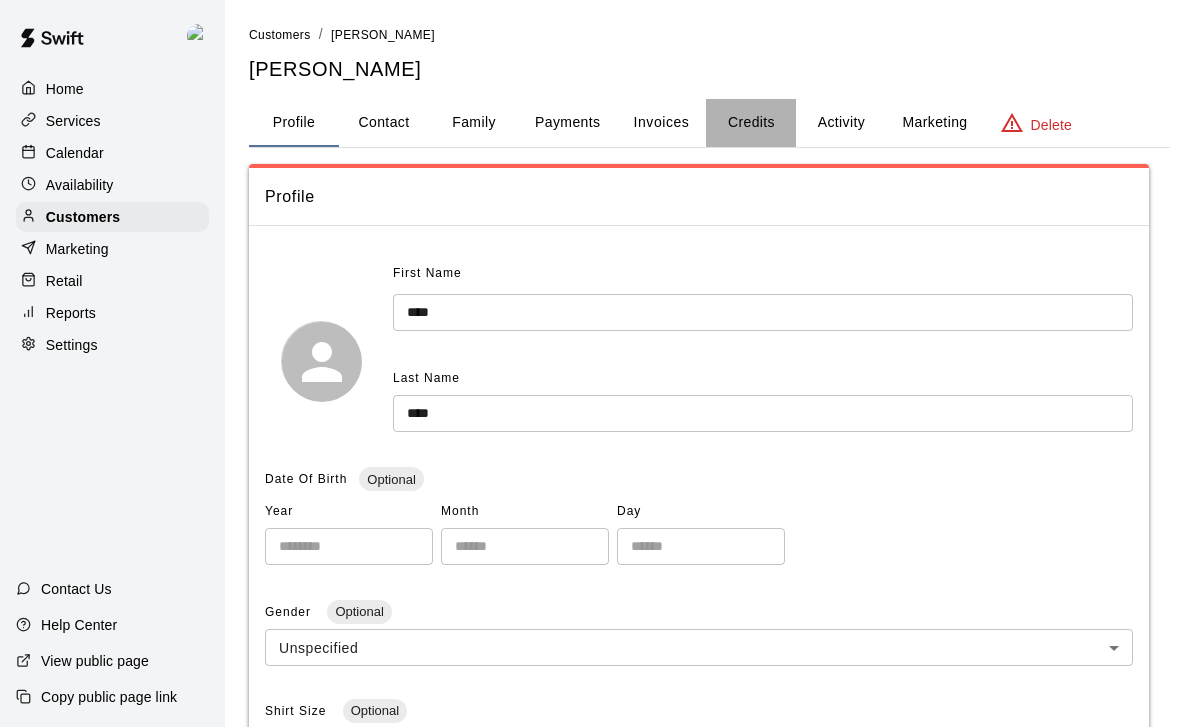 click on "Credits" at bounding box center [751, 123] 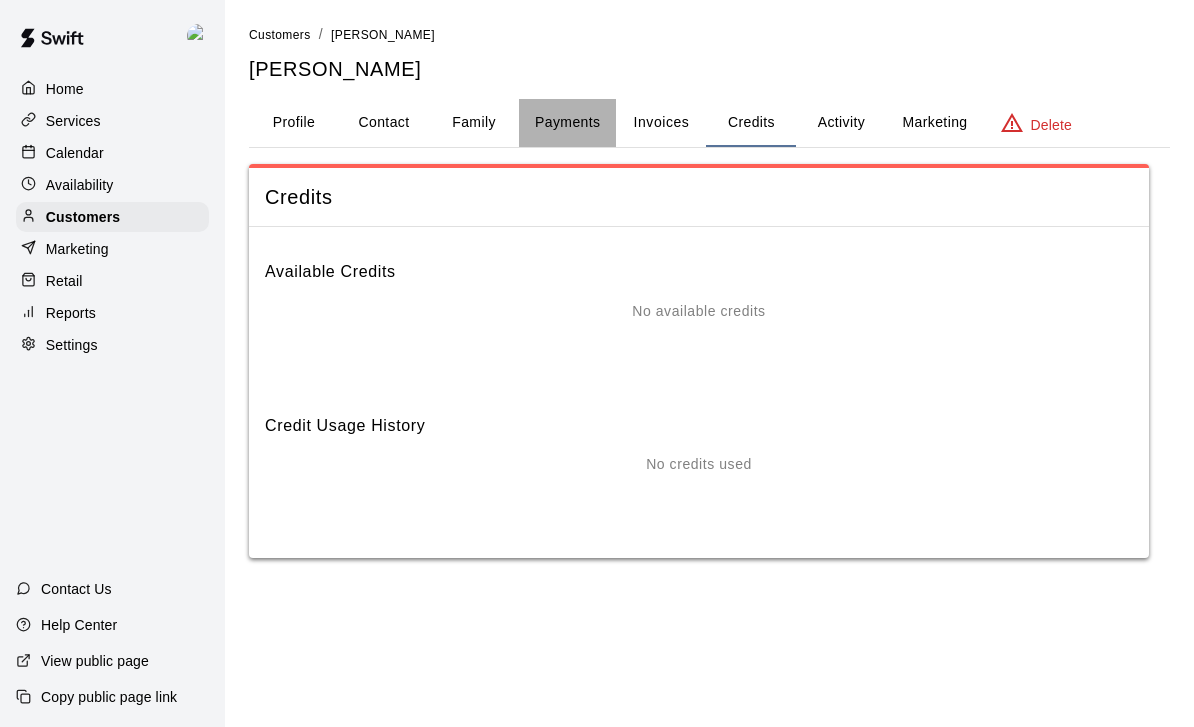 click on "Payments" at bounding box center (567, 123) 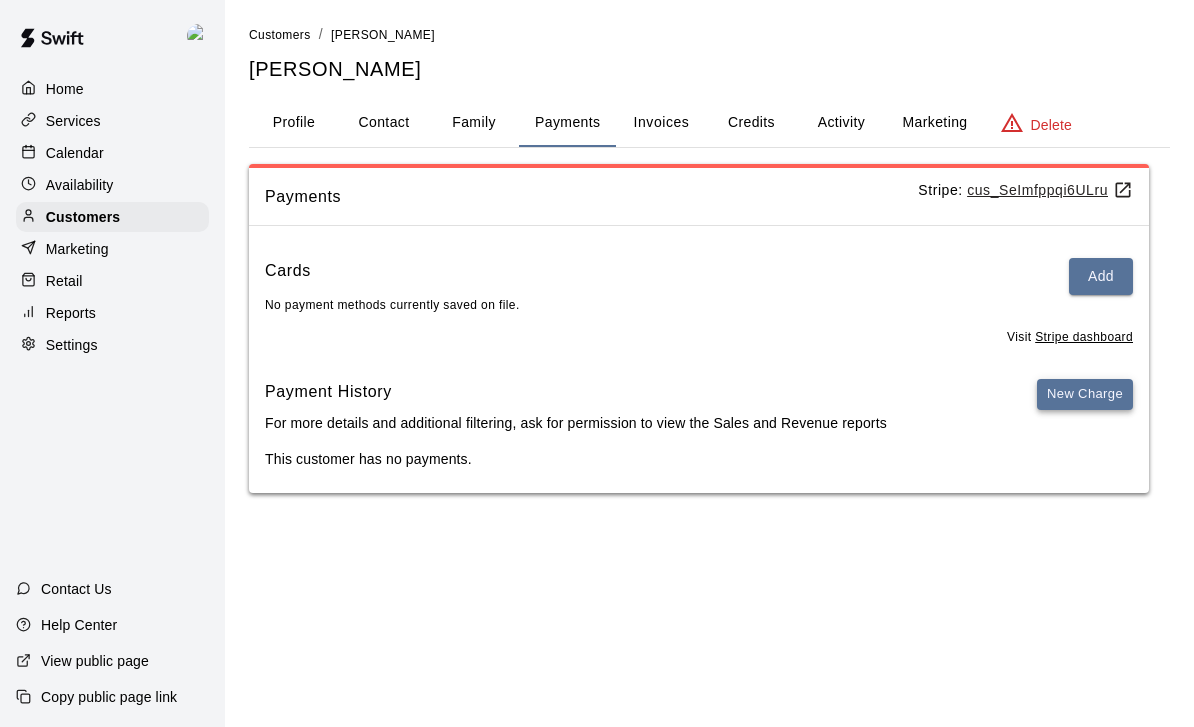 click on "New Charge" at bounding box center (1085, 394) 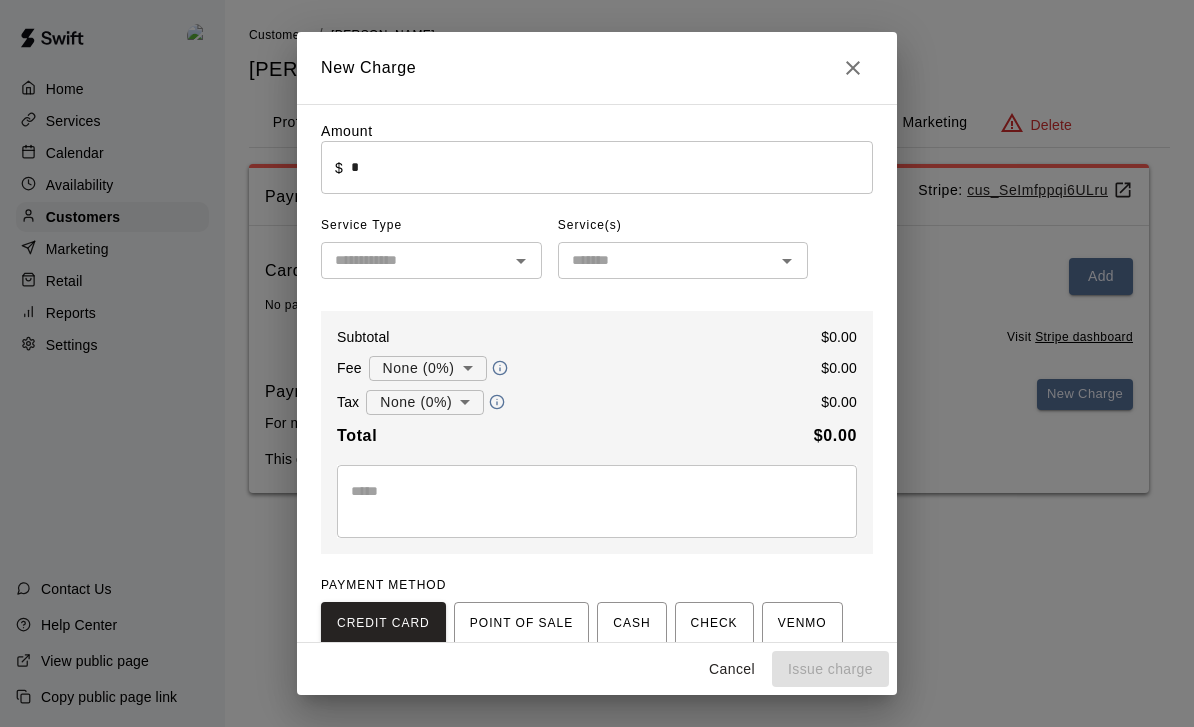 click on "​" at bounding box center [431, 260] 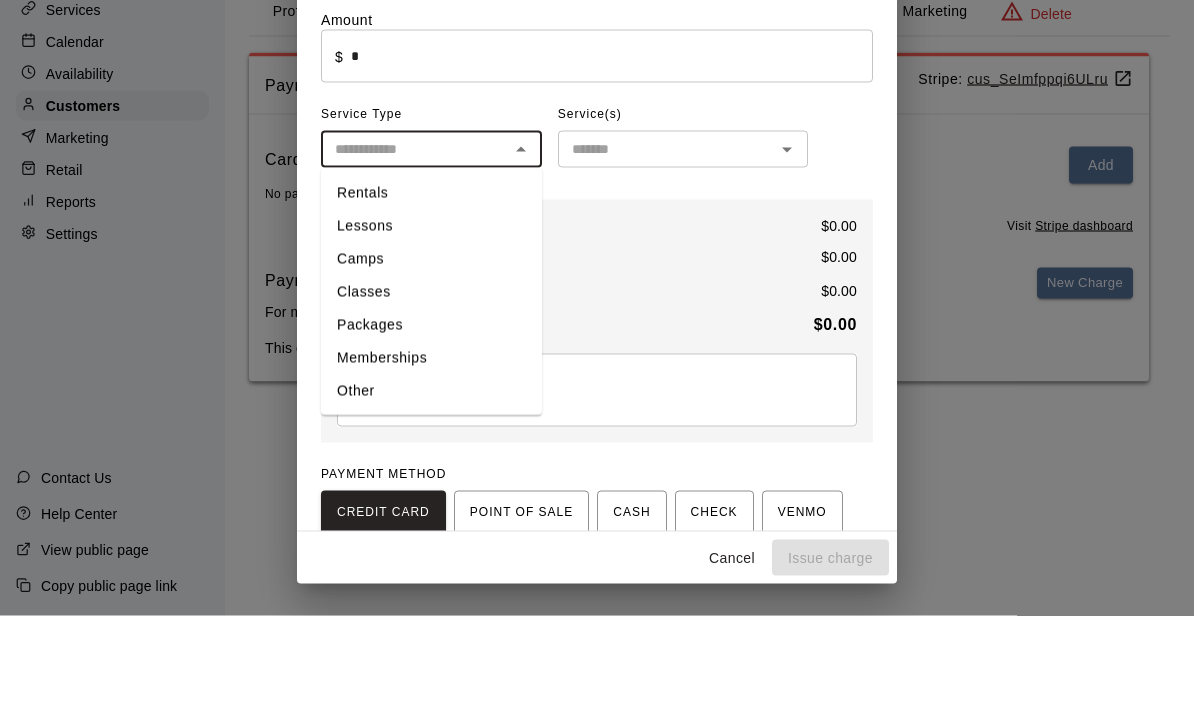 click on "Lessons" at bounding box center [431, 337] 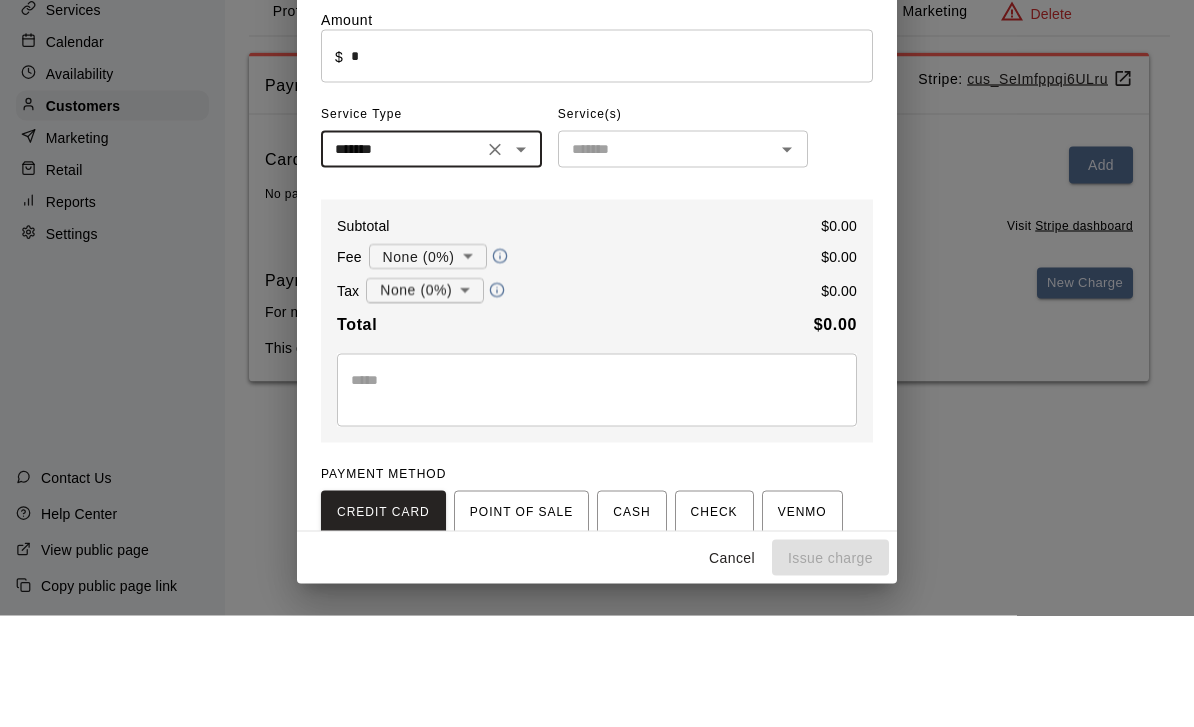 click on "​" at bounding box center [683, 260] 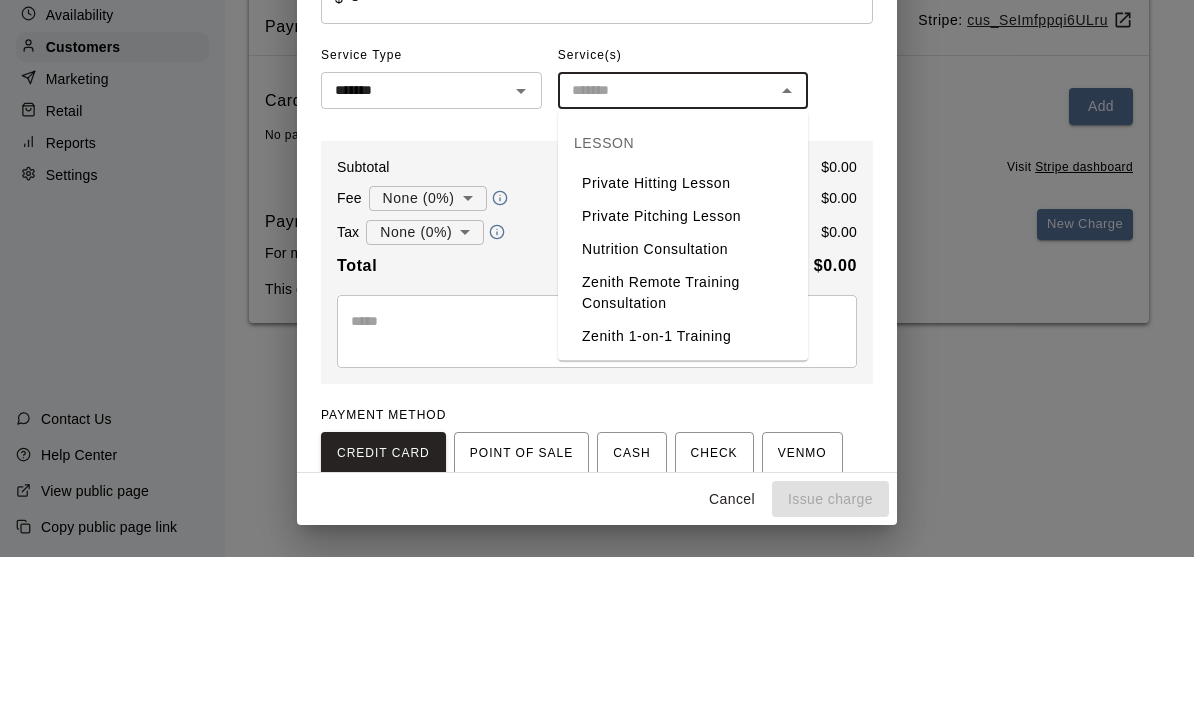 scroll, scrollTop: 0, scrollLeft: 0, axis: both 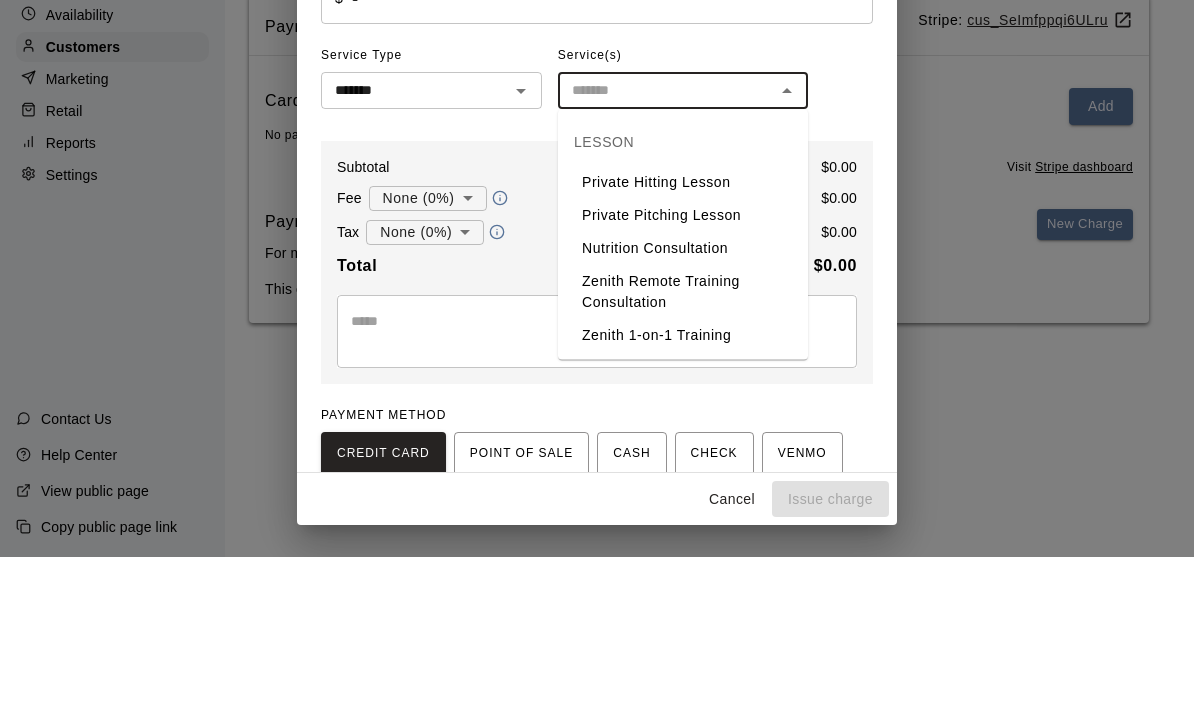 click at bounding box center (507, 261) 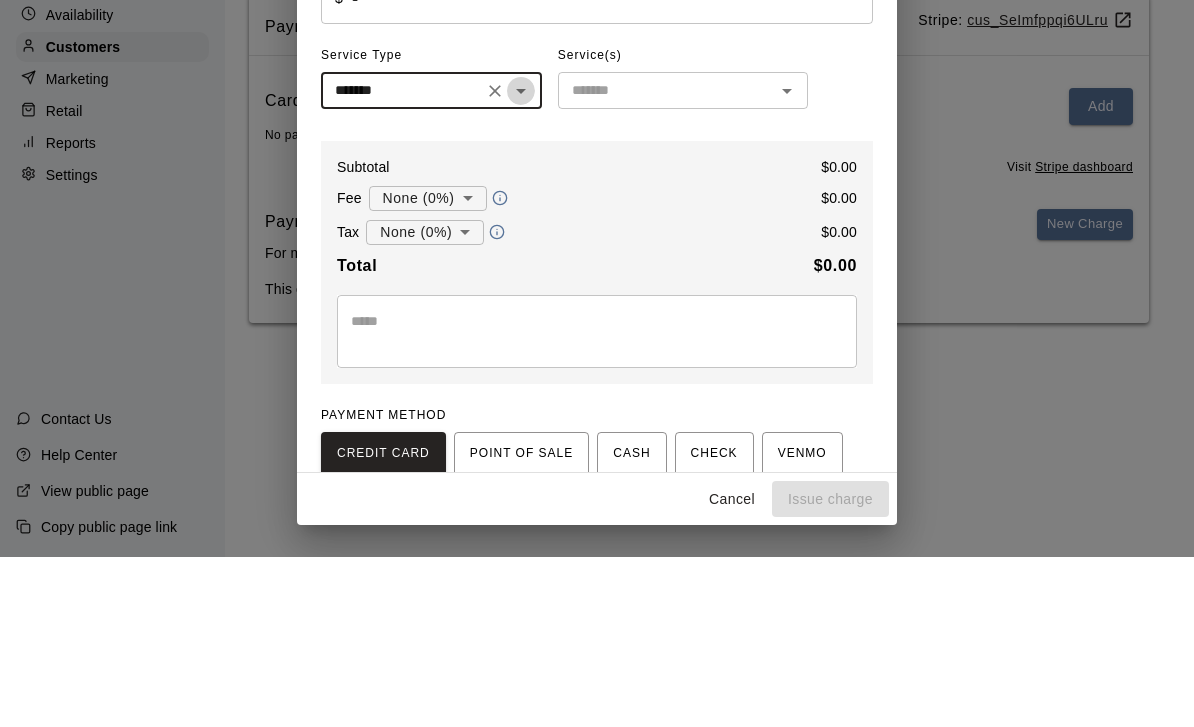 click 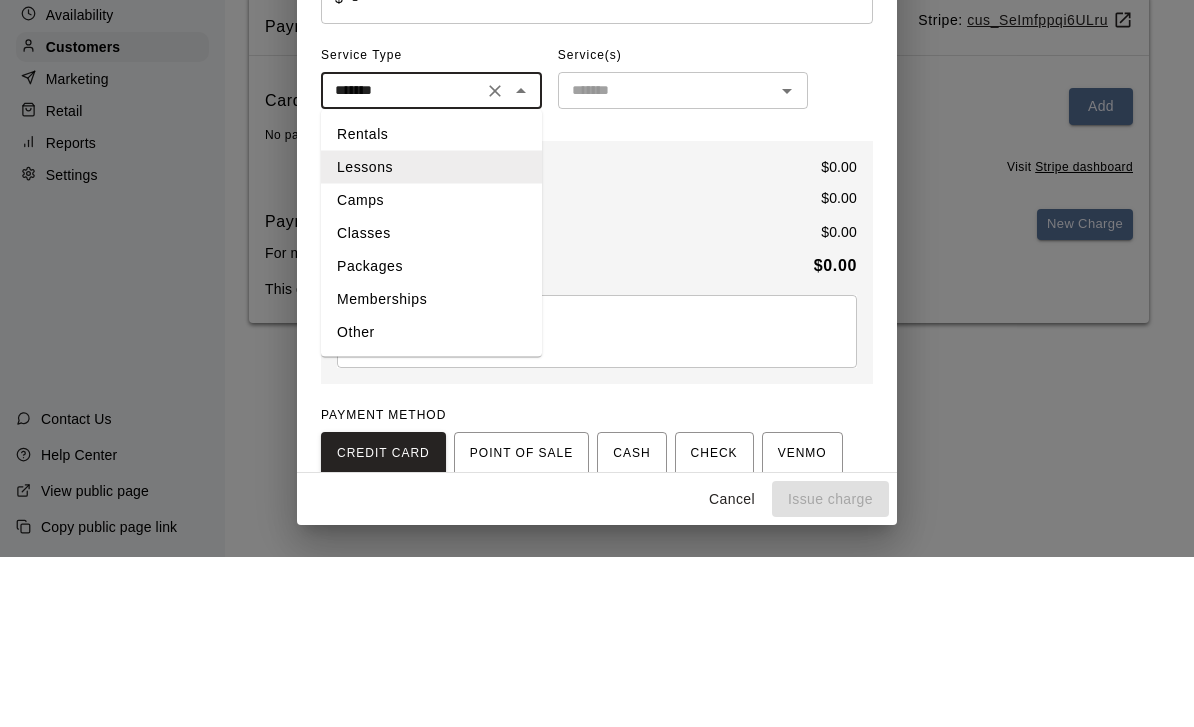 click on "Classes" at bounding box center (431, 403) 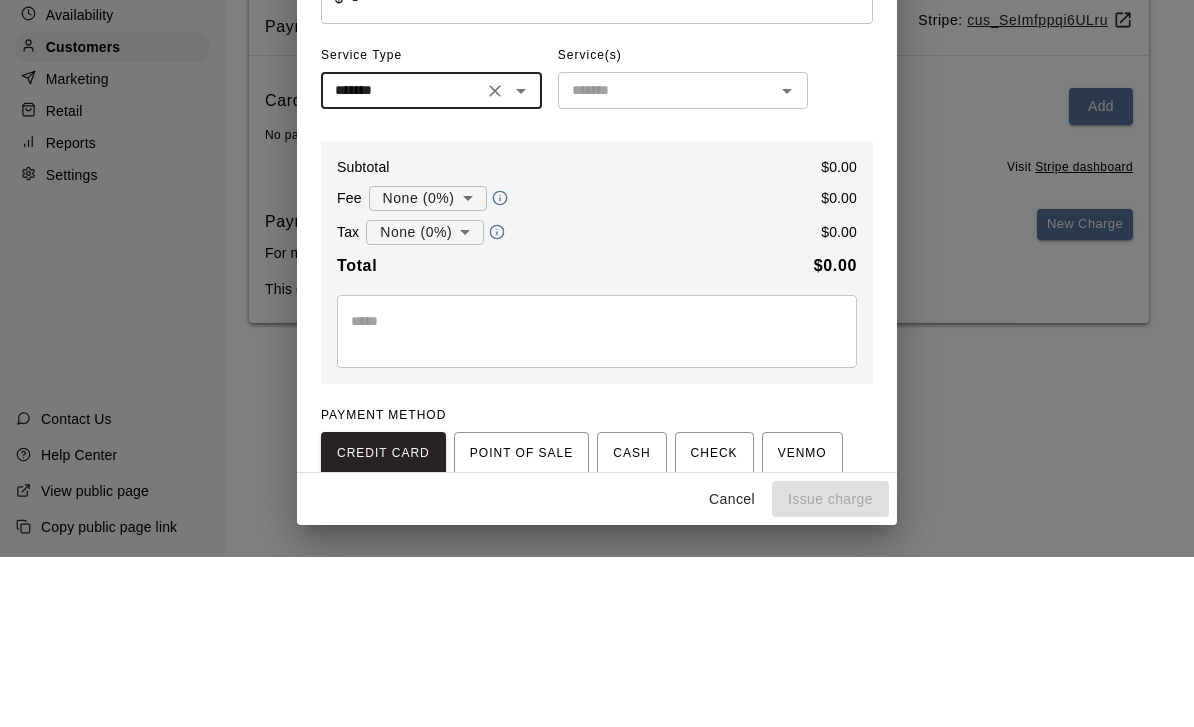 click 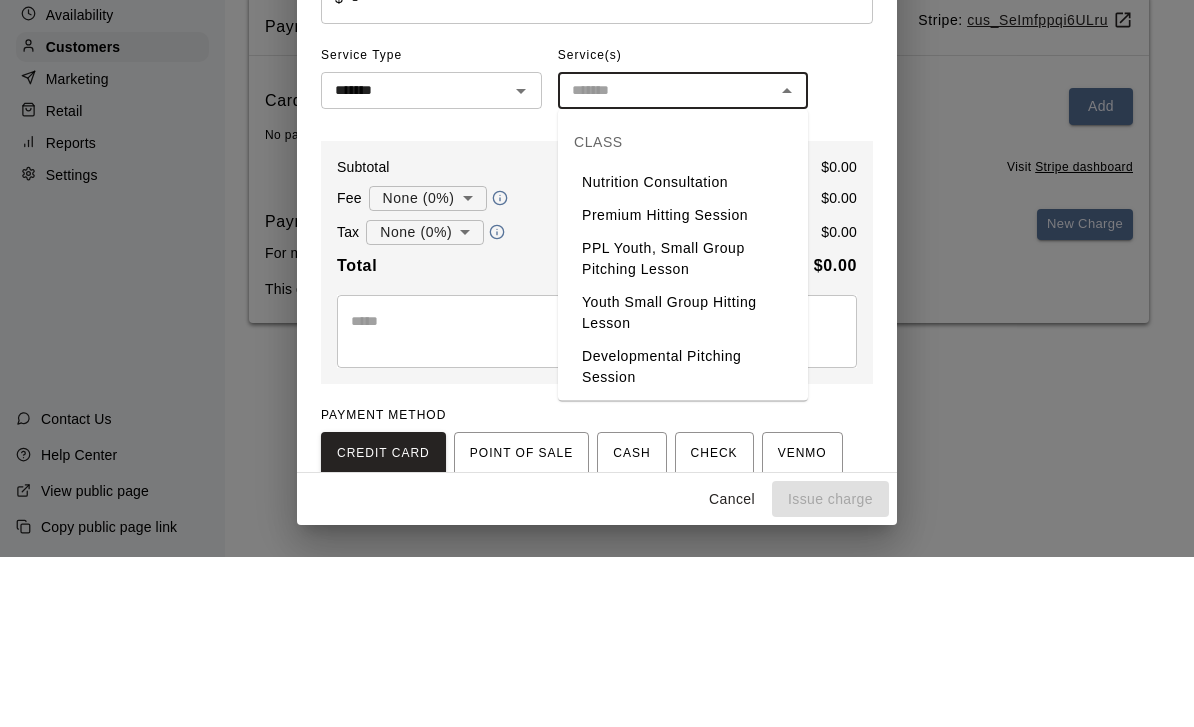 scroll, scrollTop: 50, scrollLeft: 0, axis: vertical 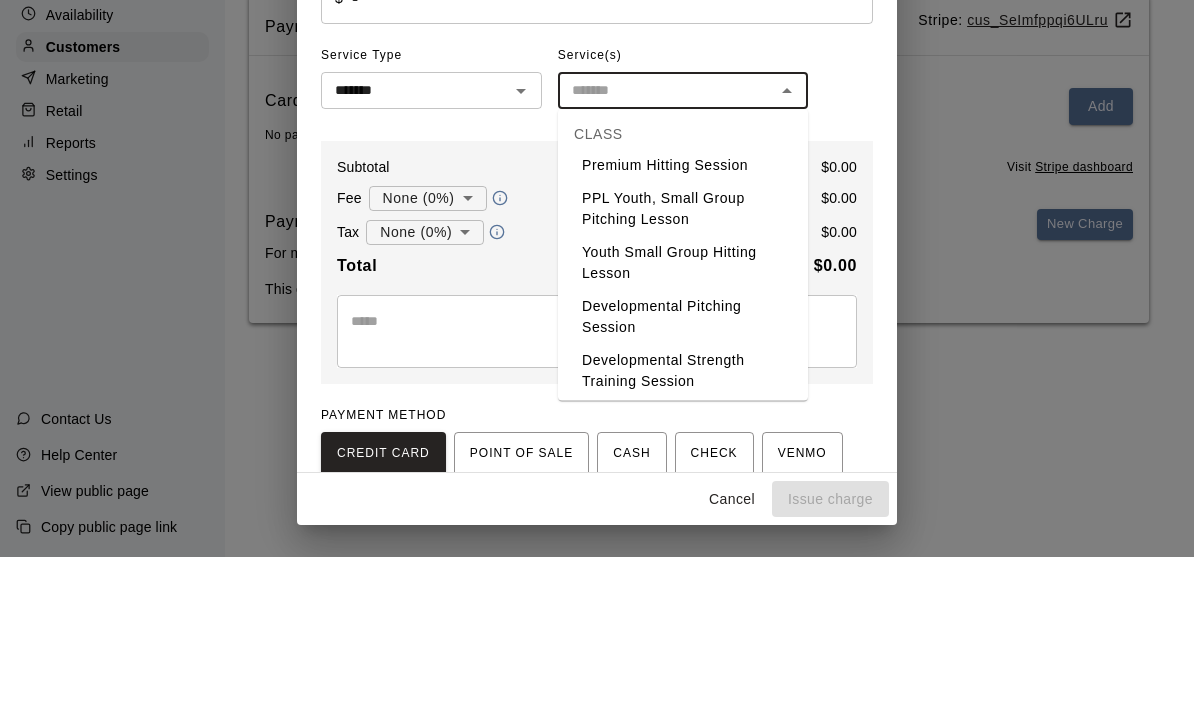 click on "PPL Youth, Small Group Pitching Lesson" at bounding box center (683, 379) 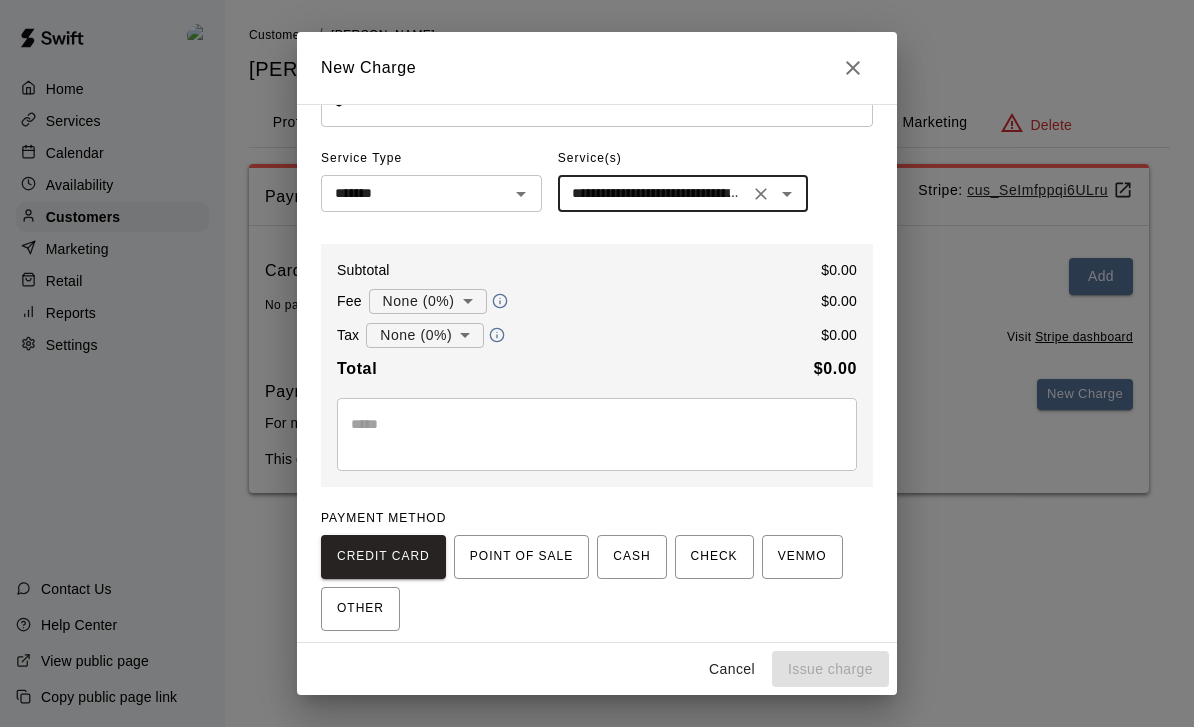 scroll, scrollTop: 60, scrollLeft: 0, axis: vertical 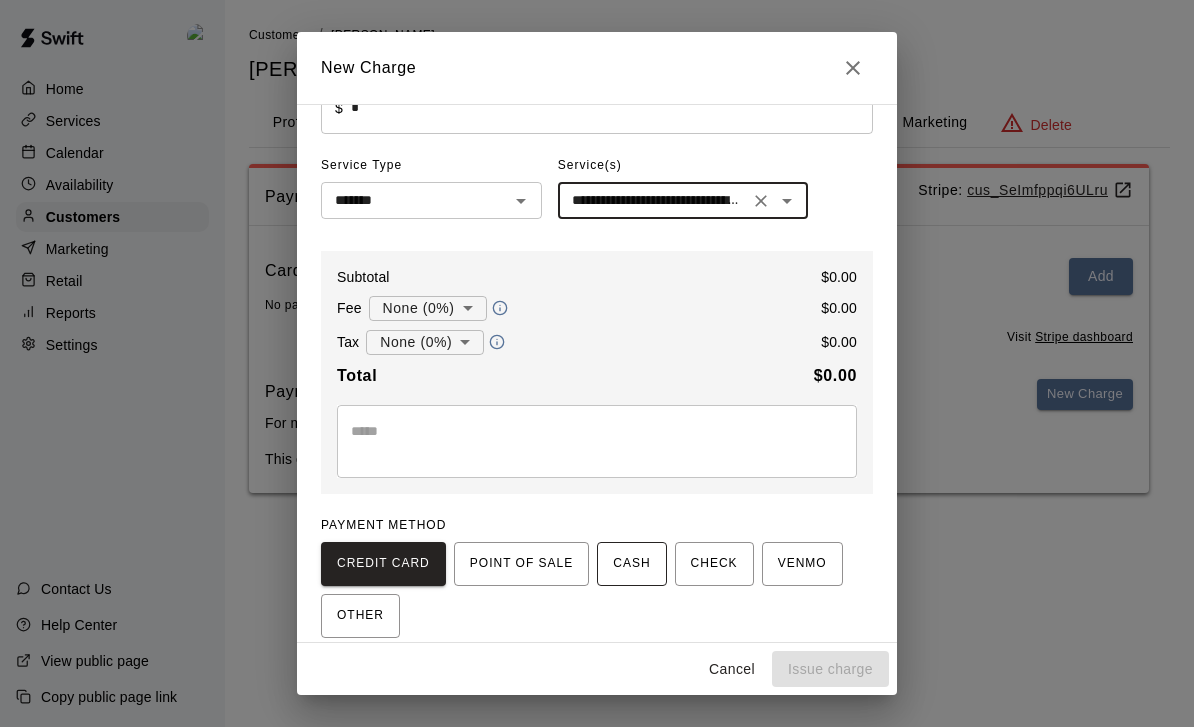 click on "CASH" at bounding box center [631, 564] 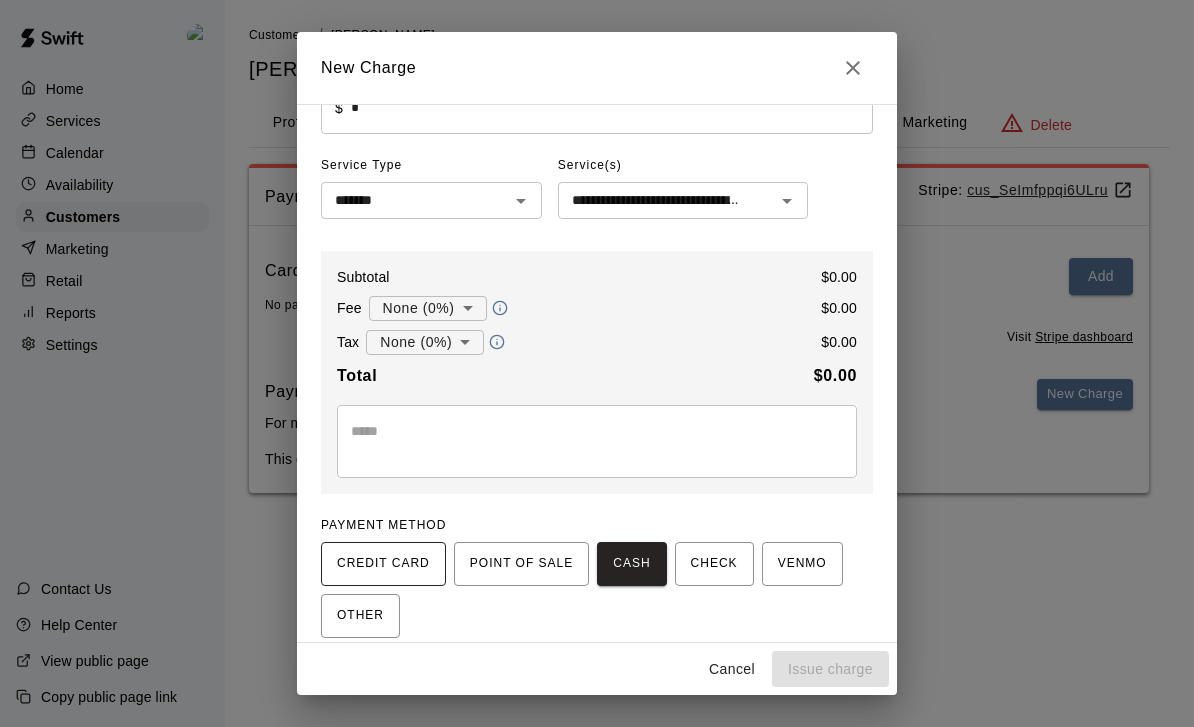 click on "CREDIT CARD" at bounding box center [383, 564] 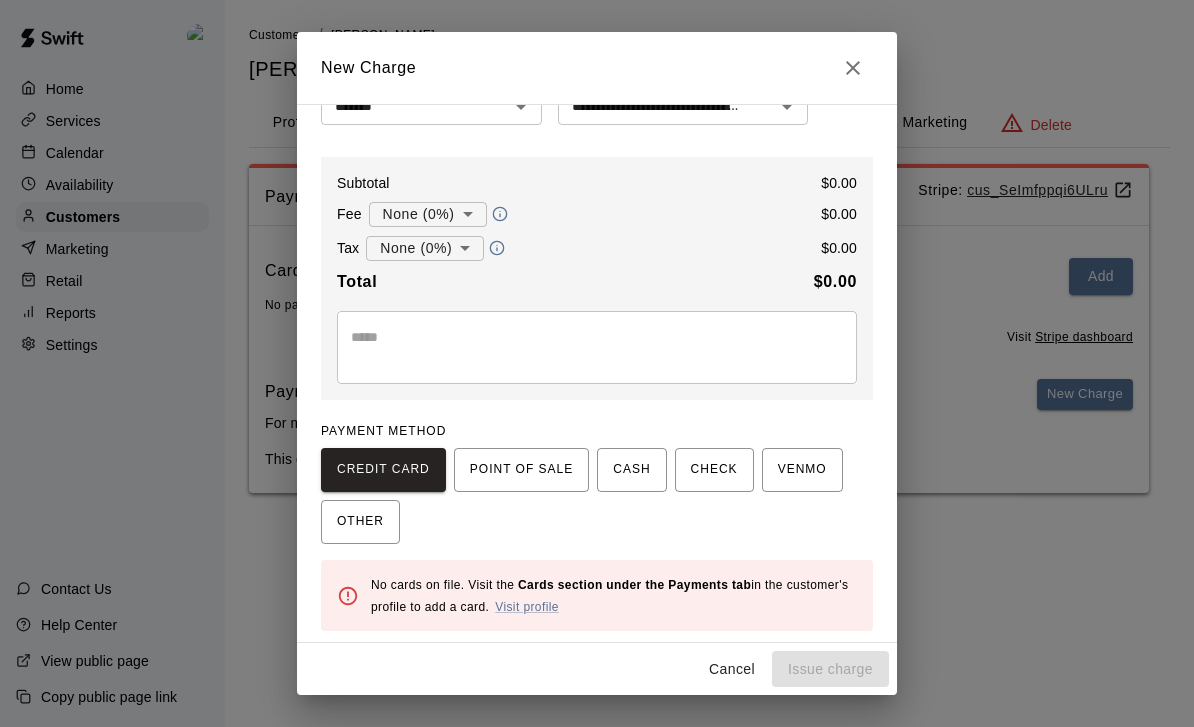 scroll, scrollTop: 152, scrollLeft: 0, axis: vertical 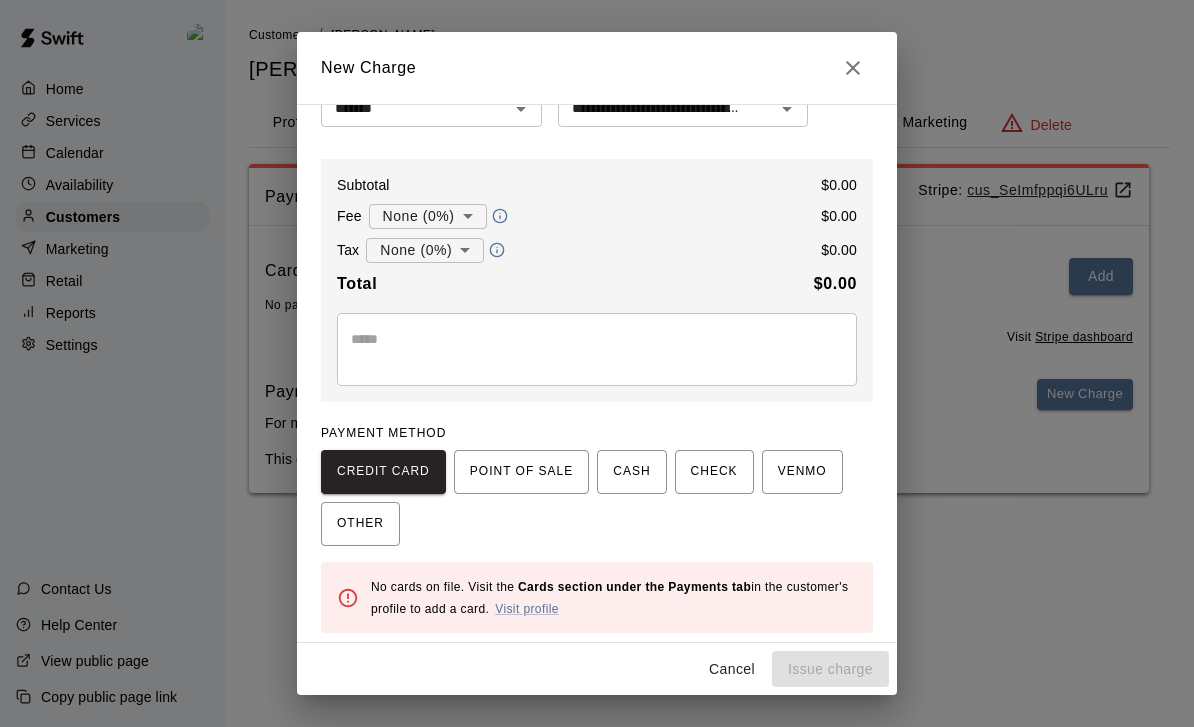 click on "Cancel Issue charge" at bounding box center (597, 669) 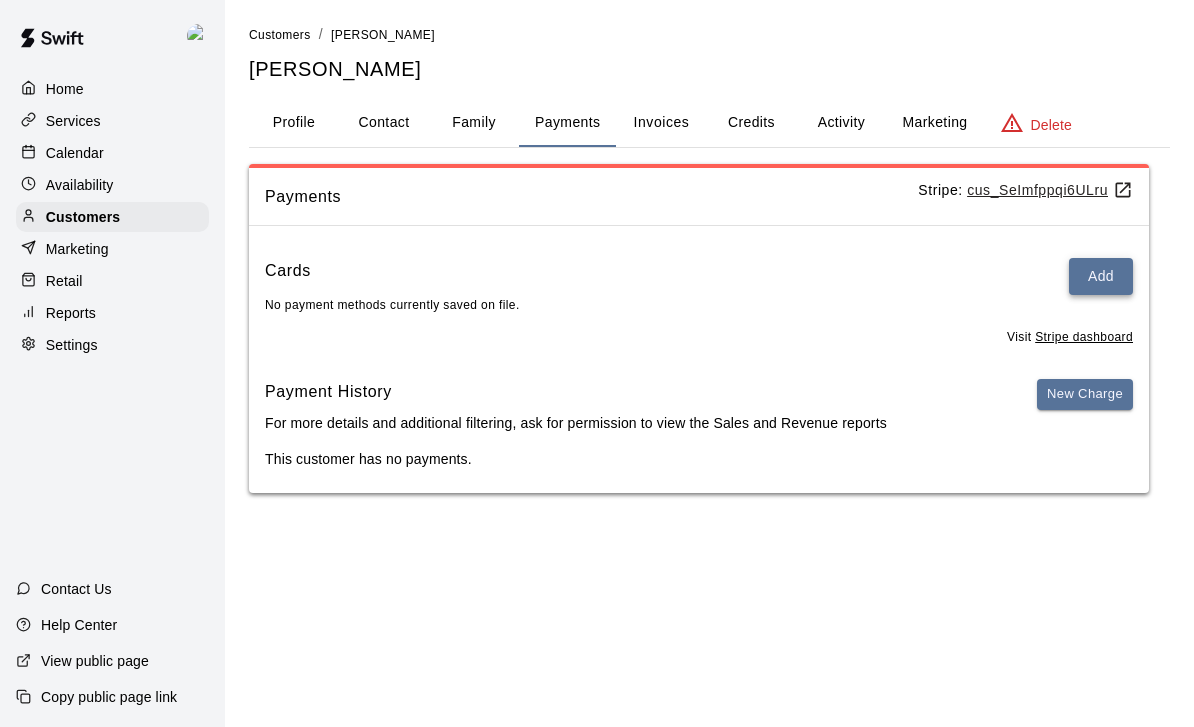 click on "Add" at bounding box center (1101, 276) 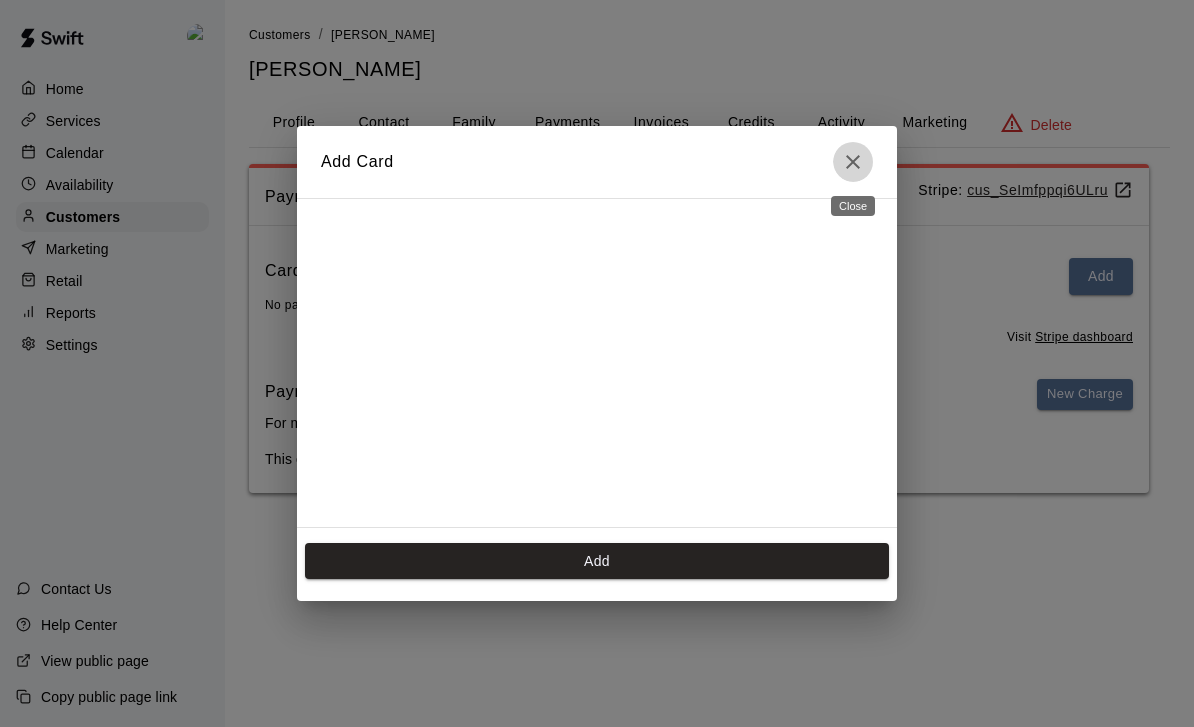 click 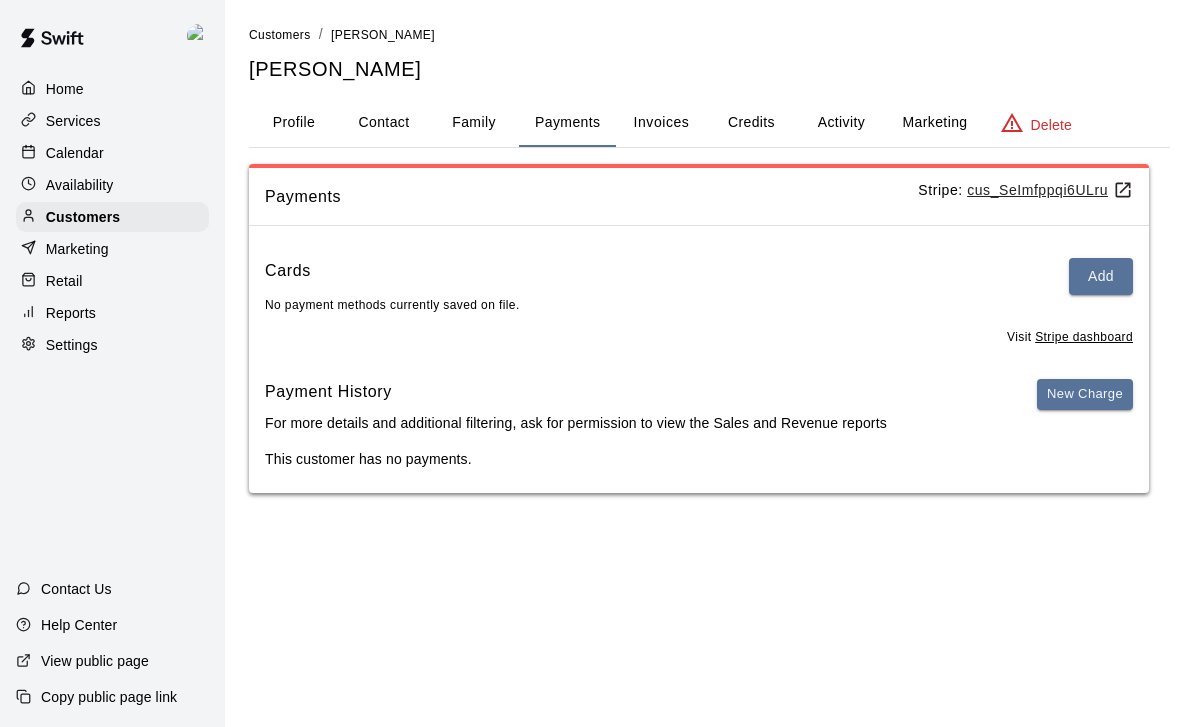 click on "Marketing" at bounding box center (934, 123) 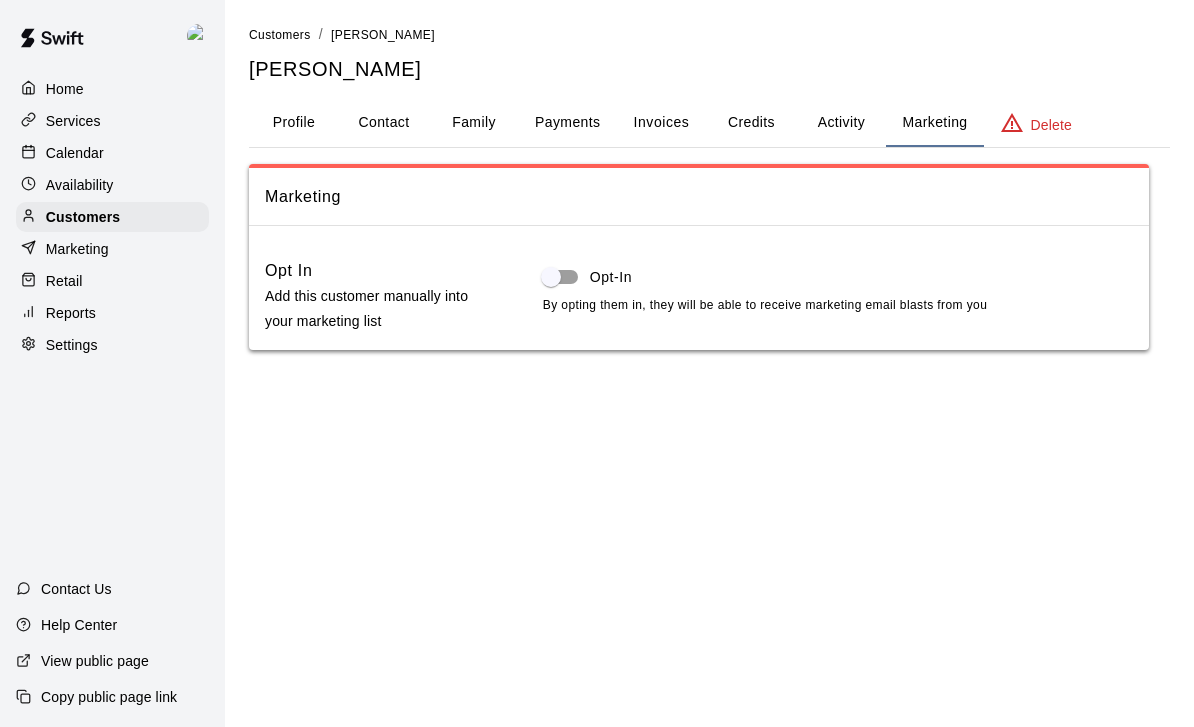 click on "Activity" at bounding box center [841, 123] 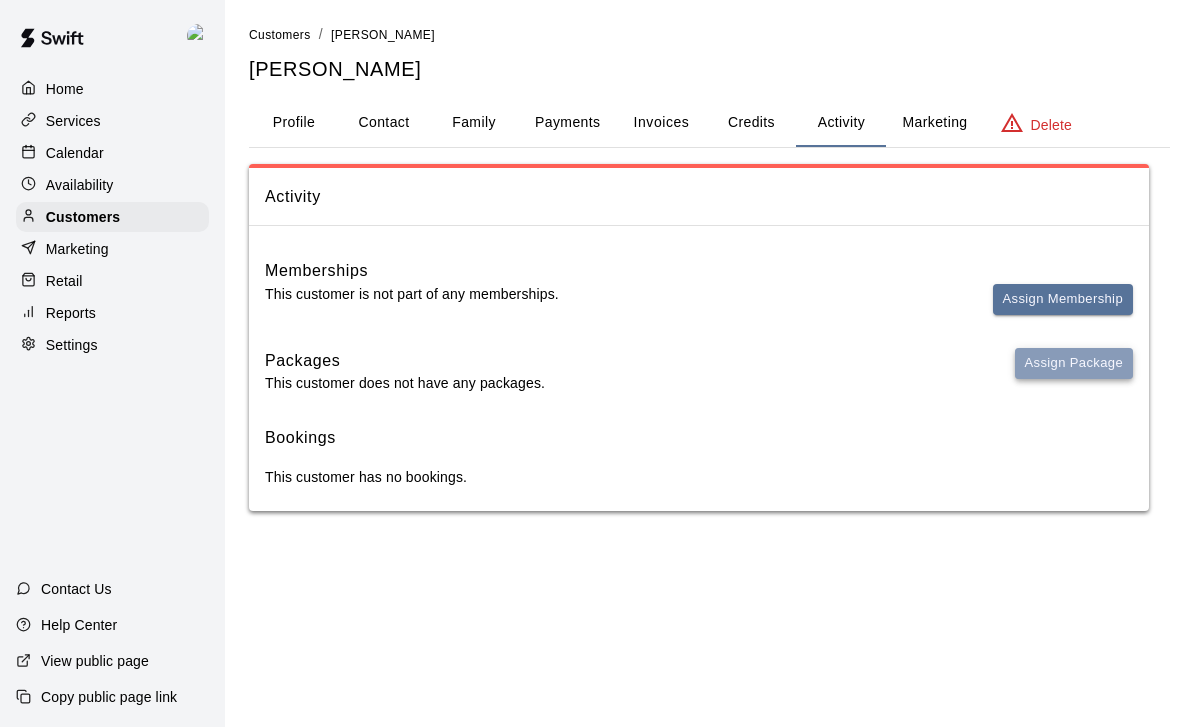 click on "Assign Package" at bounding box center [1074, 363] 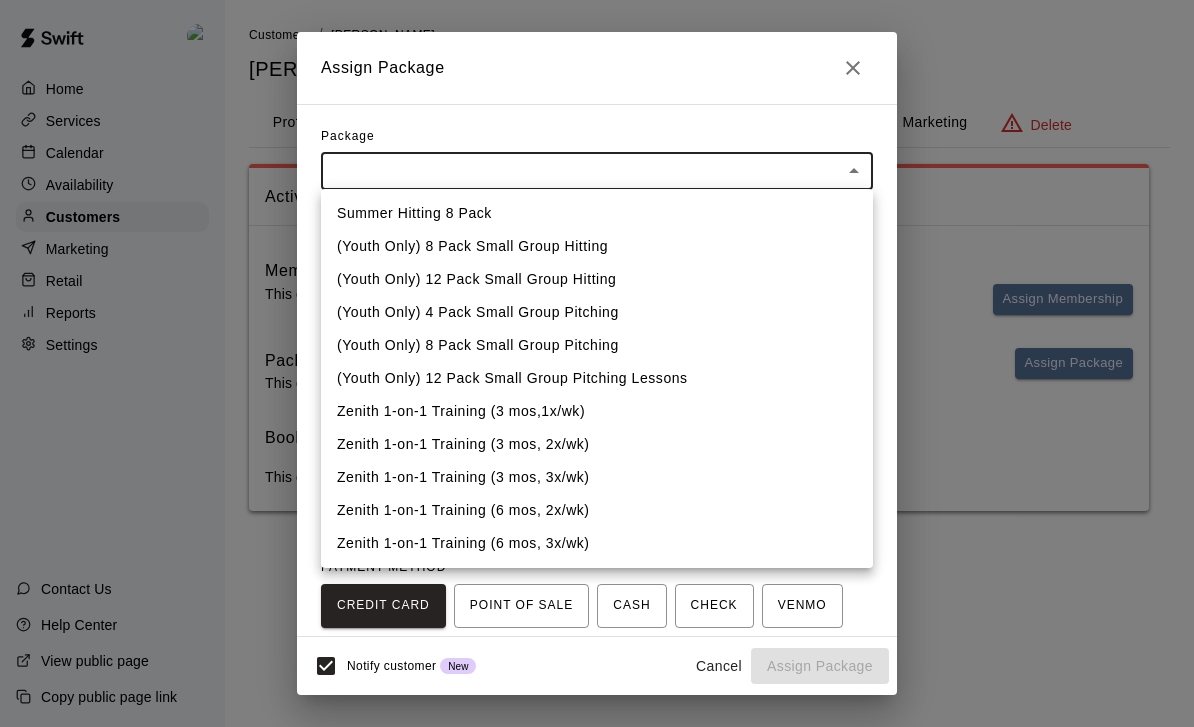 click on "Home Services Calendar Availability Customers Marketing Retail Reports Settings Contact Us Help Center View public page Copy public page link Customers / [PERSON_NAME] [PERSON_NAME] Profile Contact Family Payments Invoices Credits Activity Marketing Delete Activity Memberships This customer is not part of any memberships. Assign Membership Packages This customer does not have any packages. Assign Package Bookings This customer has no bookings. Swift - Edit Customer Hide chevron-down [DATE] Assign Package Package ​ ​ Subtotal $ 0.00 Fee $ 0.00 Tax $ 0.00 Total $ 0.00 * ​ Coupon Code ​ Apply PAYMENT METHOD CREDIT CARD POINT OF SALE CASH CHECK VENMO OTHER No cards on file. Visit the   Cards section under the Payments tab  in the customer's profile to add a card. Visit profile Notify customer New Cancel Assign Package Summer Hitting 8 Pack (Youth Only) 8 Pack Small Group Hitting  (Youth Only) 12 Pack Small Group Hitting (Youth Only) 4 Pack Small Group Pitching   (Youth Only) 8 Pack Small Group Pitching" at bounding box center [597, 275] 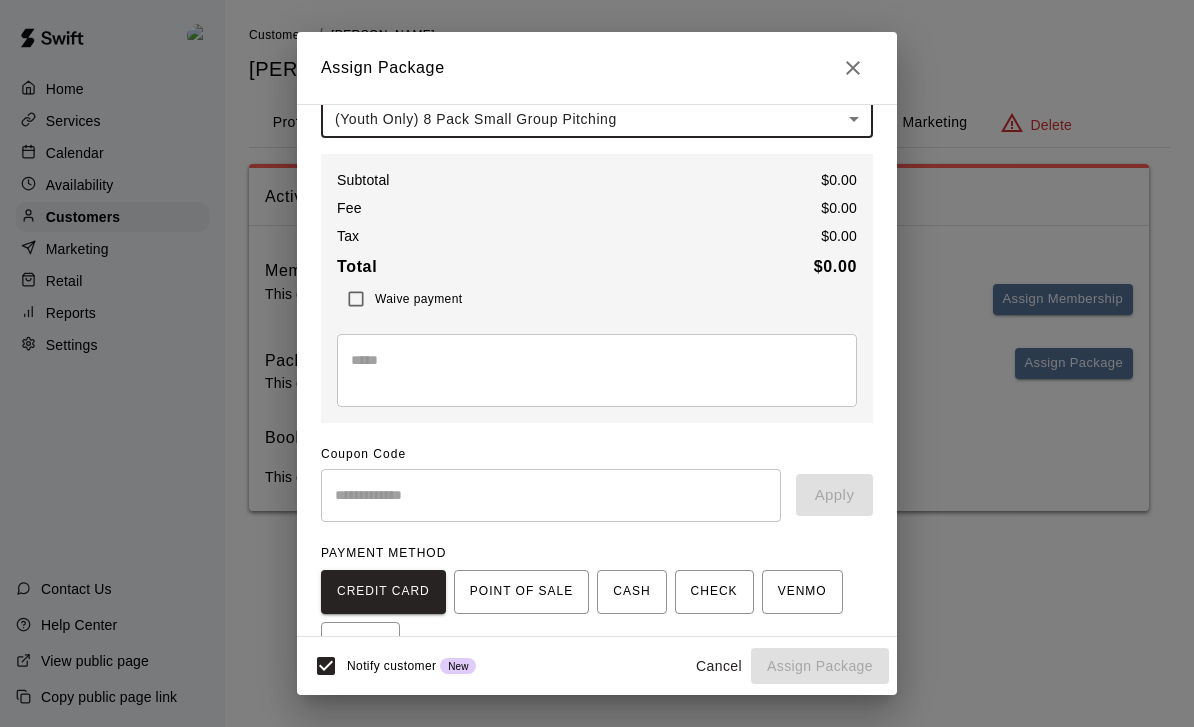 scroll, scrollTop: 7, scrollLeft: 0, axis: vertical 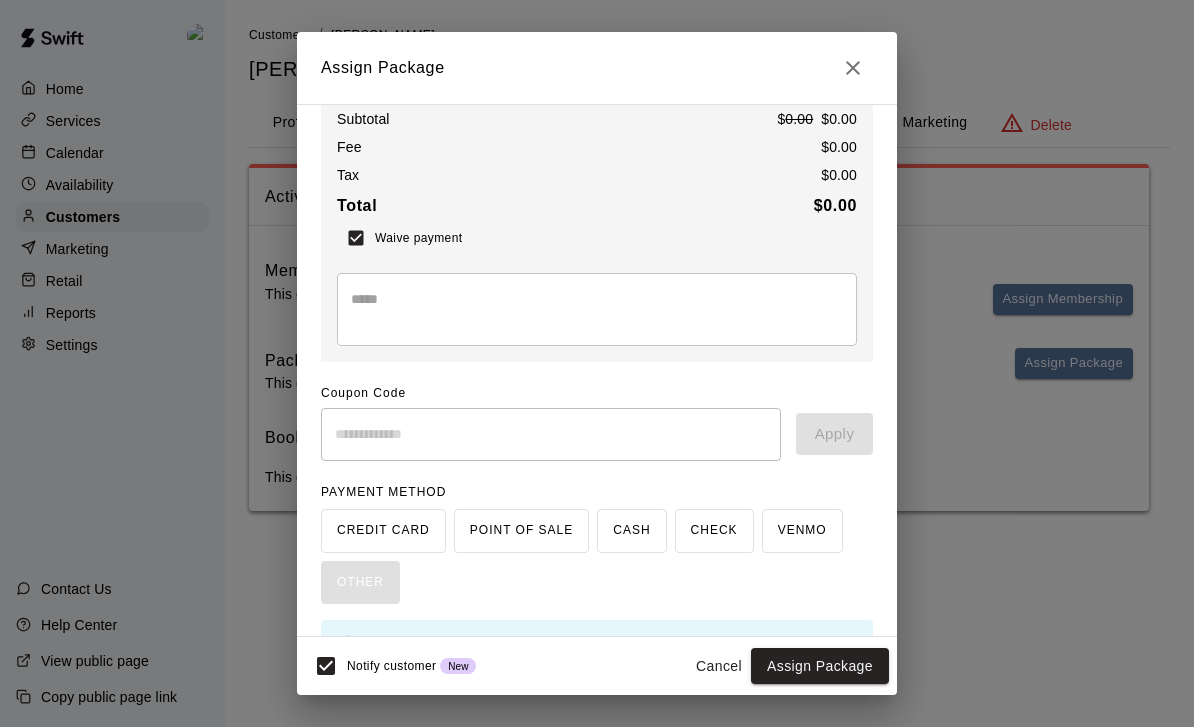 click on "Assign Package" at bounding box center (820, 666) 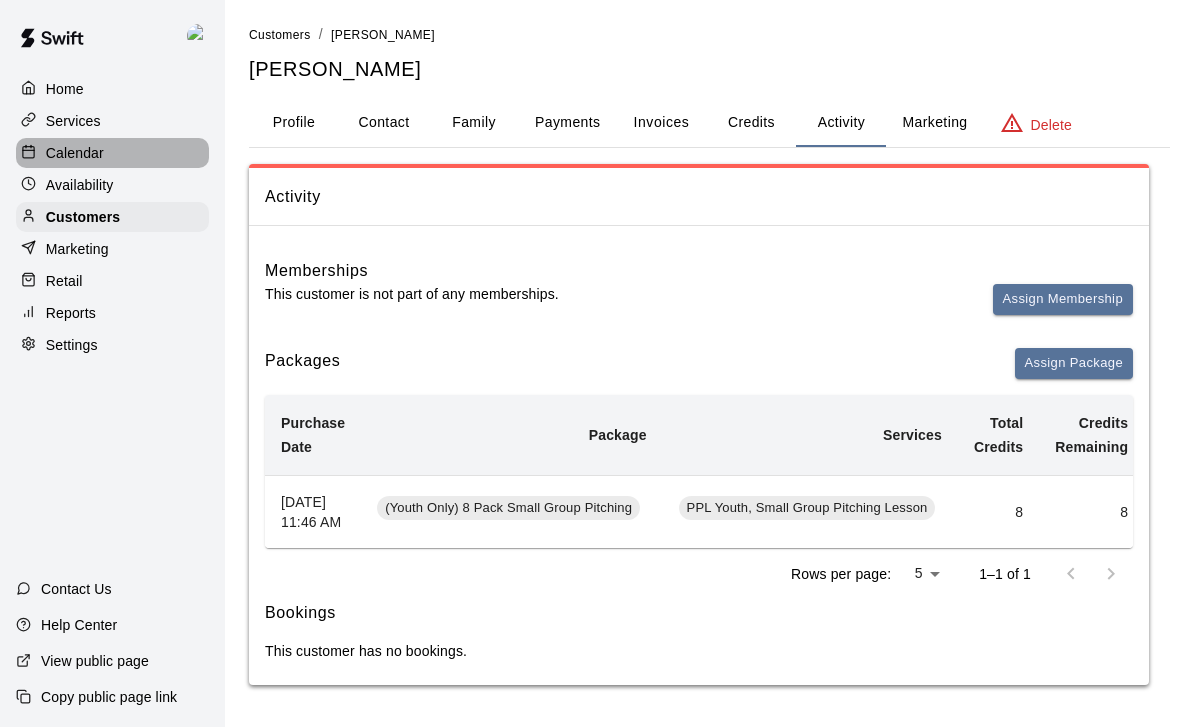 click on "Calendar" at bounding box center (112, 153) 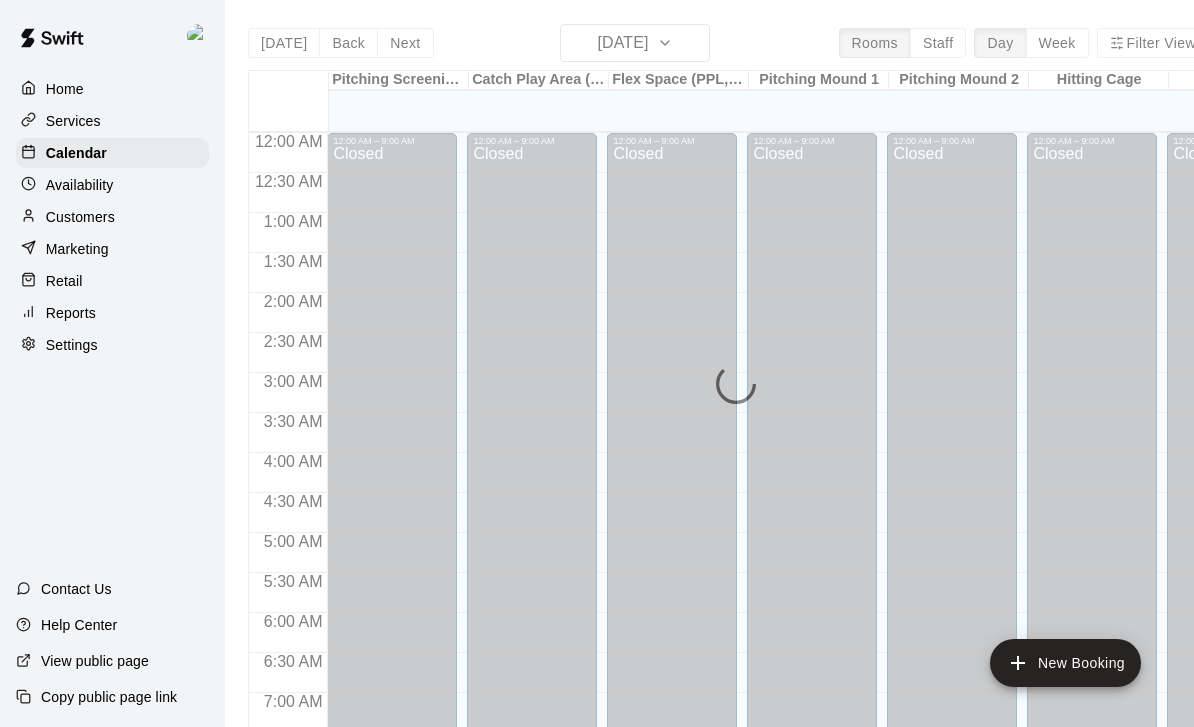 scroll, scrollTop: 942, scrollLeft: 0, axis: vertical 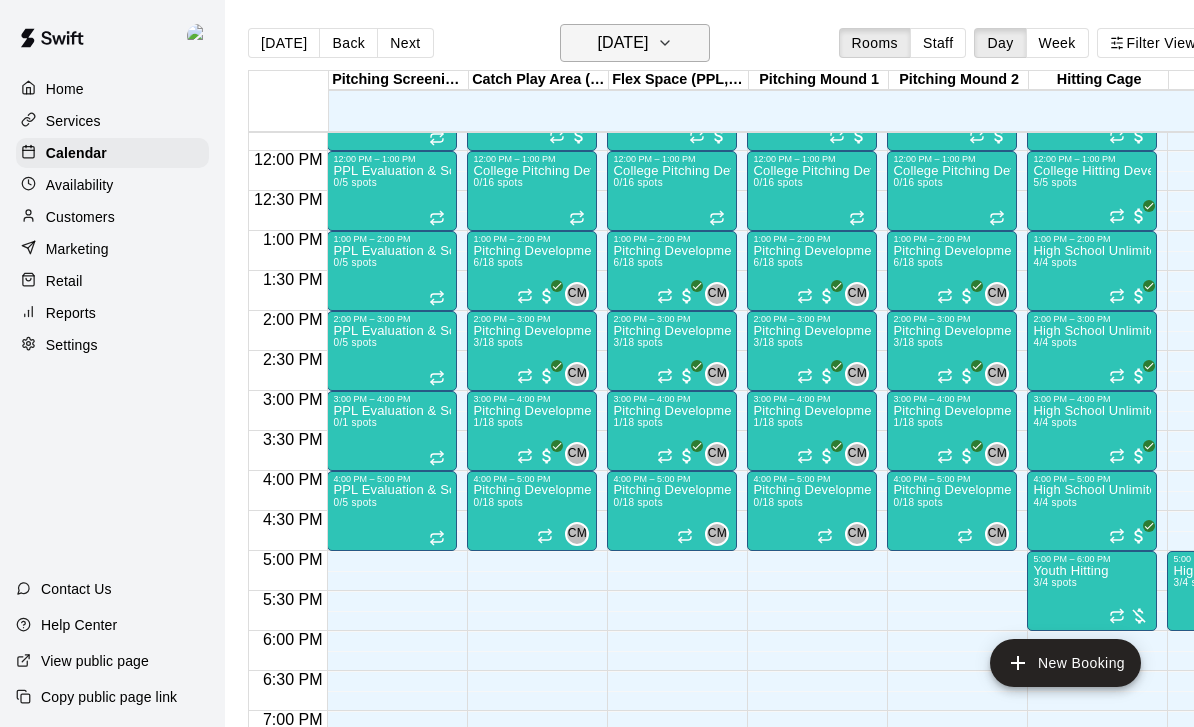 click 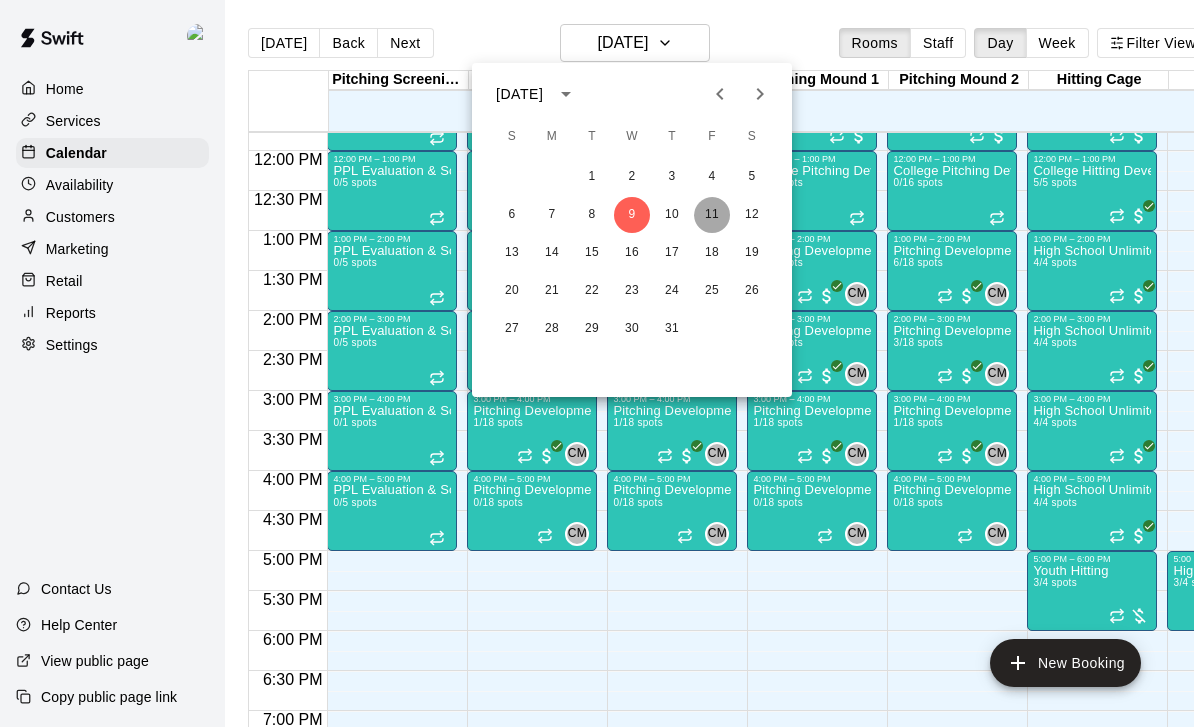 click on "11" at bounding box center (712, 215) 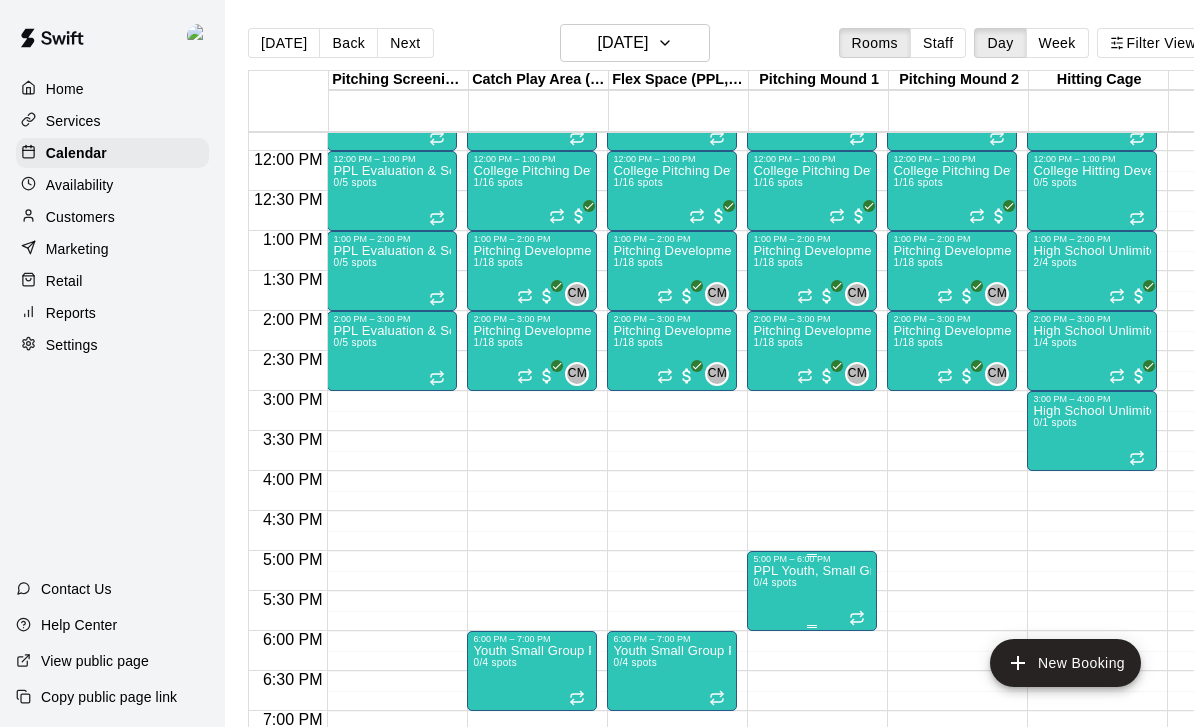 click on "PPL Youth, Small Group Pitching Lesson 0/4 spots" at bounding box center [812, 927] 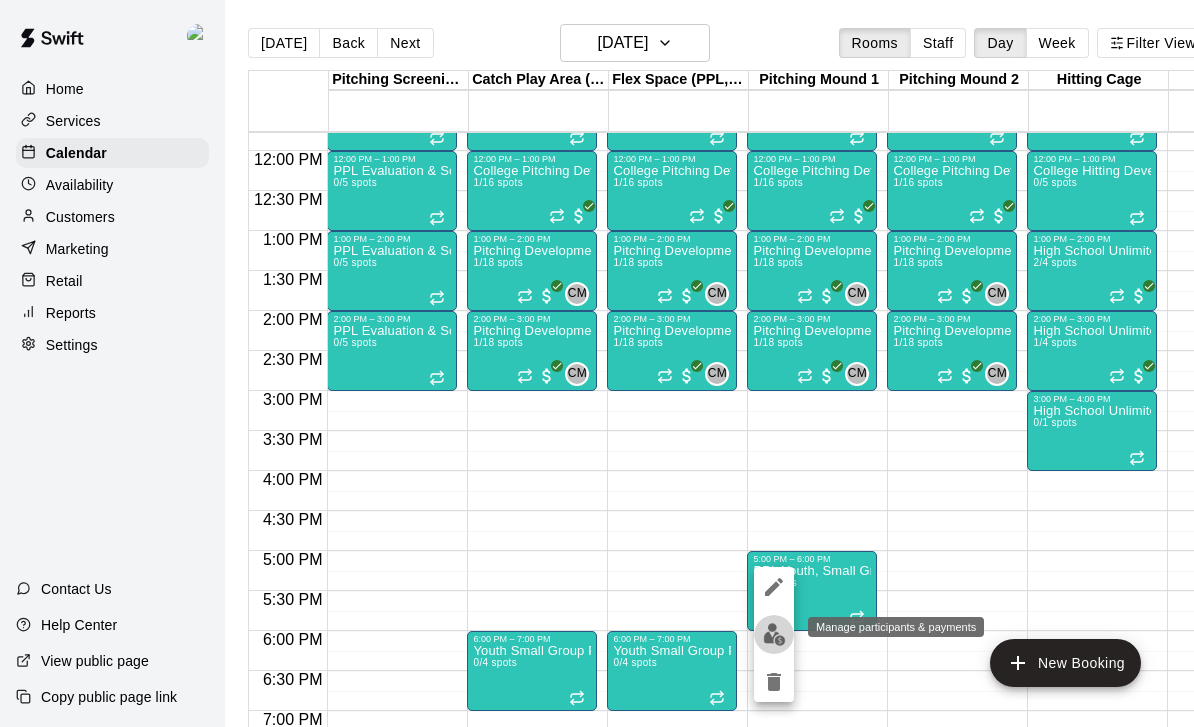 click at bounding box center (774, 634) 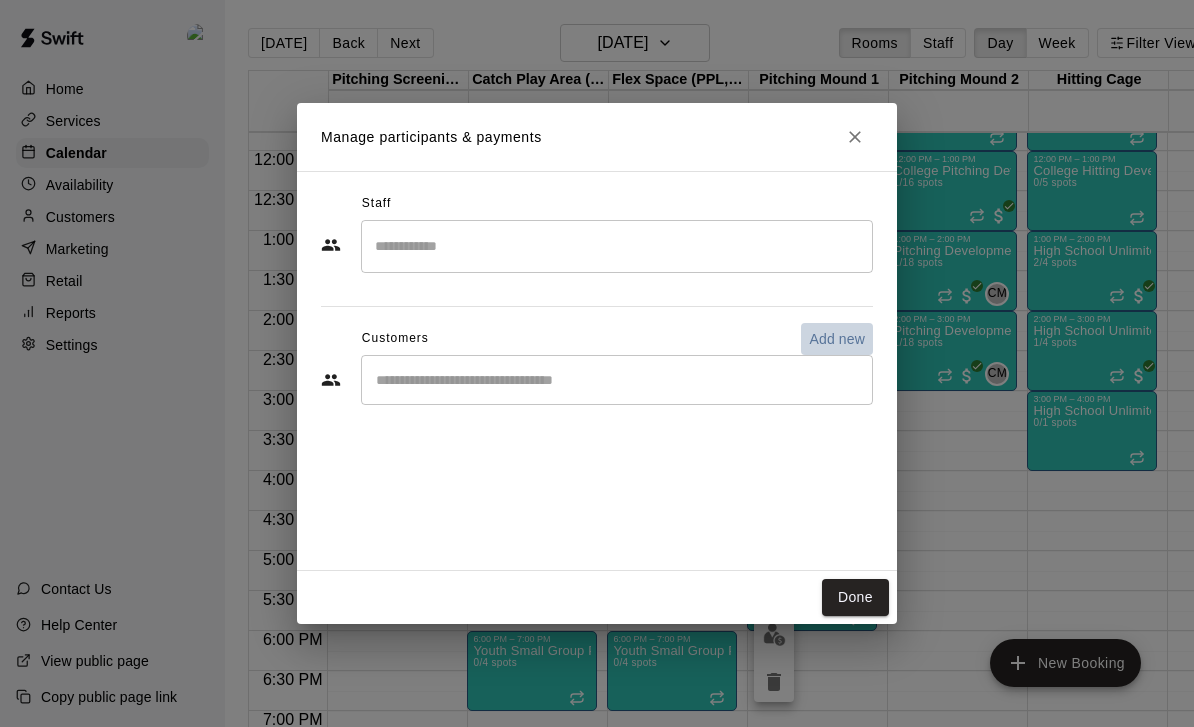 click on "Add new" at bounding box center (837, 339) 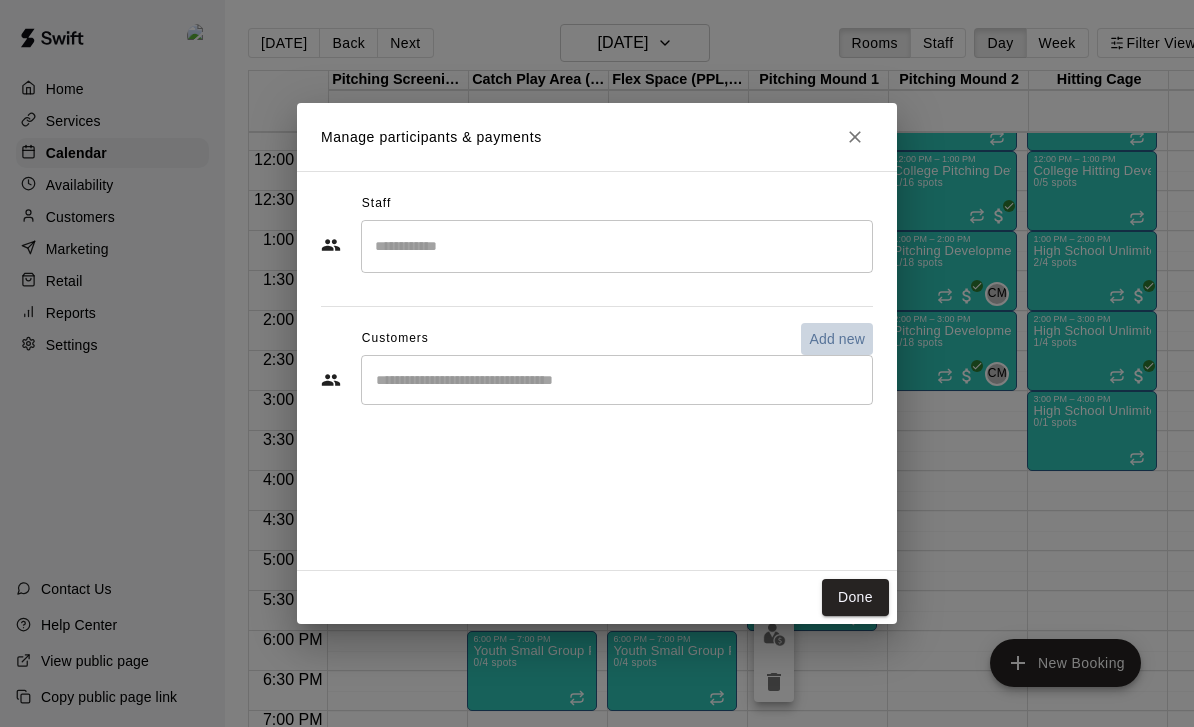 select on "**" 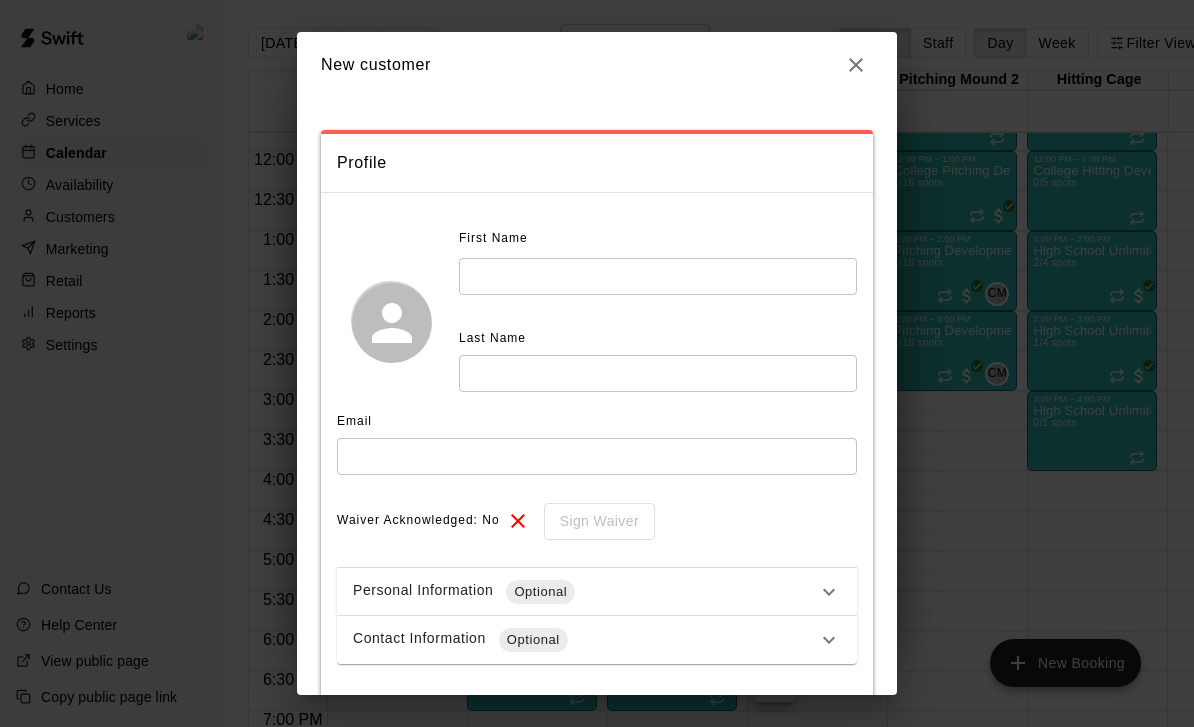 click 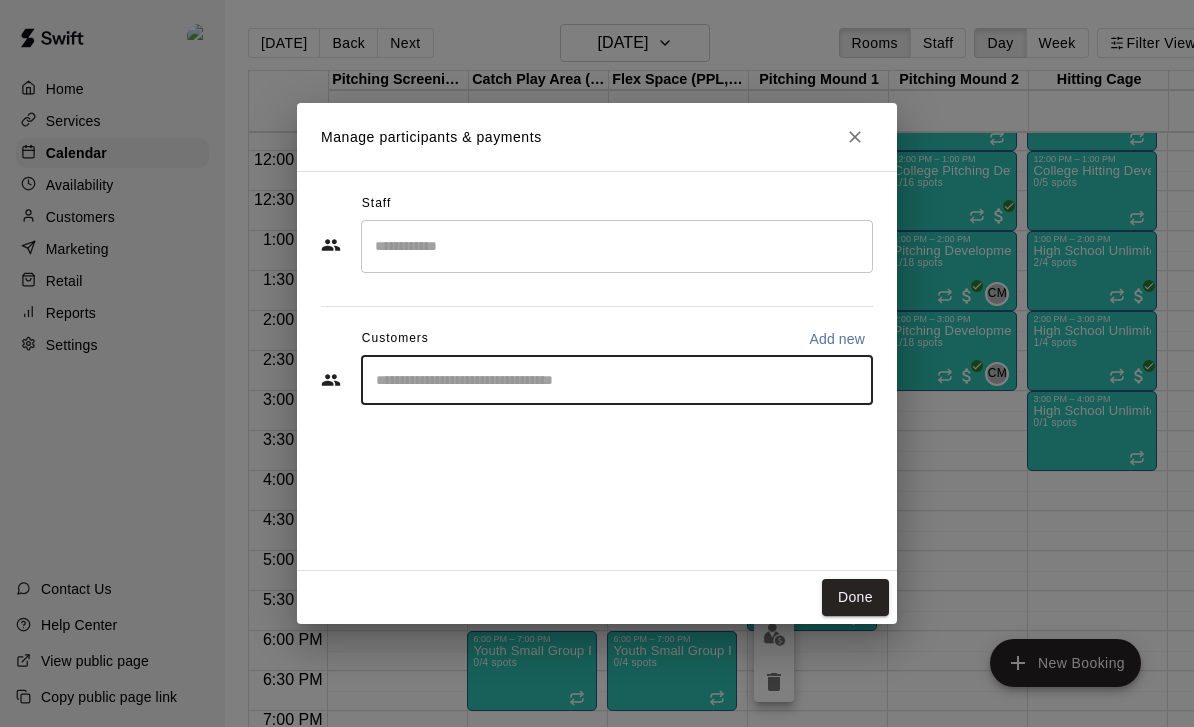 click on "Manage participants & payments Staff ​ Customers Add new ​ Done" at bounding box center (597, 363) 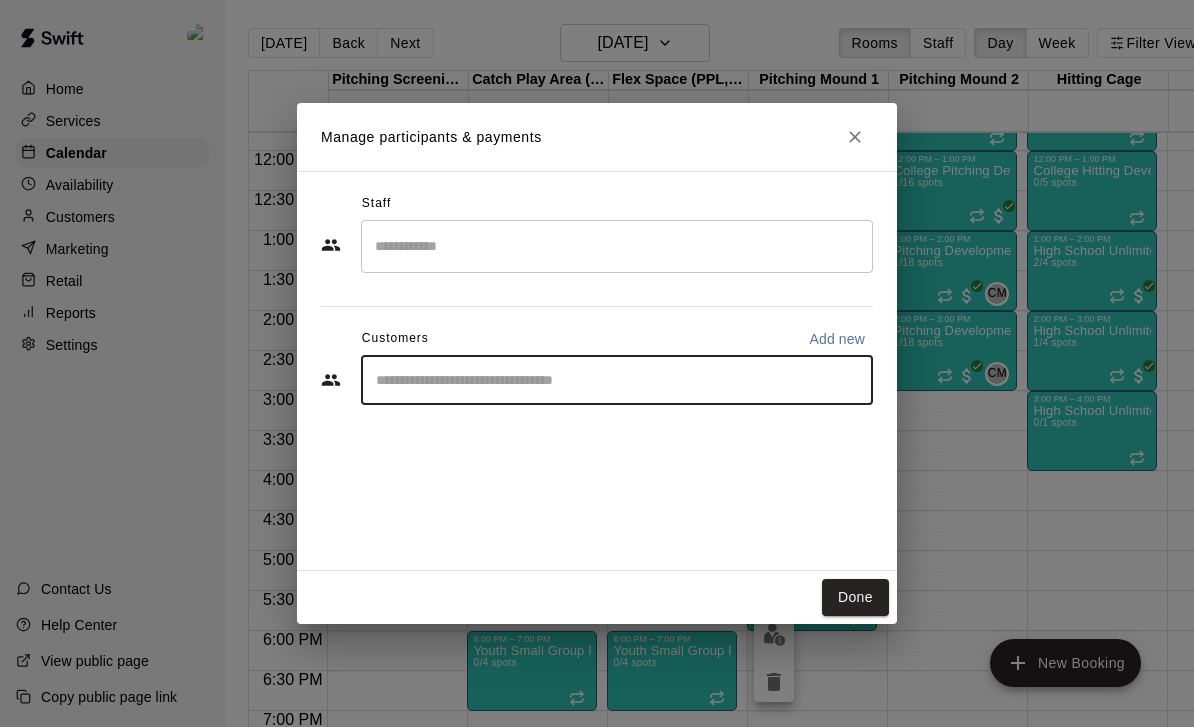 scroll, scrollTop: 0, scrollLeft: 20, axis: horizontal 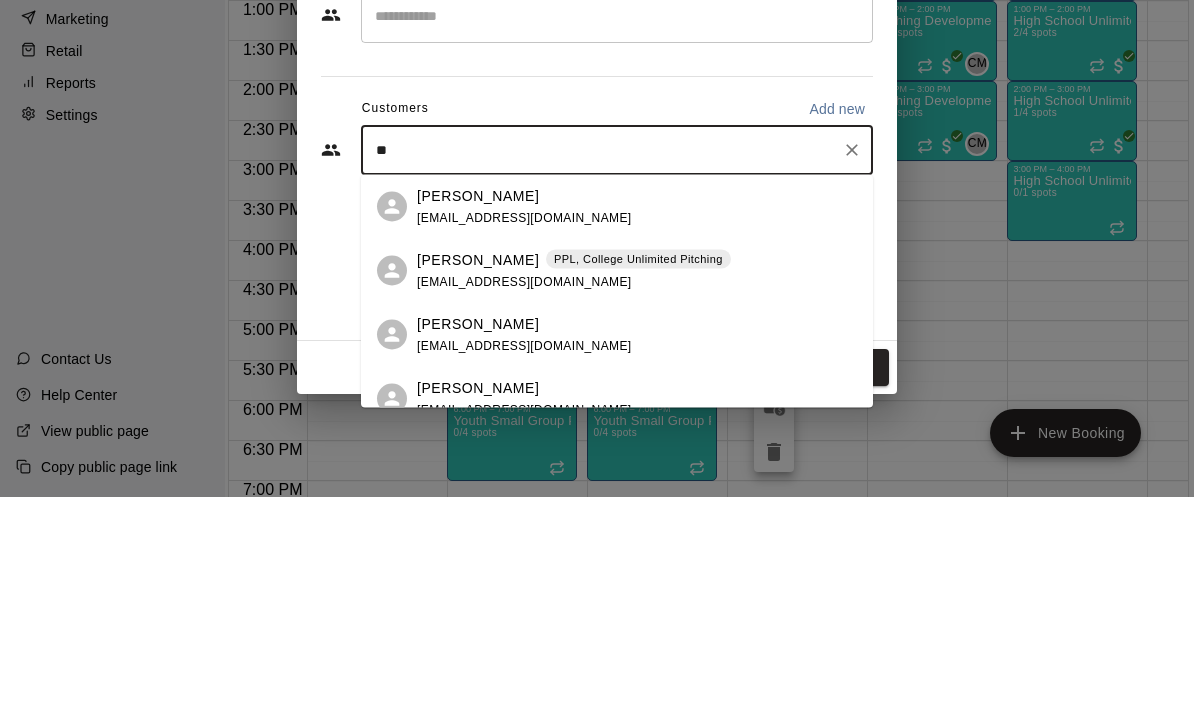 type on "*" 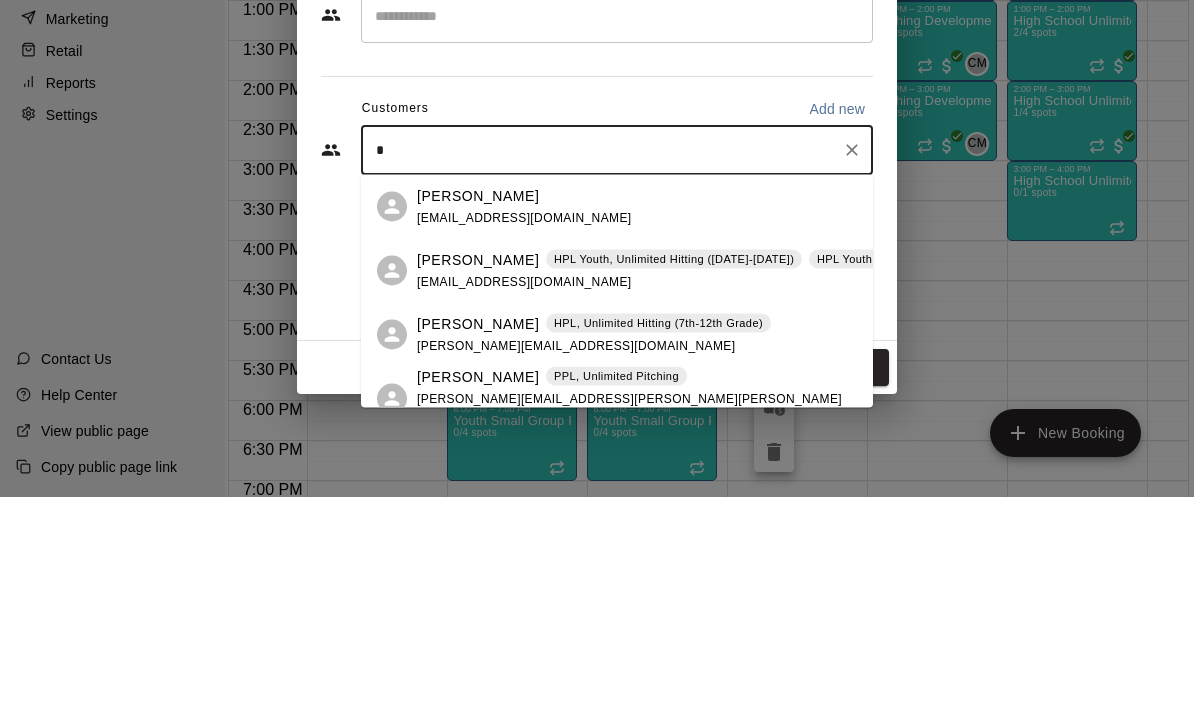 type on "**" 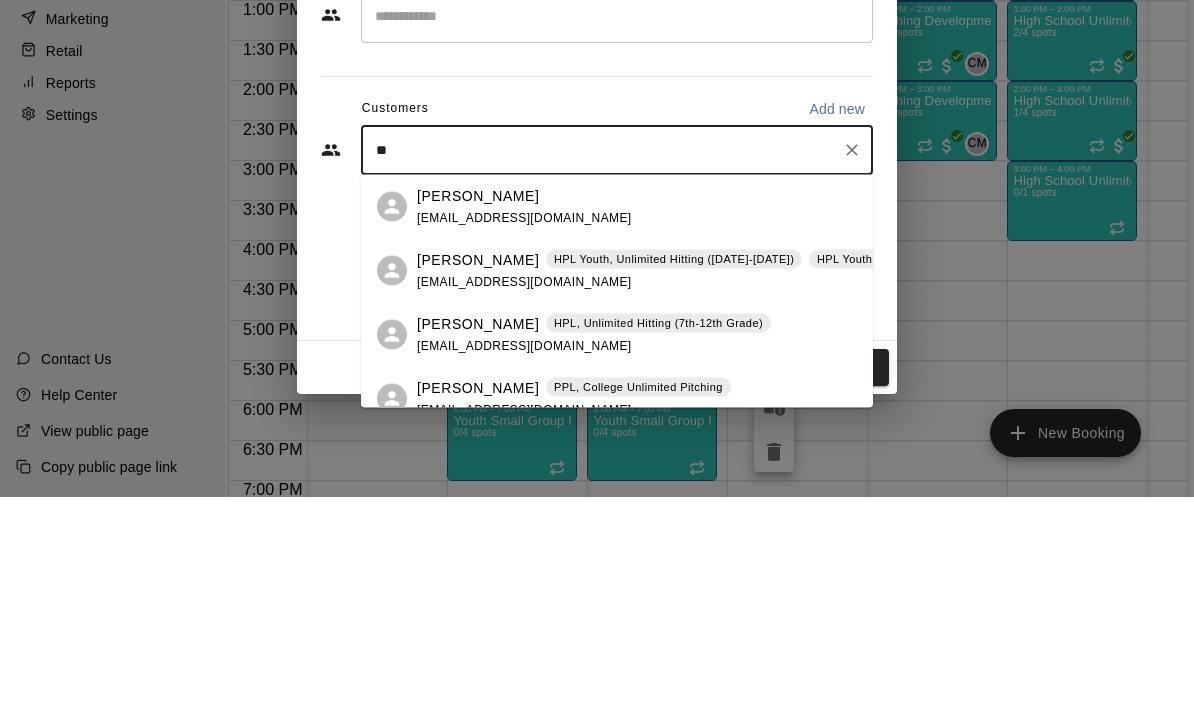 click on "[EMAIL_ADDRESS][DOMAIN_NAME]" at bounding box center (524, 447) 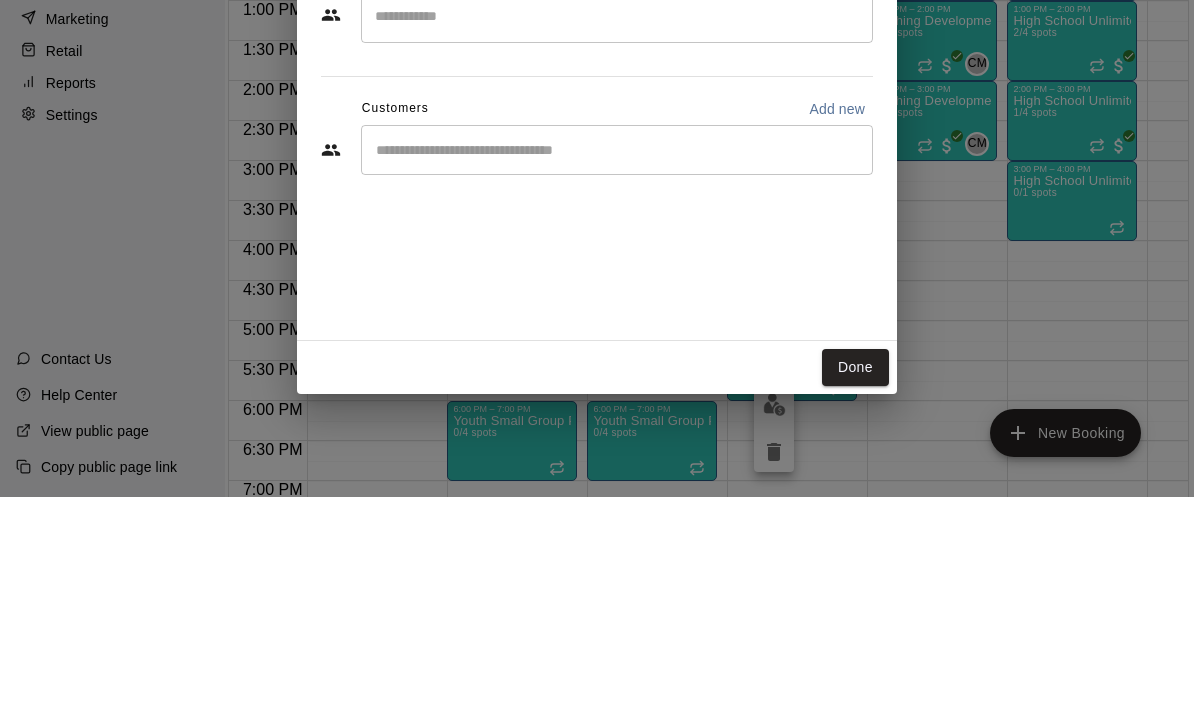 scroll, scrollTop: 96, scrollLeft: 20, axis: both 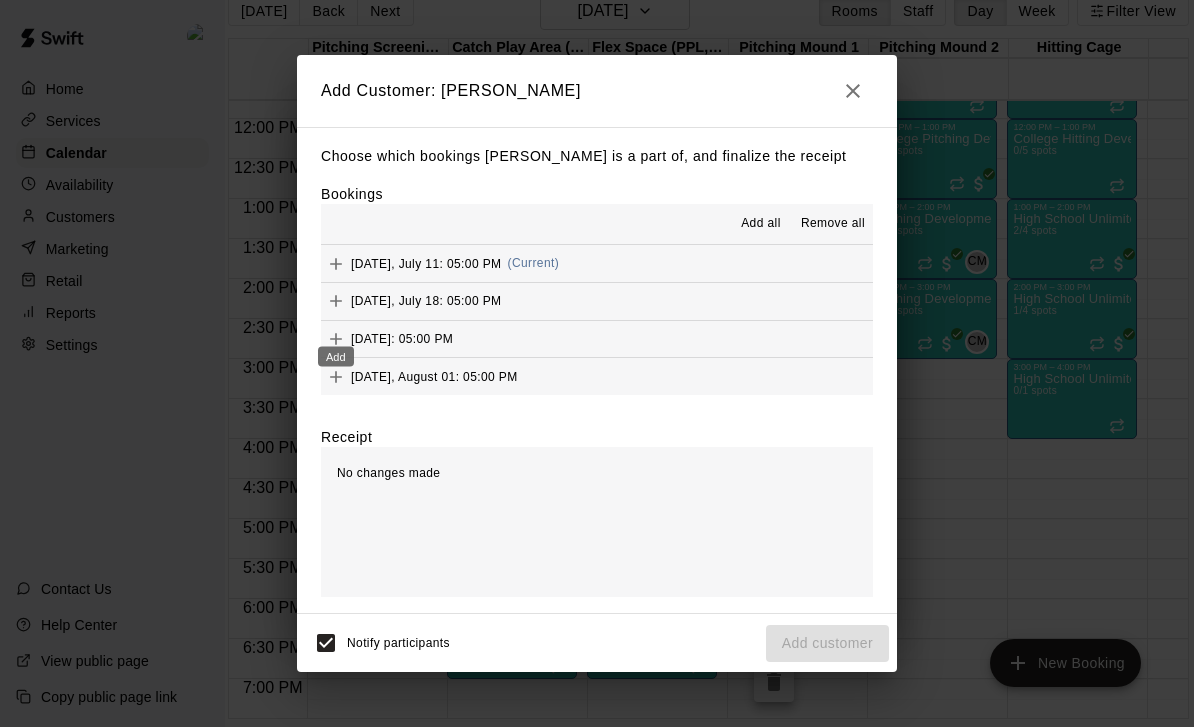 click 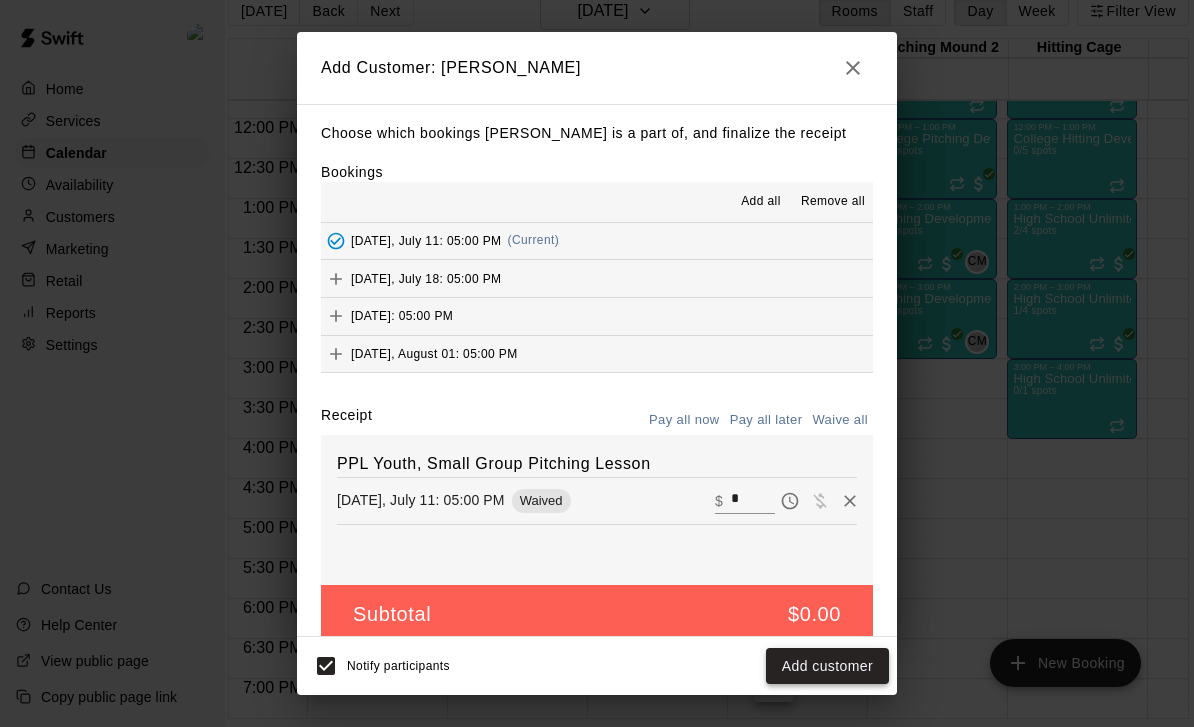 click on "Add customer" at bounding box center (827, 666) 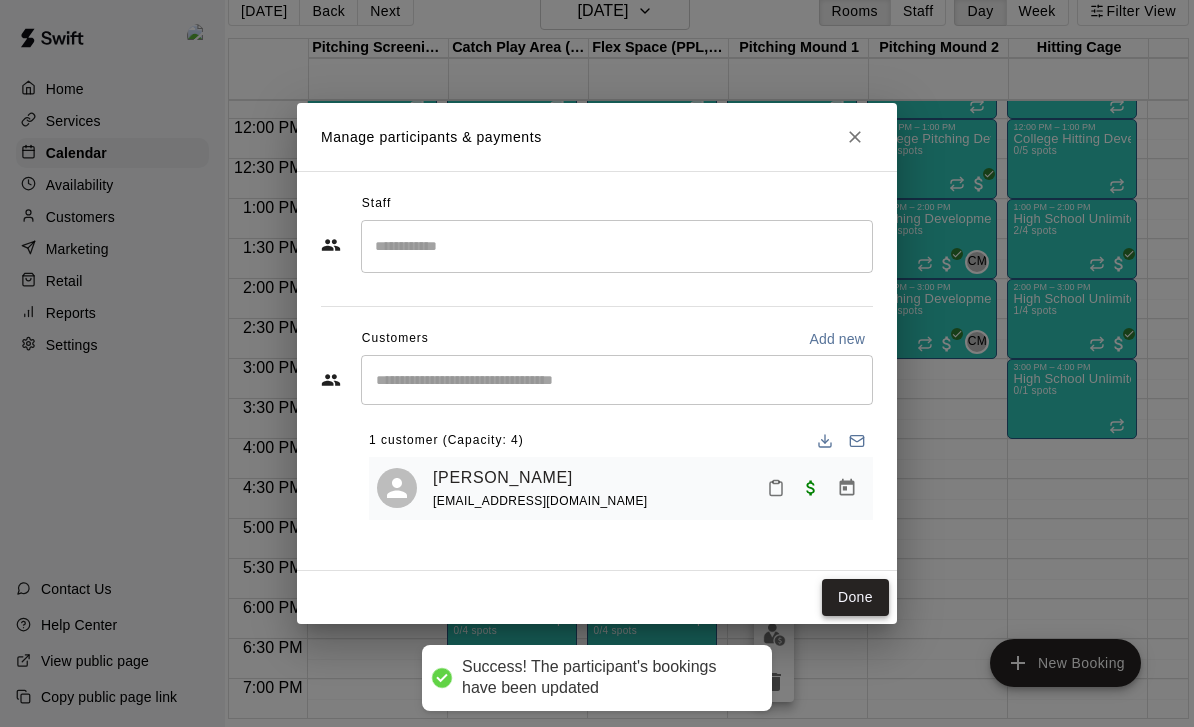 click on "Done" at bounding box center [855, 597] 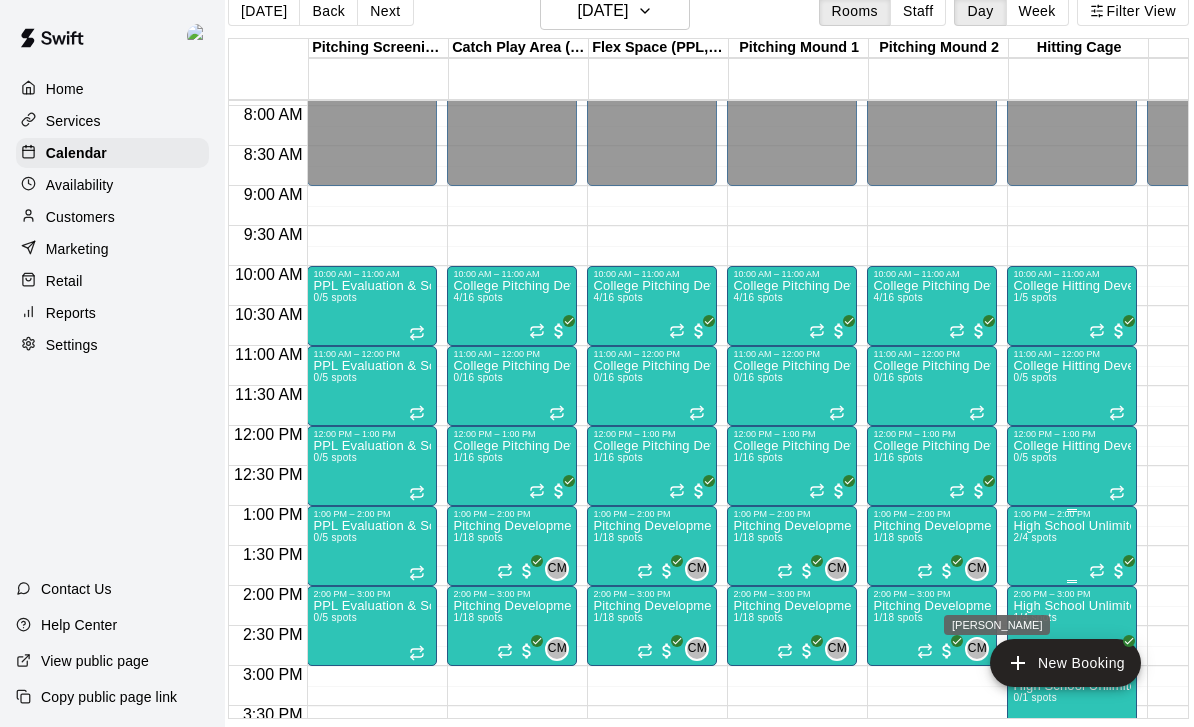 scroll, scrollTop: 611, scrollLeft: 0, axis: vertical 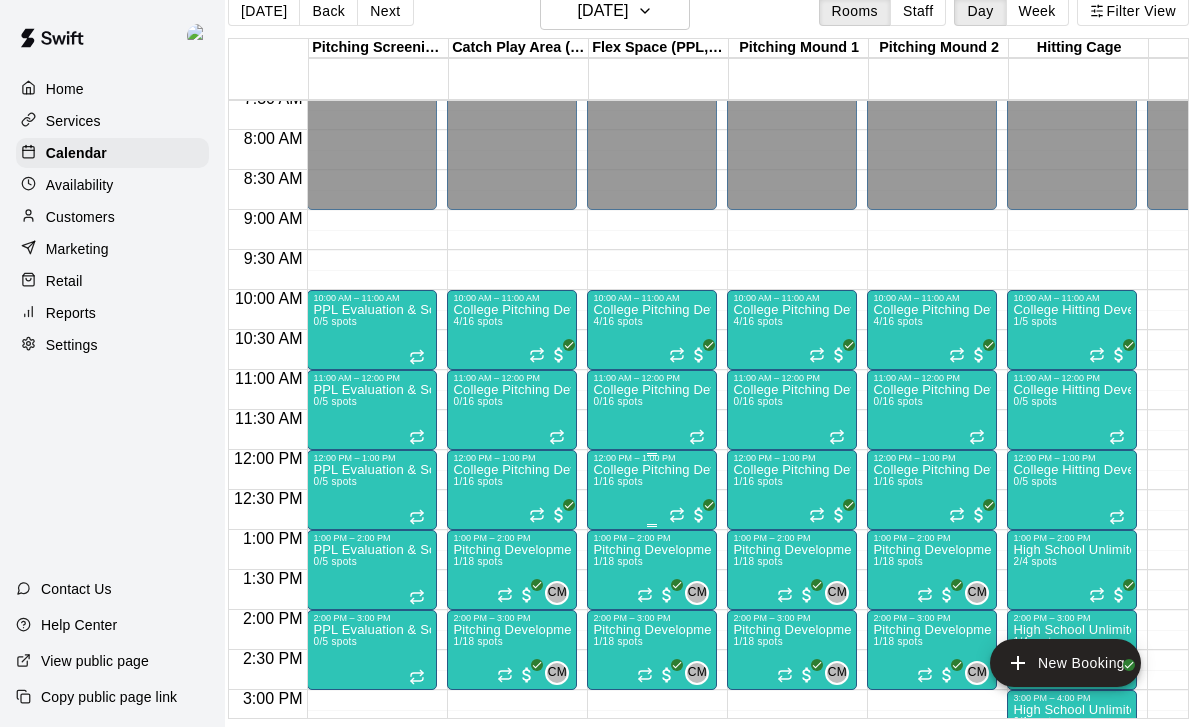 click on "College Pitching Development Session, PPL [GEOGRAPHIC_DATA] 1/16 spots" at bounding box center (652, 826) 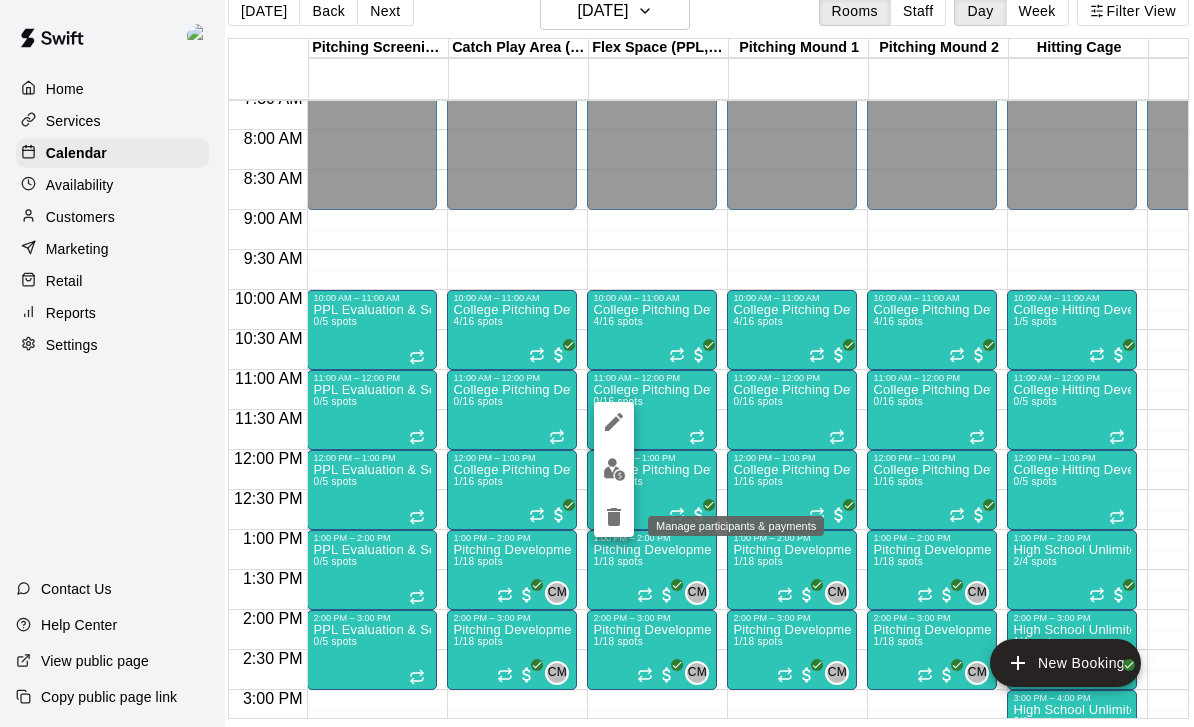 click at bounding box center (614, 469) 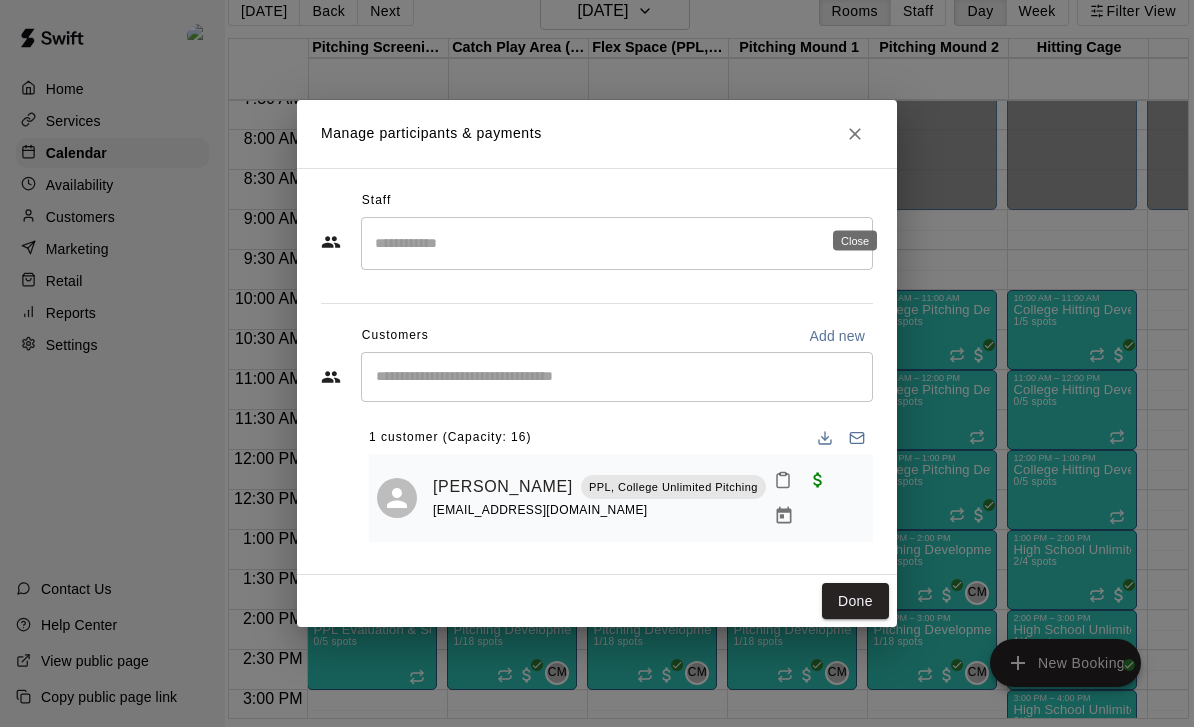 drag, startPoint x: 870, startPoint y: 131, endPoint x: 868, endPoint y: 144, distance: 13.152946 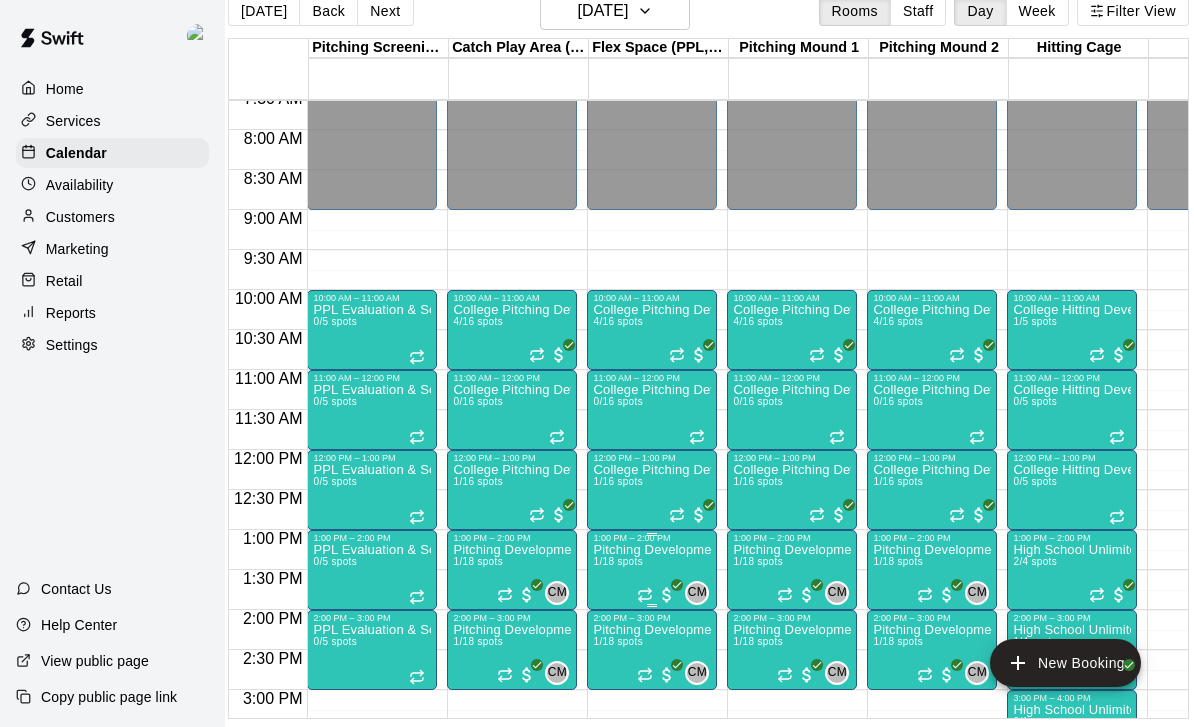 click on "Pitching Development Session, PPL [GEOGRAPHIC_DATA] 1/18 spots" at bounding box center (652, 906) 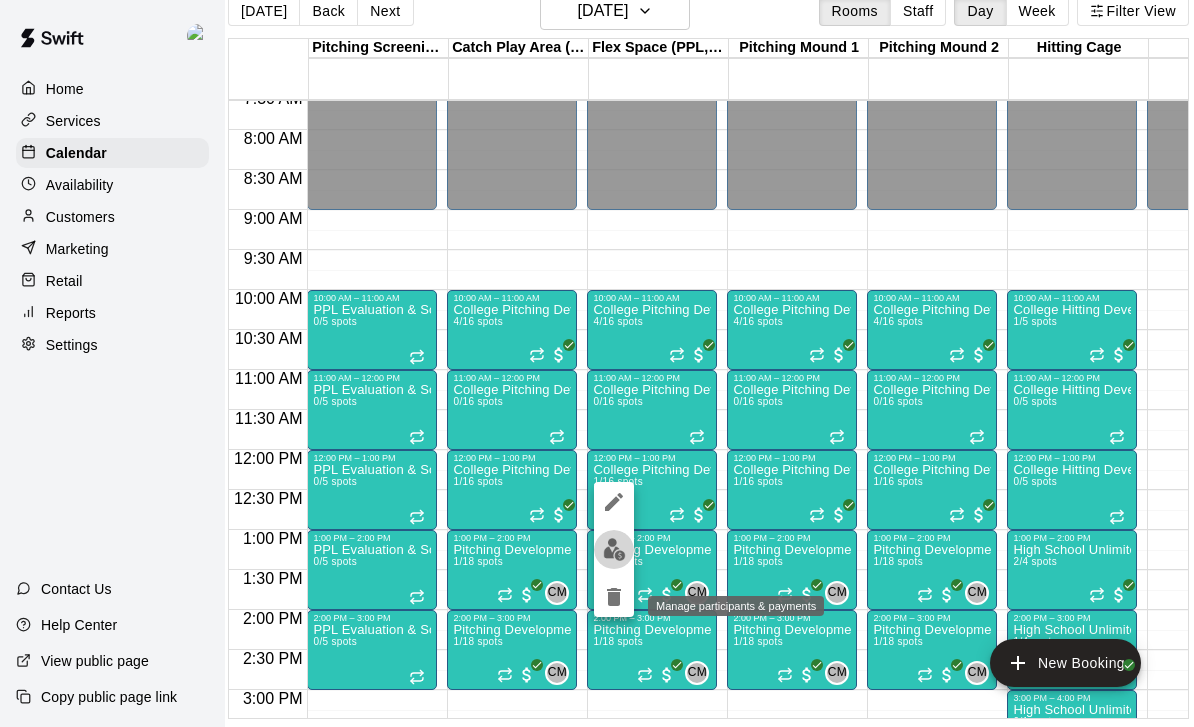click at bounding box center [614, 549] 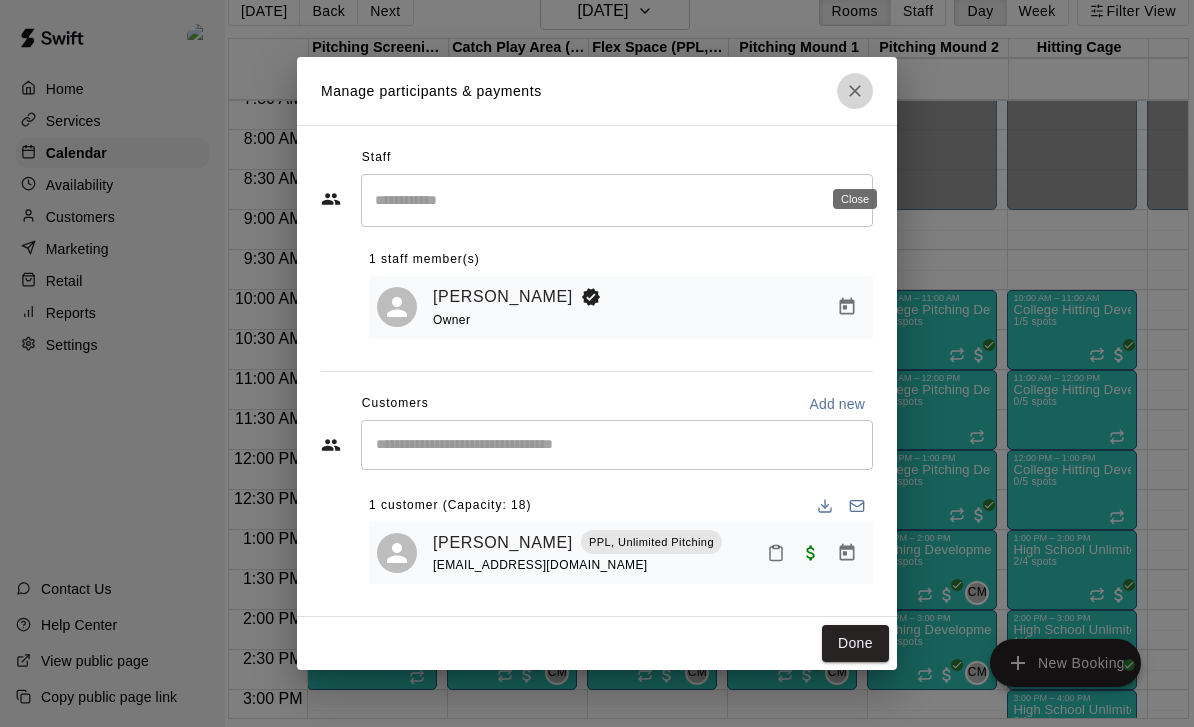click 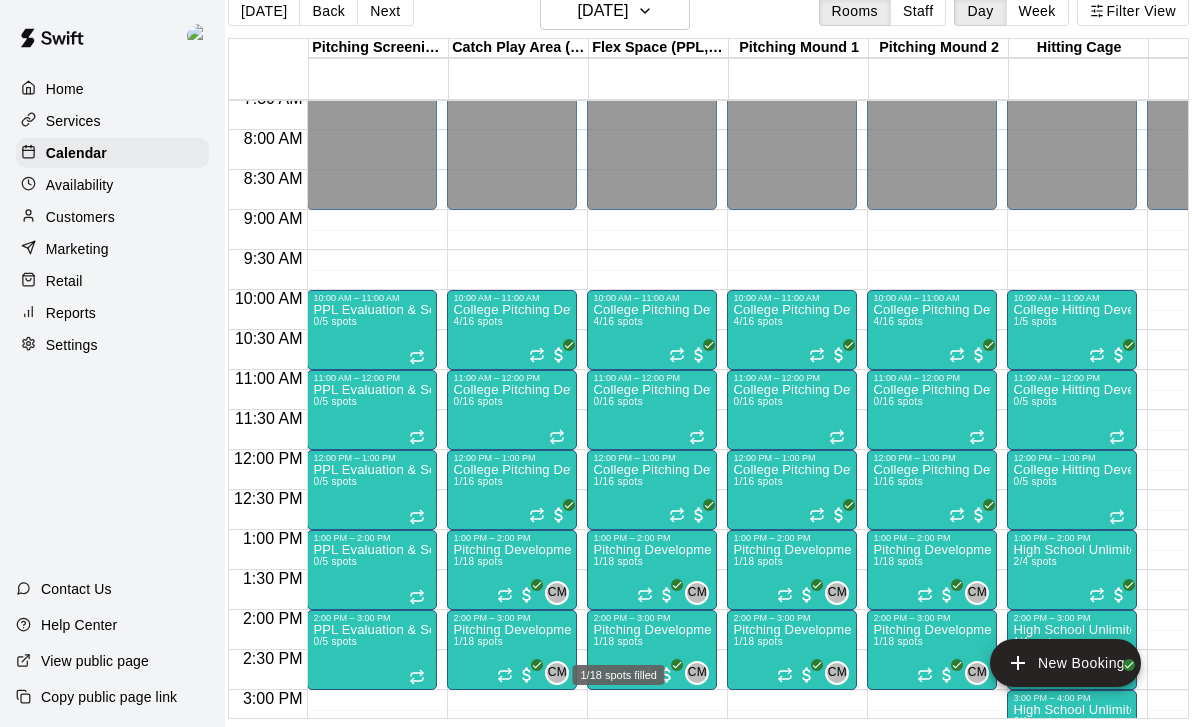 click on "1/18 spots filled" at bounding box center (619, 675) 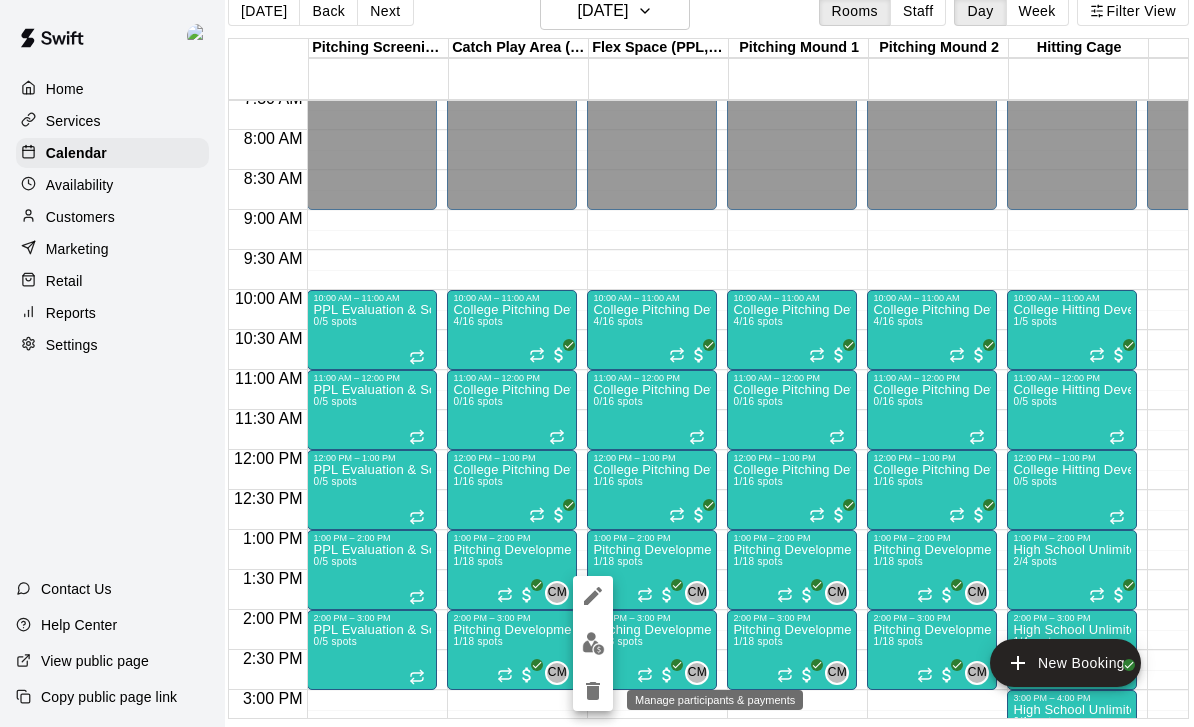 click at bounding box center (593, 643) 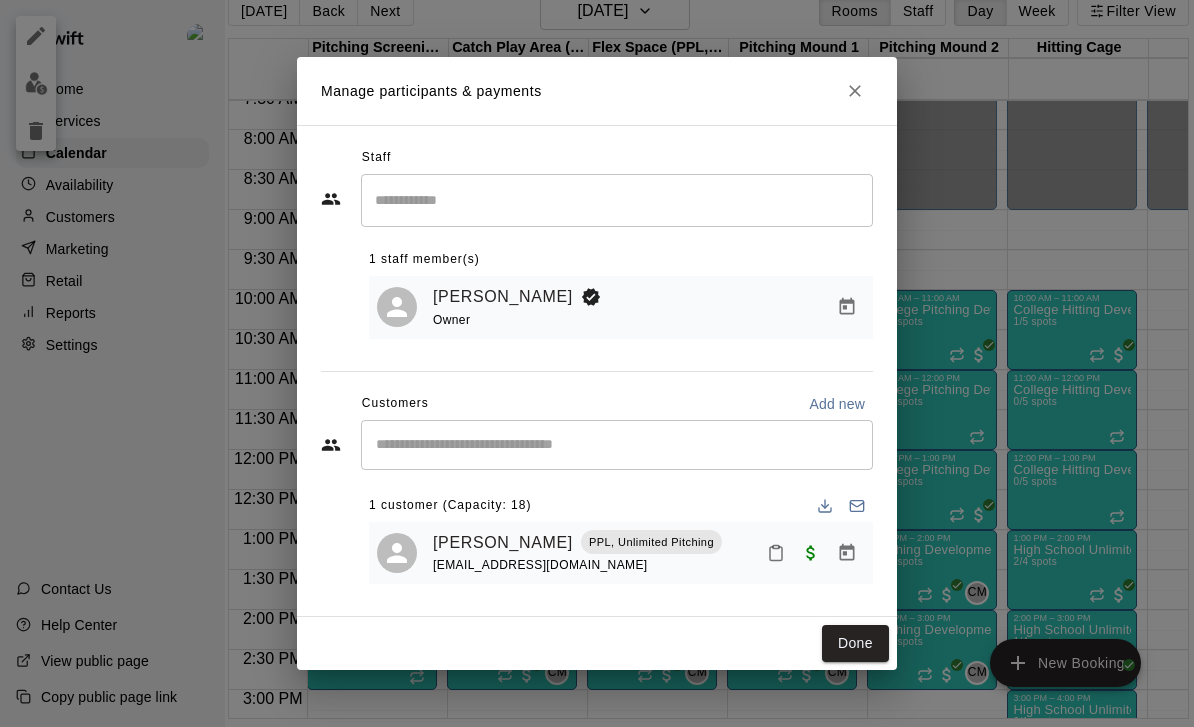 click at bounding box center (855, 91) 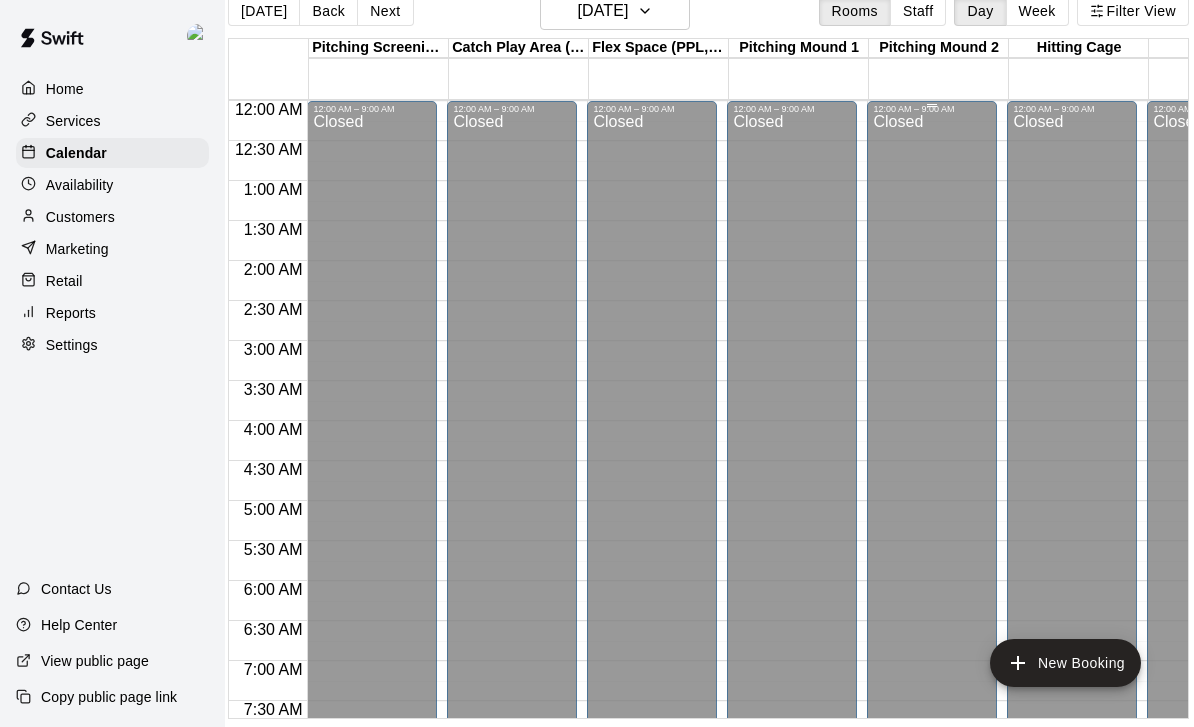 scroll, scrollTop: 0, scrollLeft: 0, axis: both 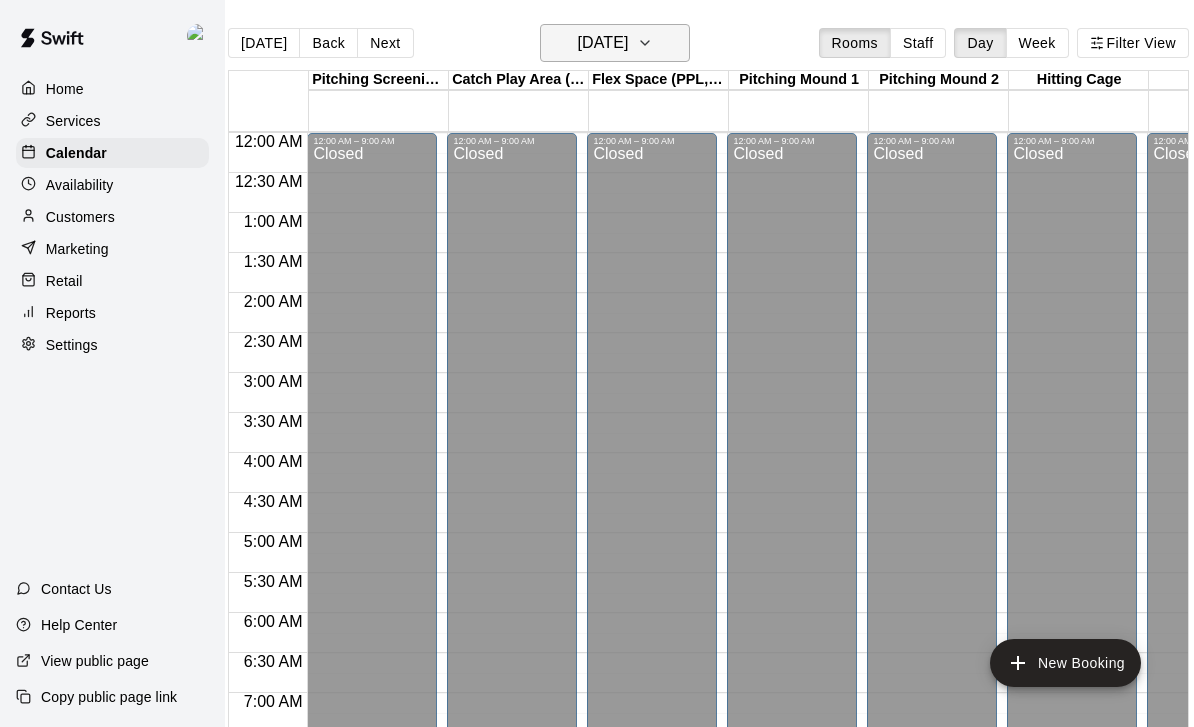 click on "[DATE]" at bounding box center [615, 43] 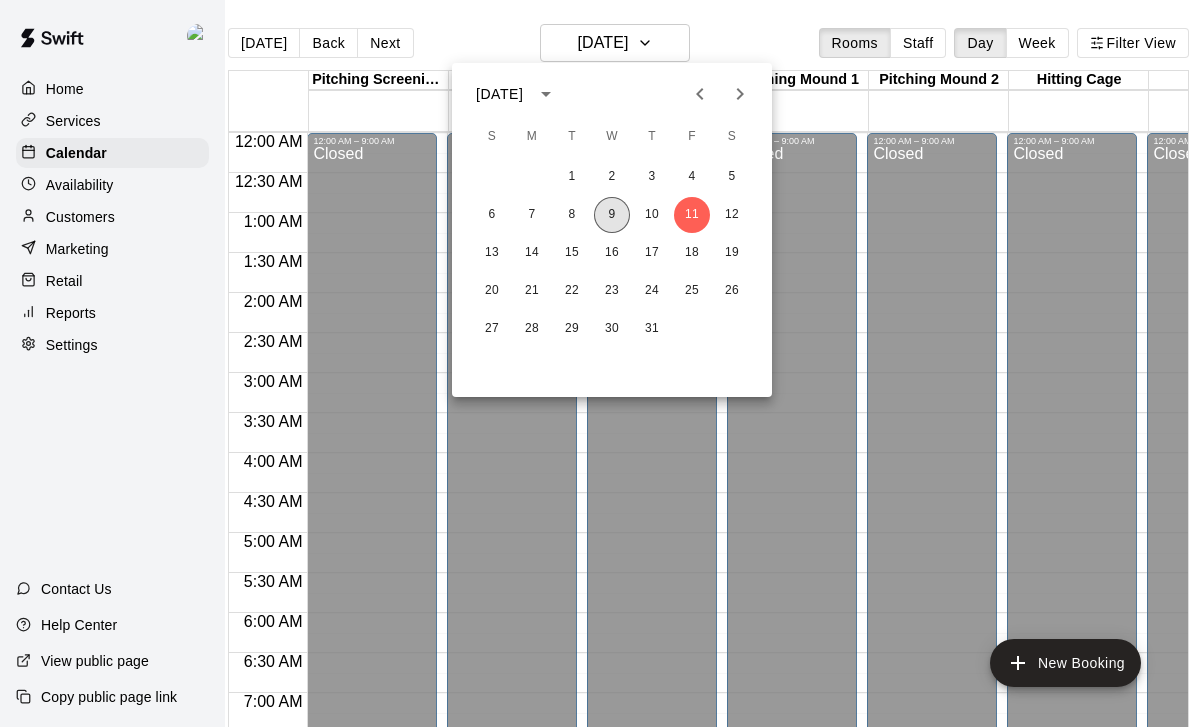 click on "9" at bounding box center [612, 215] 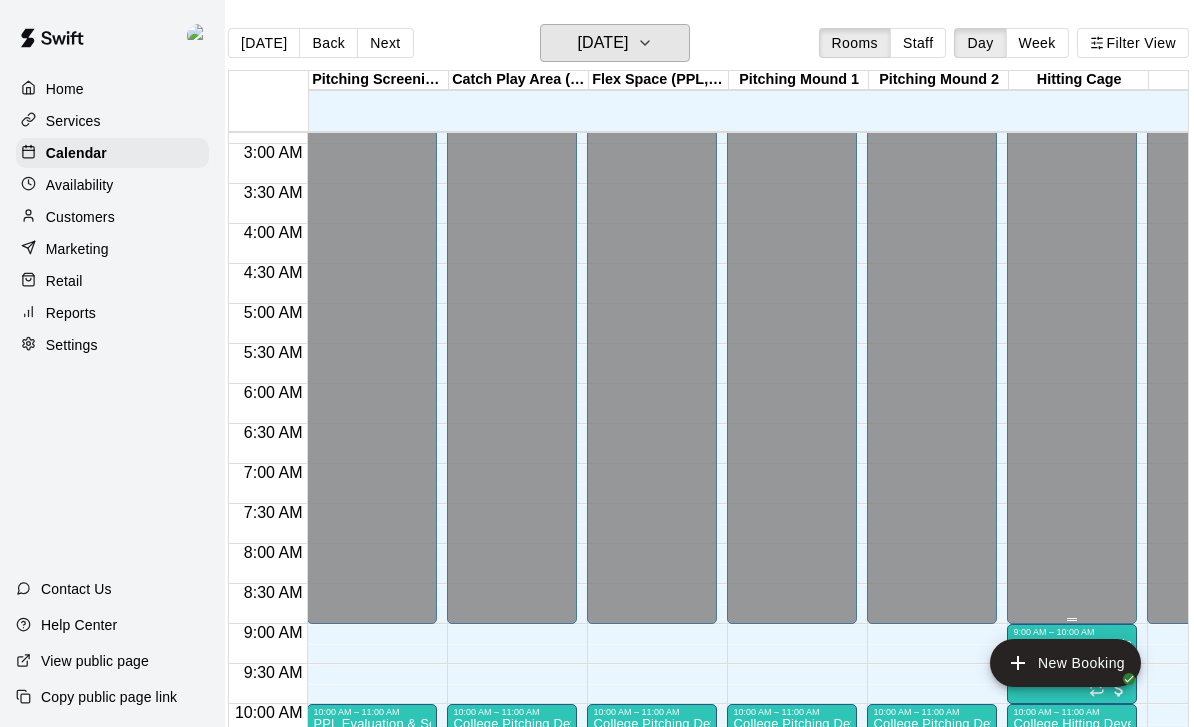 scroll, scrollTop: 245, scrollLeft: 0, axis: vertical 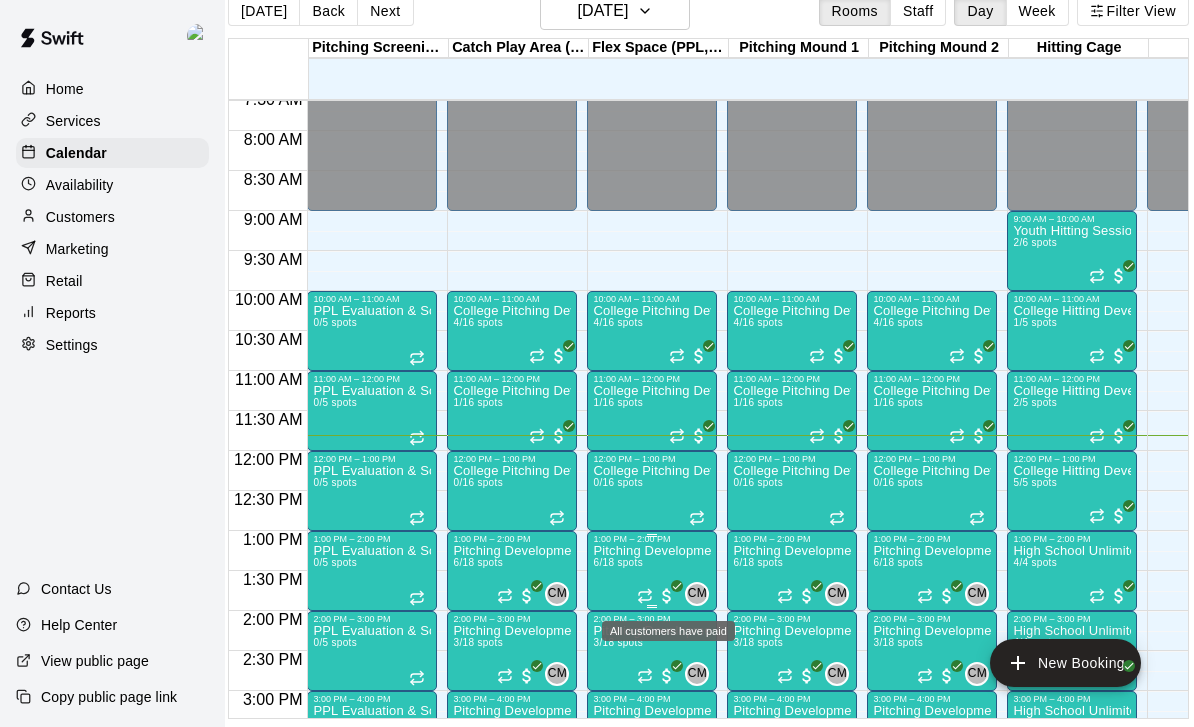 click 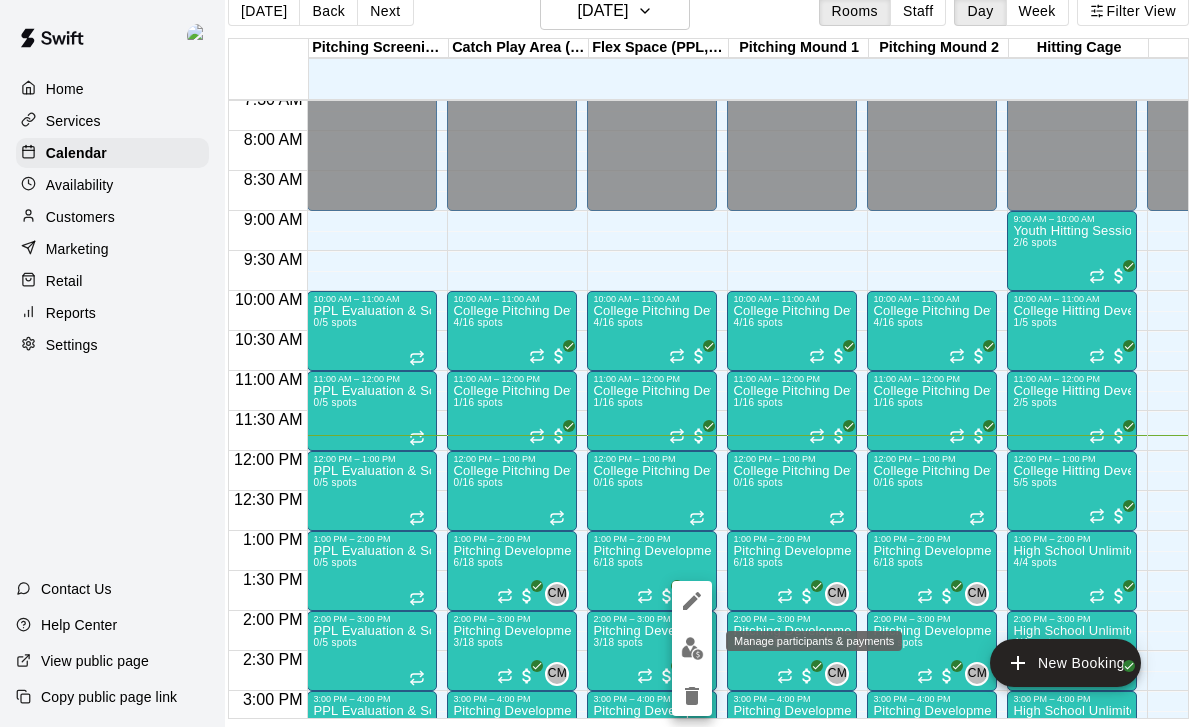 click at bounding box center (692, 648) 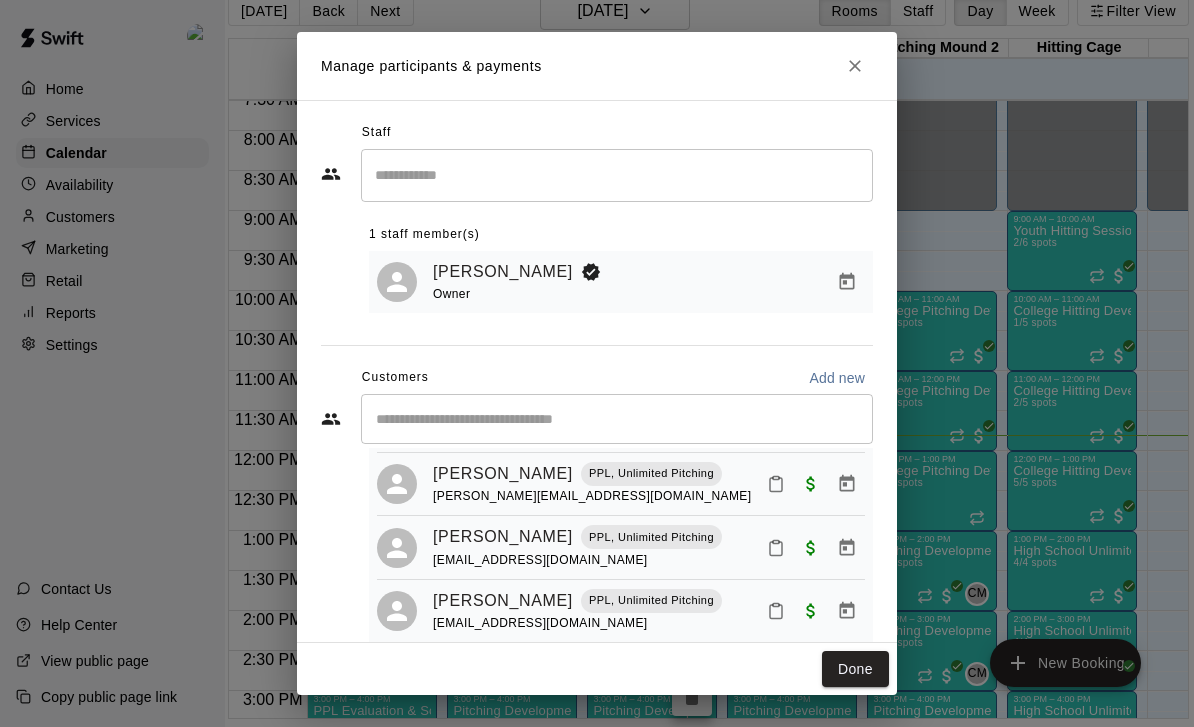 scroll, scrollTop: 130, scrollLeft: 0, axis: vertical 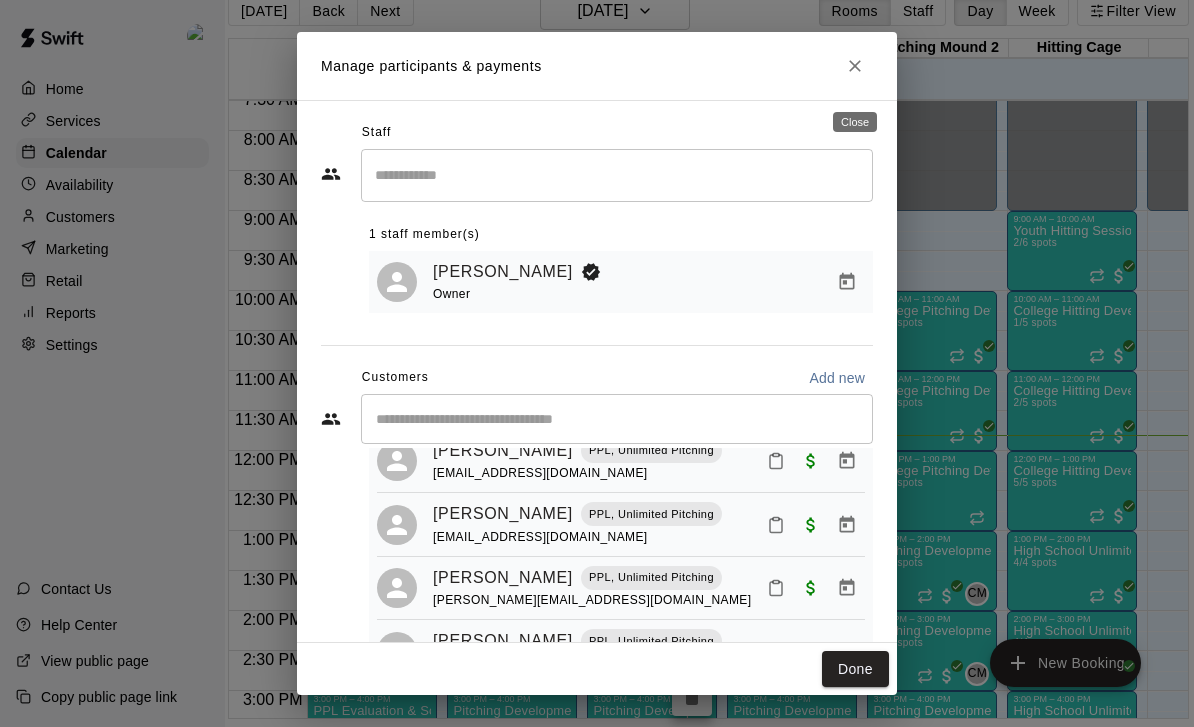 click 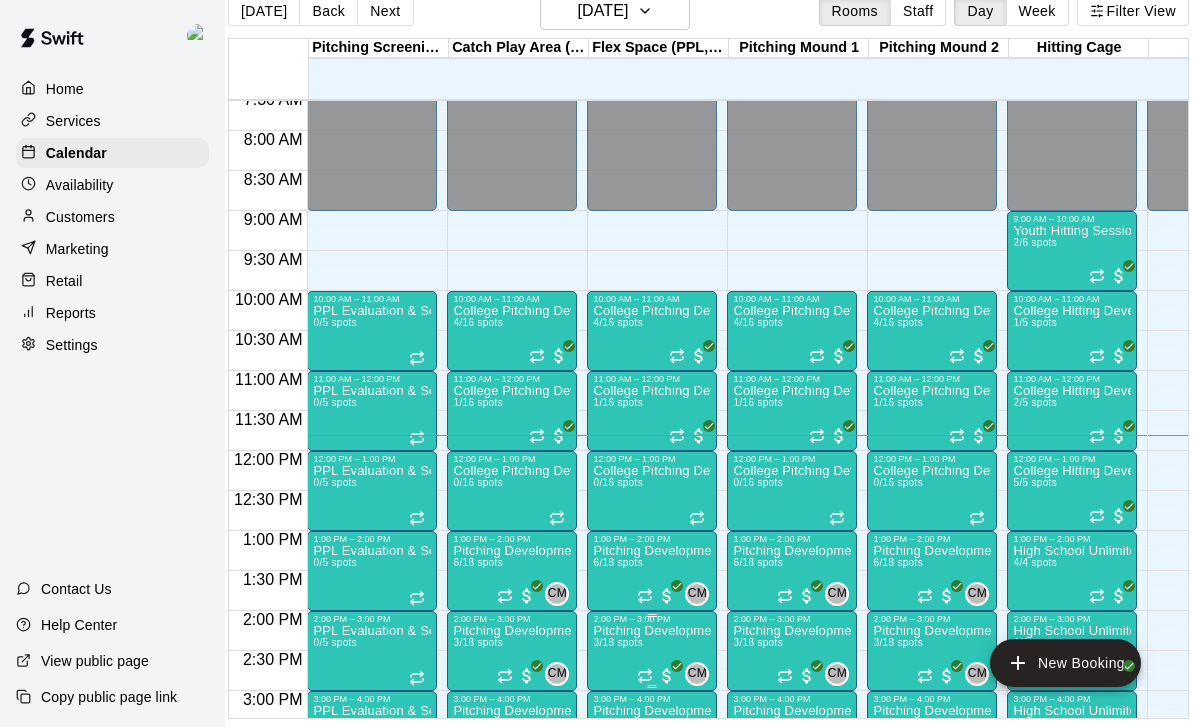 click on "Pitching Development Session, PPL [GEOGRAPHIC_DATA] 3/18 spots" at bounding box center (652, 987) 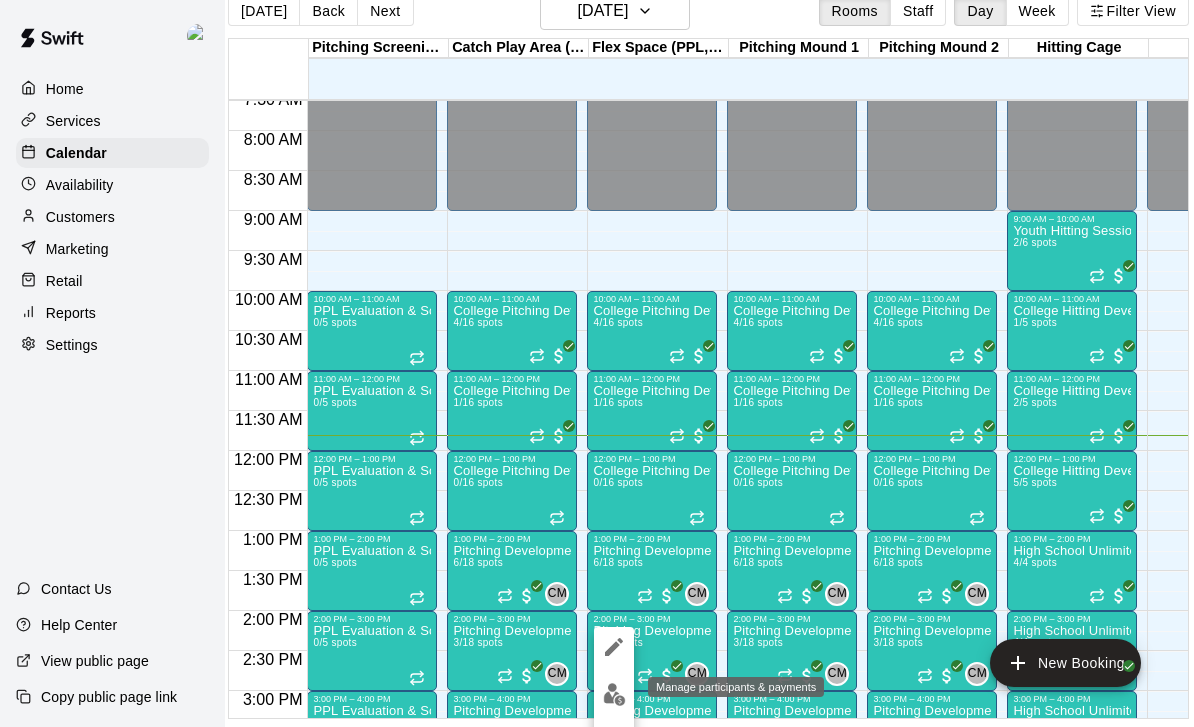 click at bounding box center (614, 694) 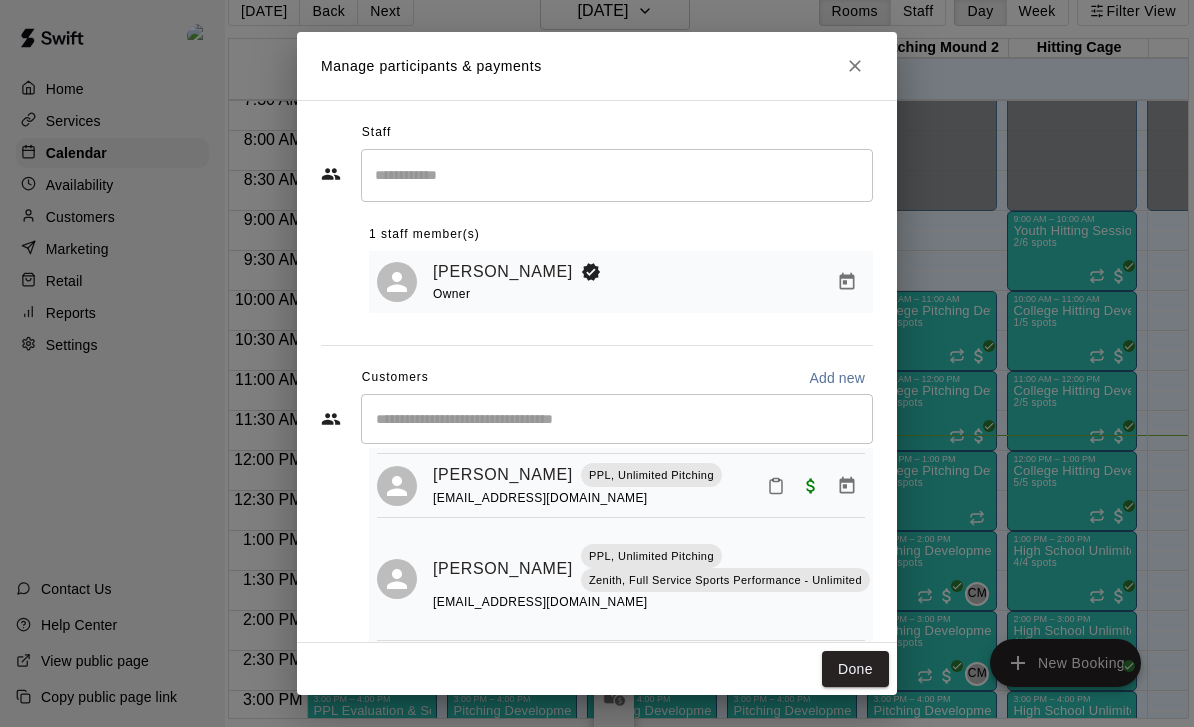scroll, scrollTop: 124, scrollLeft: 0, axis: vertical 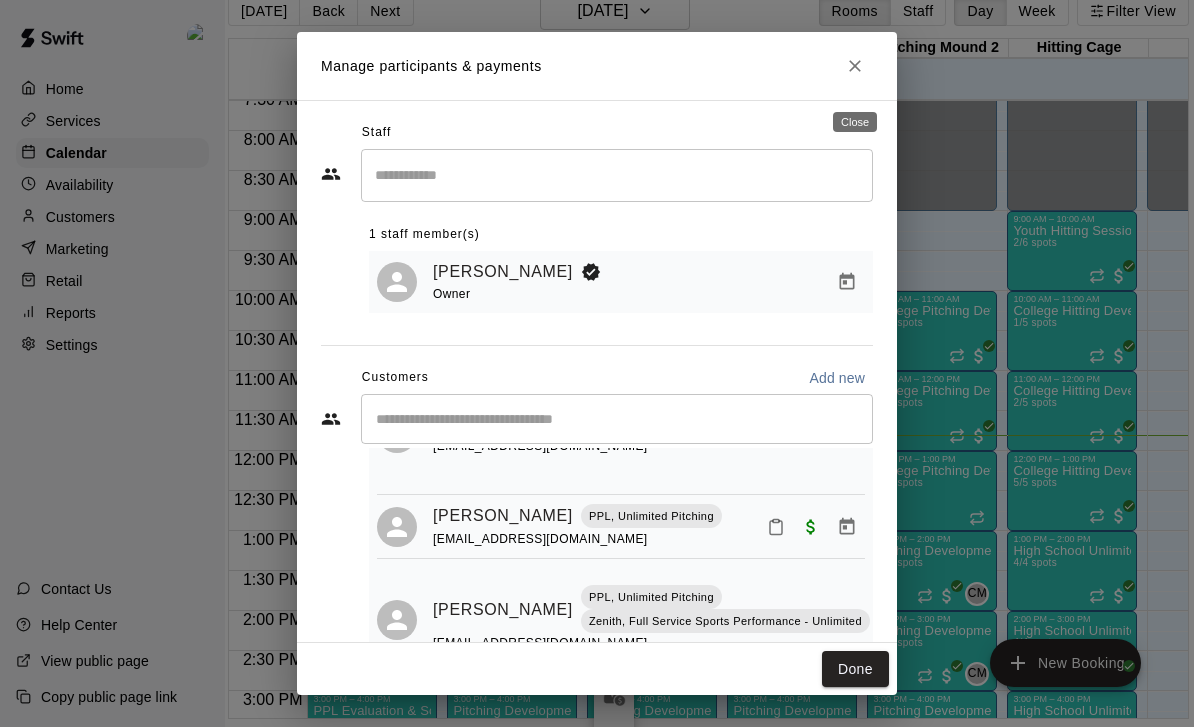 click 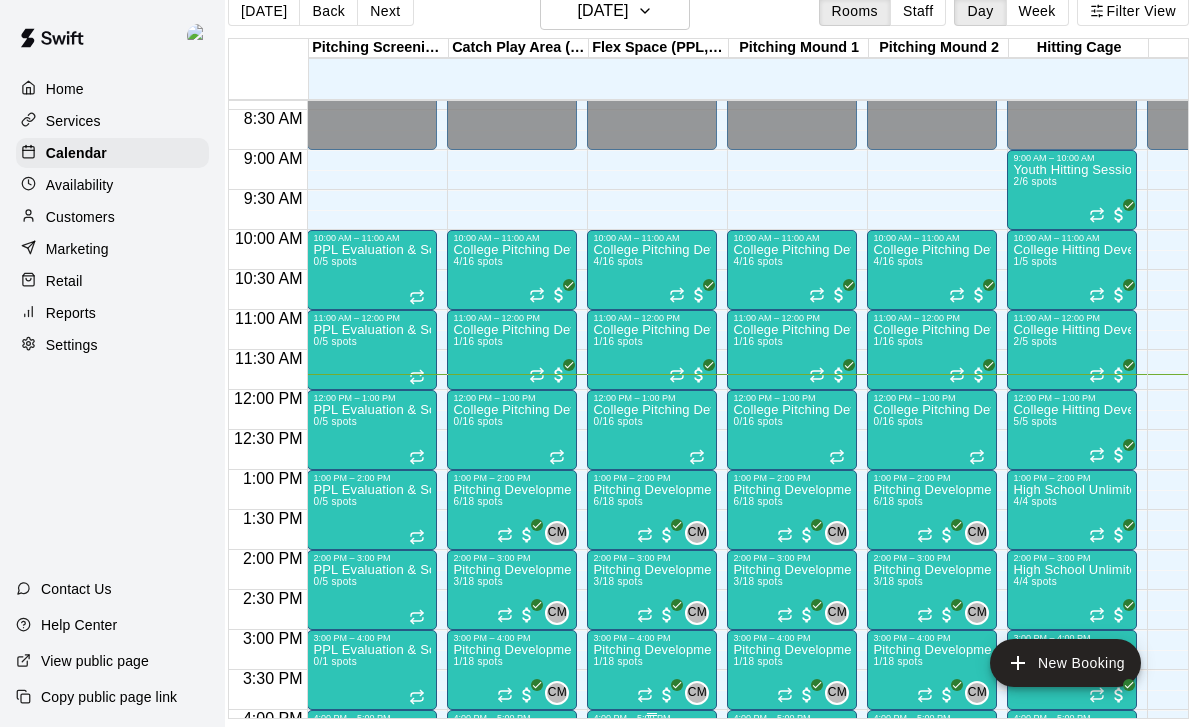 scroll, scrollTop: 723, scrollLeft: 0, axis: vertical 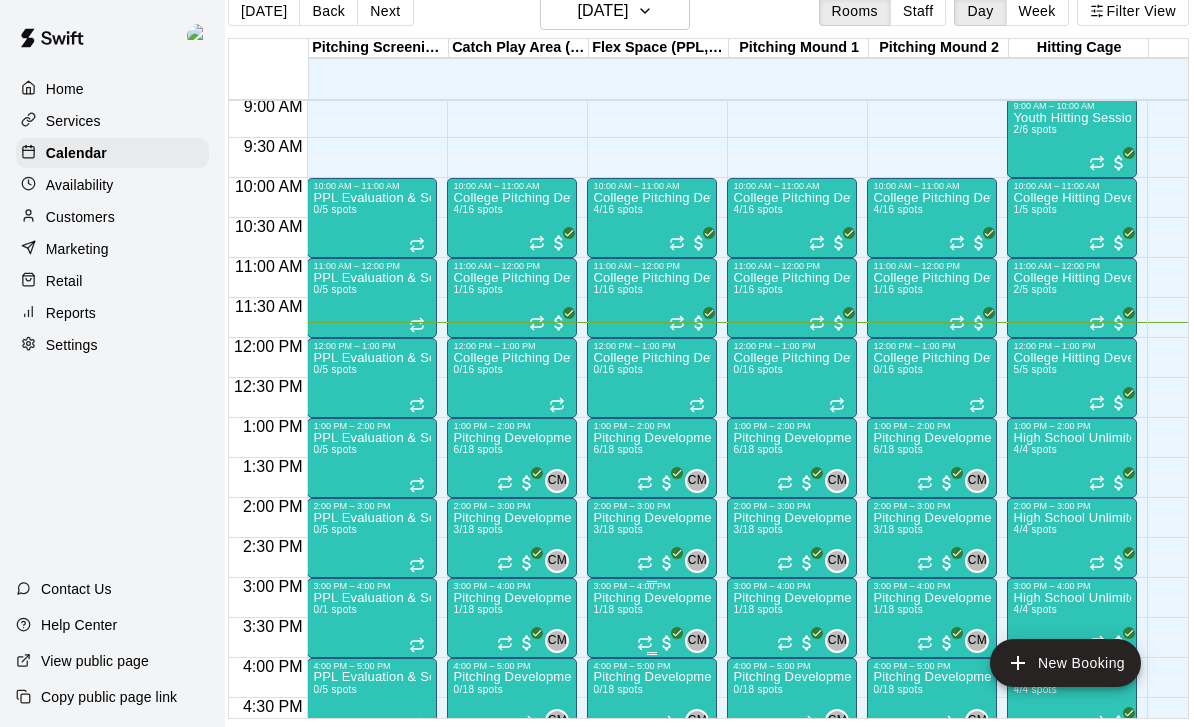 click on "Pitching Development Session, PPL [GEOGRAPHIC_DATA] 1/18 spots" at bounding box center [652, 954] 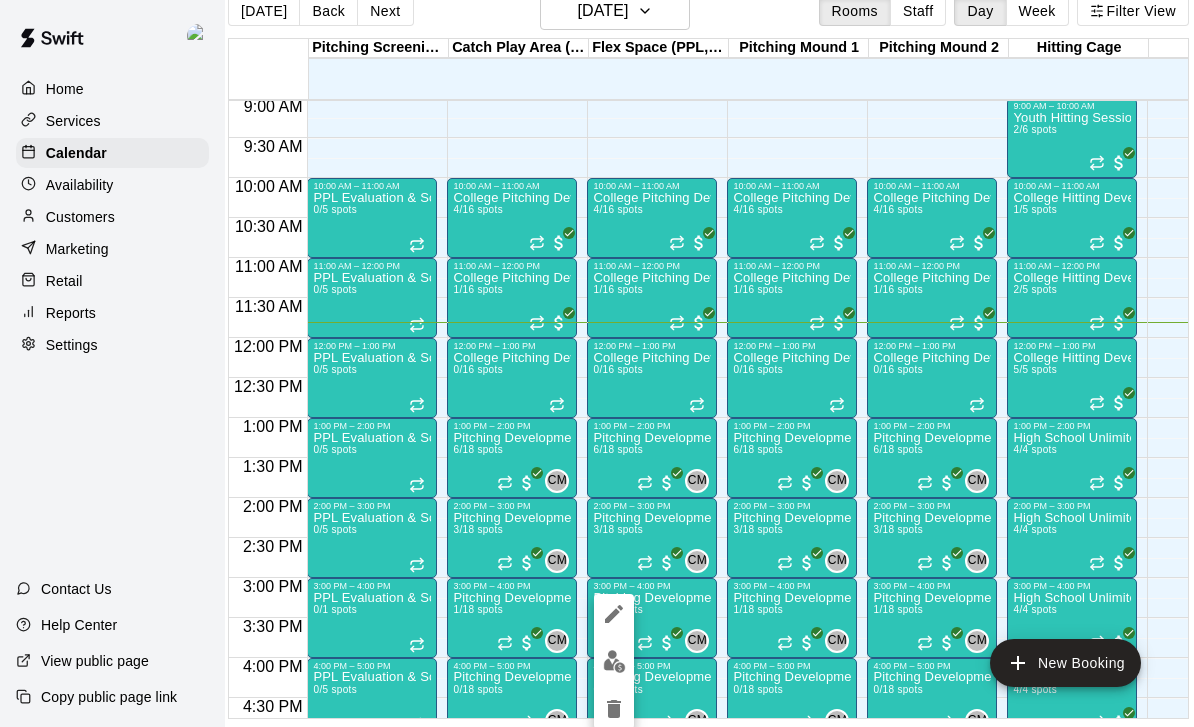 click at bounding box center [614, 661] 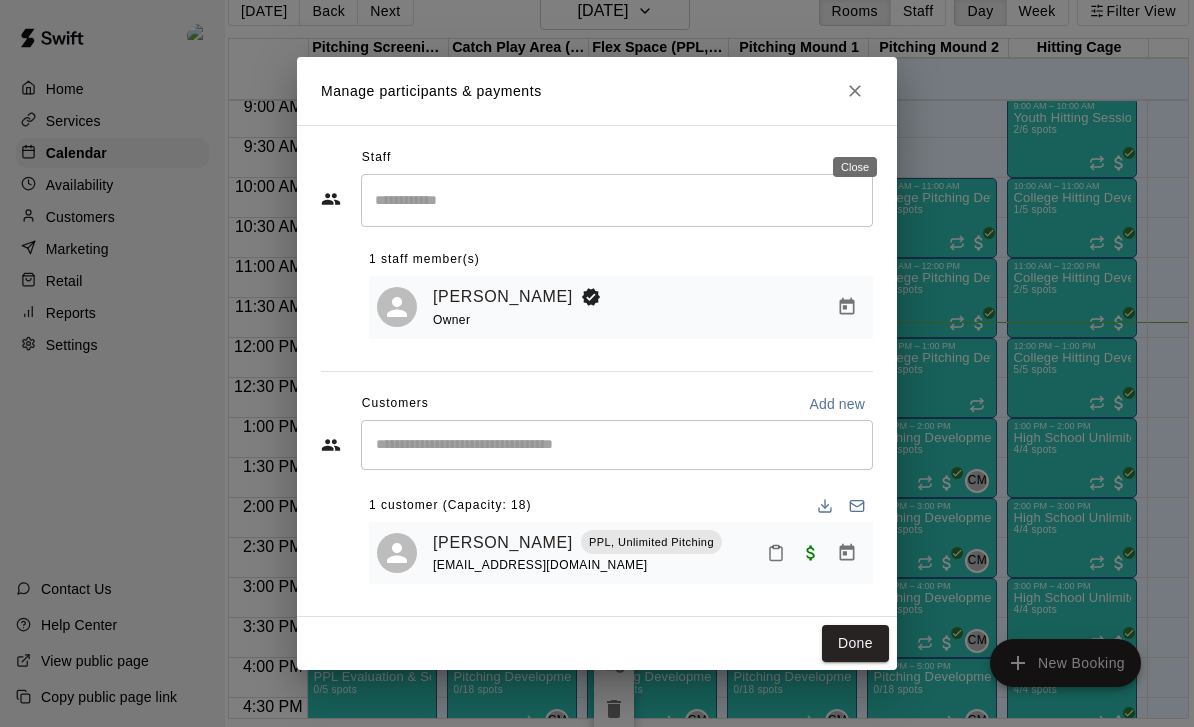 click 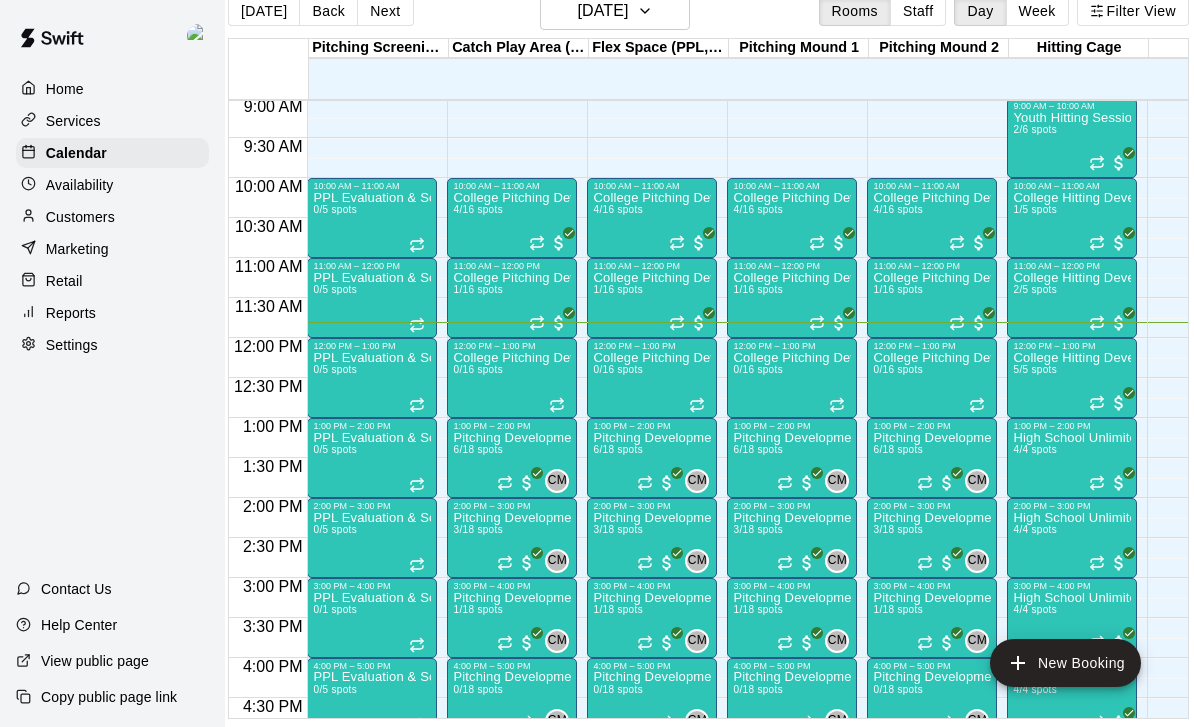 scroll, scrollTop: 0, scrollLeft: 20, axis: horizontal 